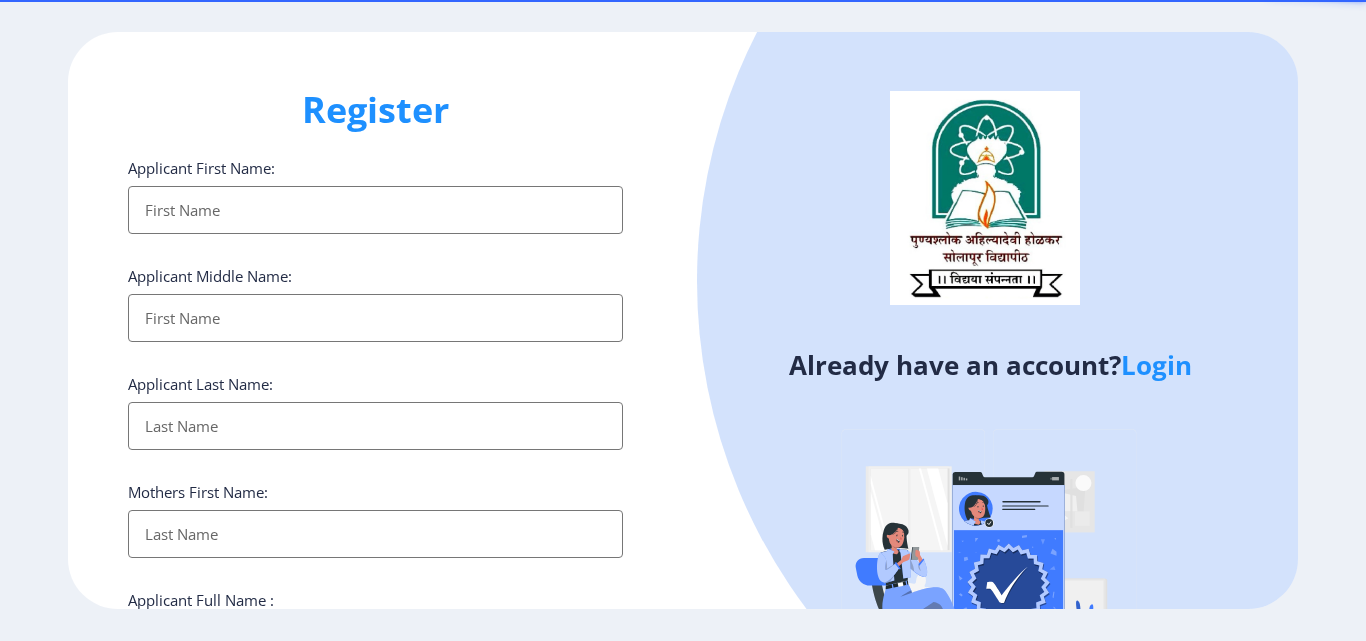 select 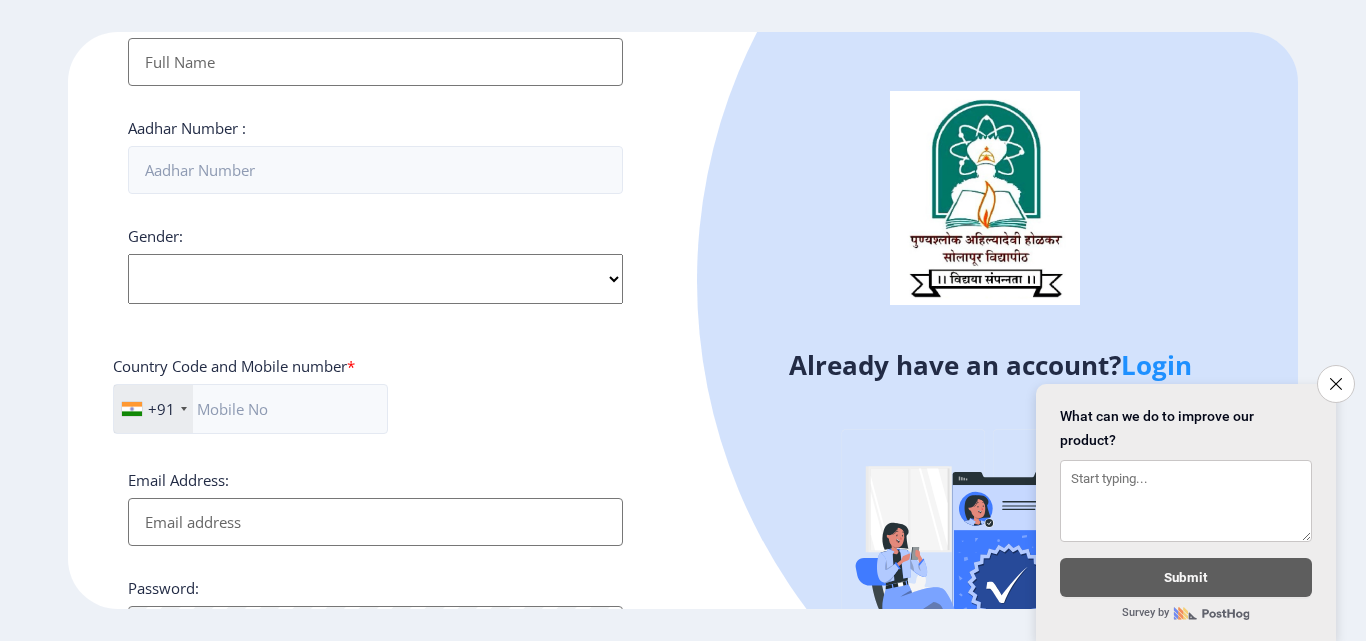 scroll, scrollTop: 815, scrollLeft: 0, axis: vertical 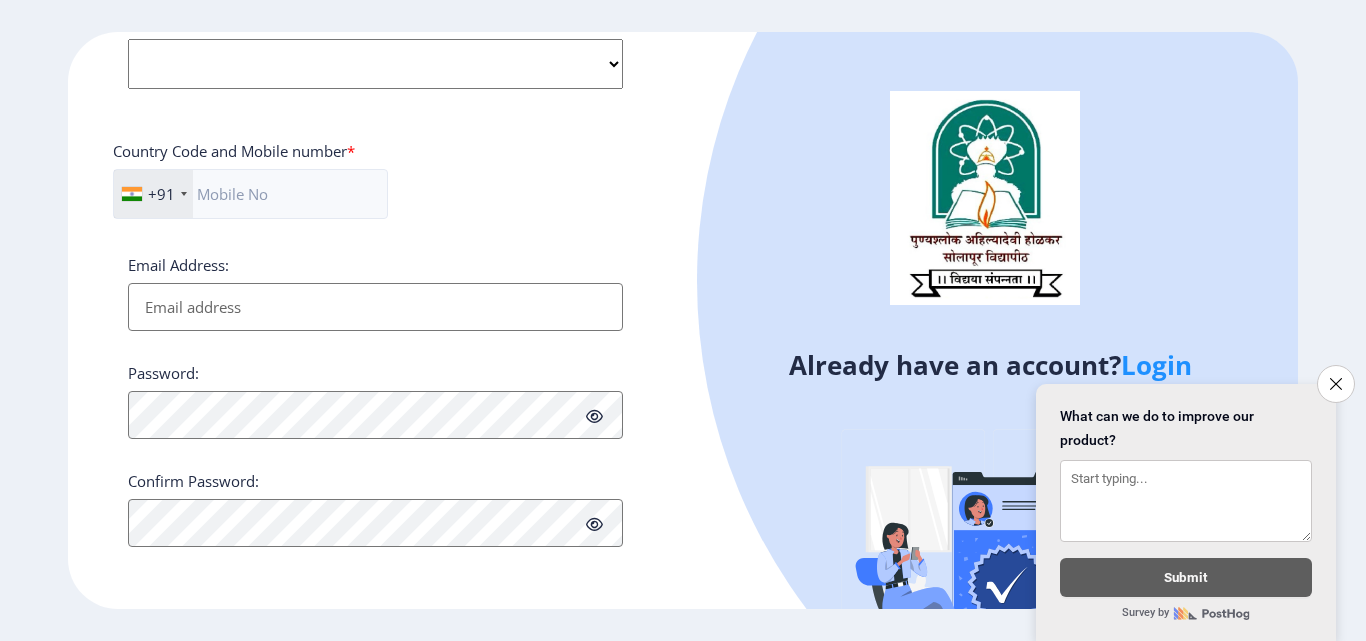 click on "Close survey" 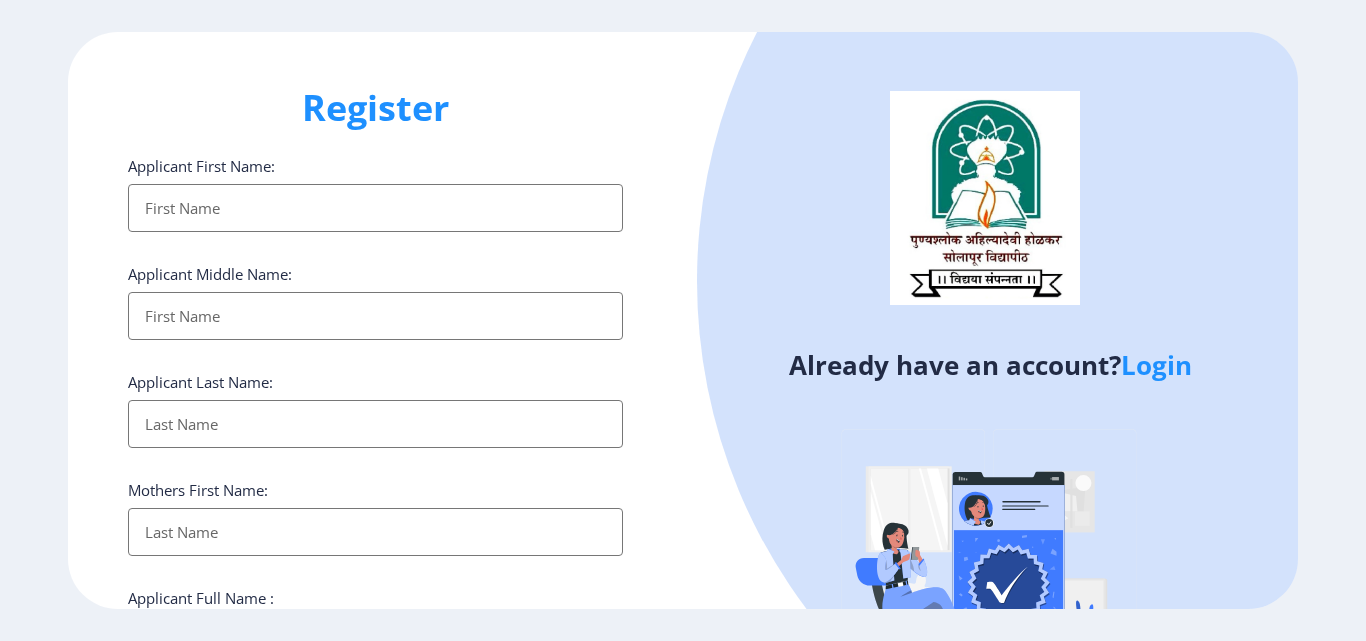 scroll, scrollTop: 0, scrollLeft: 0, axis: both 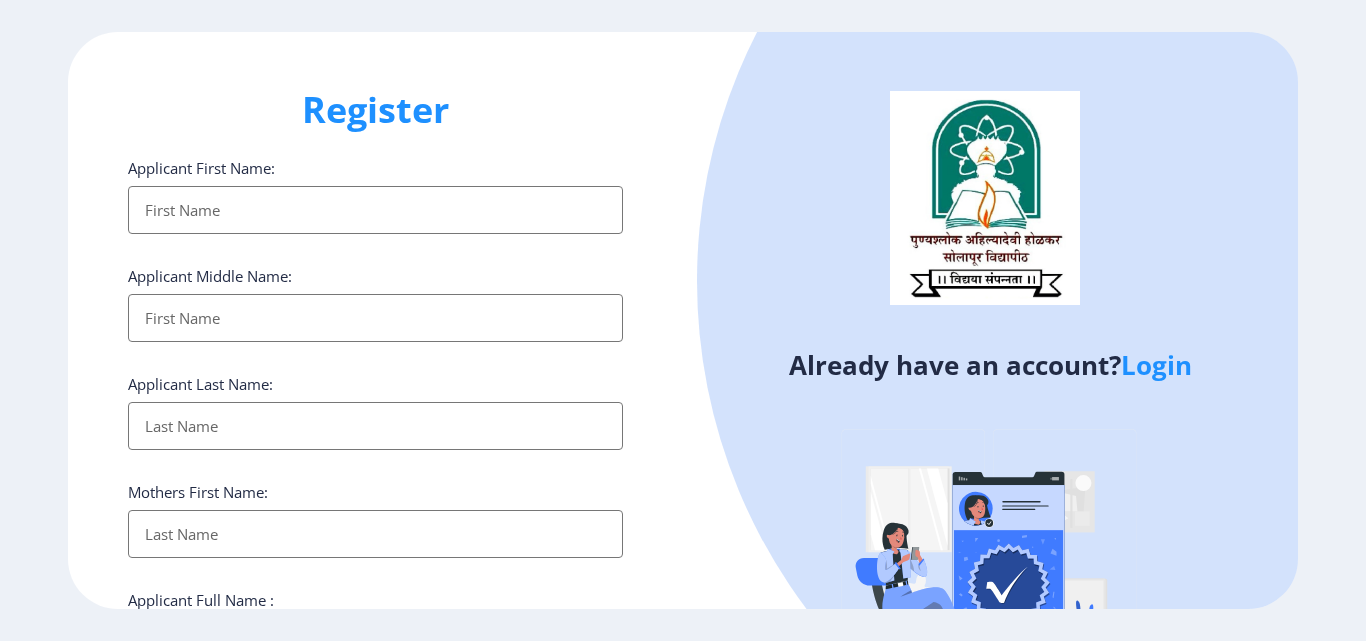 click on "Applicant First Name:" at bounding box center (375, 210) 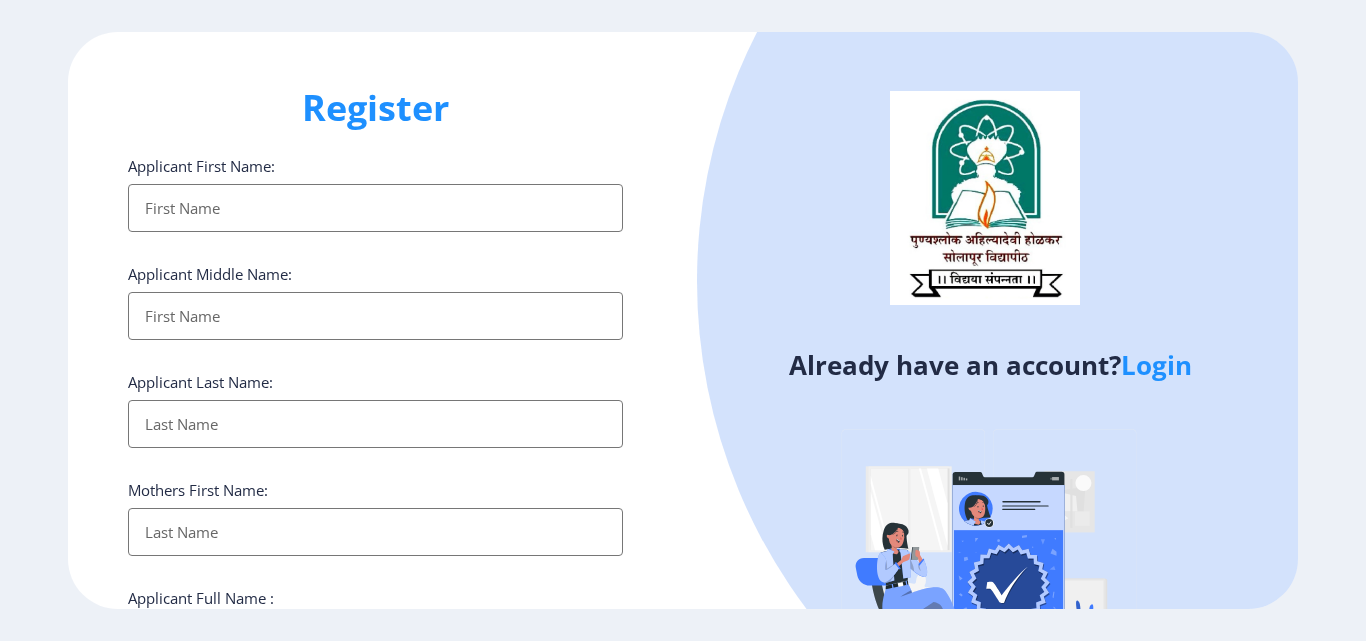 scroll, scrollTop: 0, scrollLeft: 0, axis: both 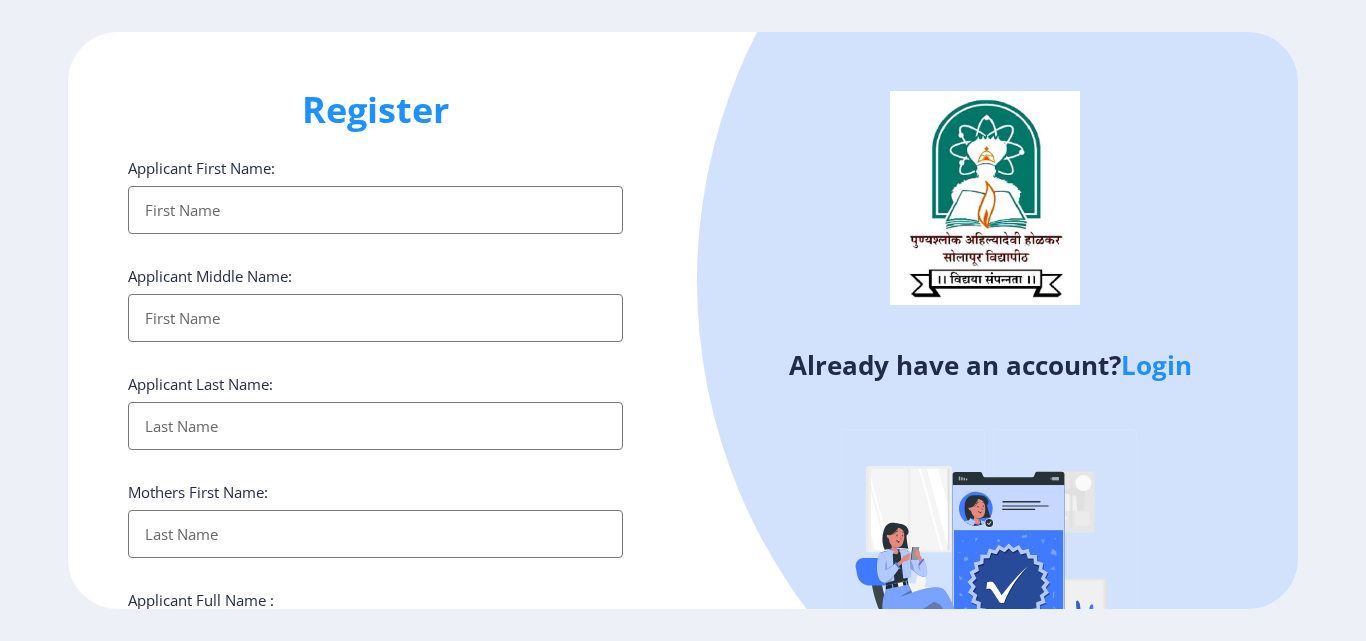 click on "Applicant First Name:" at bounding box center [375, 210] 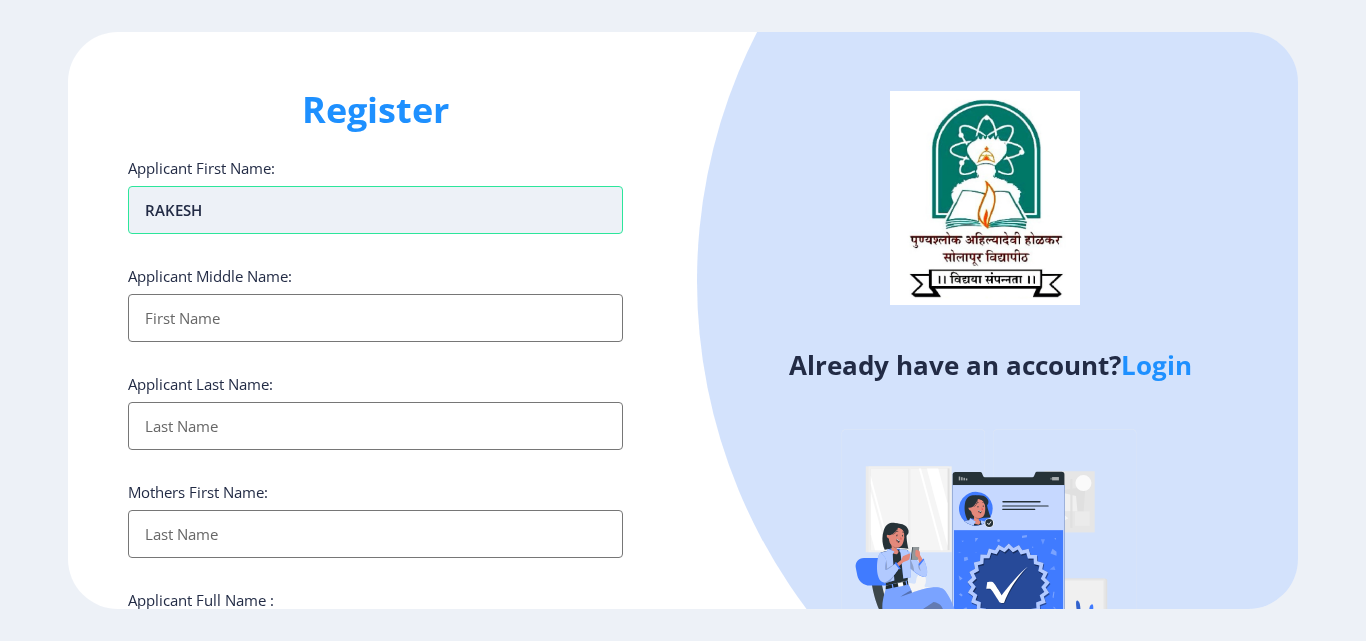 type on "RAKESH" 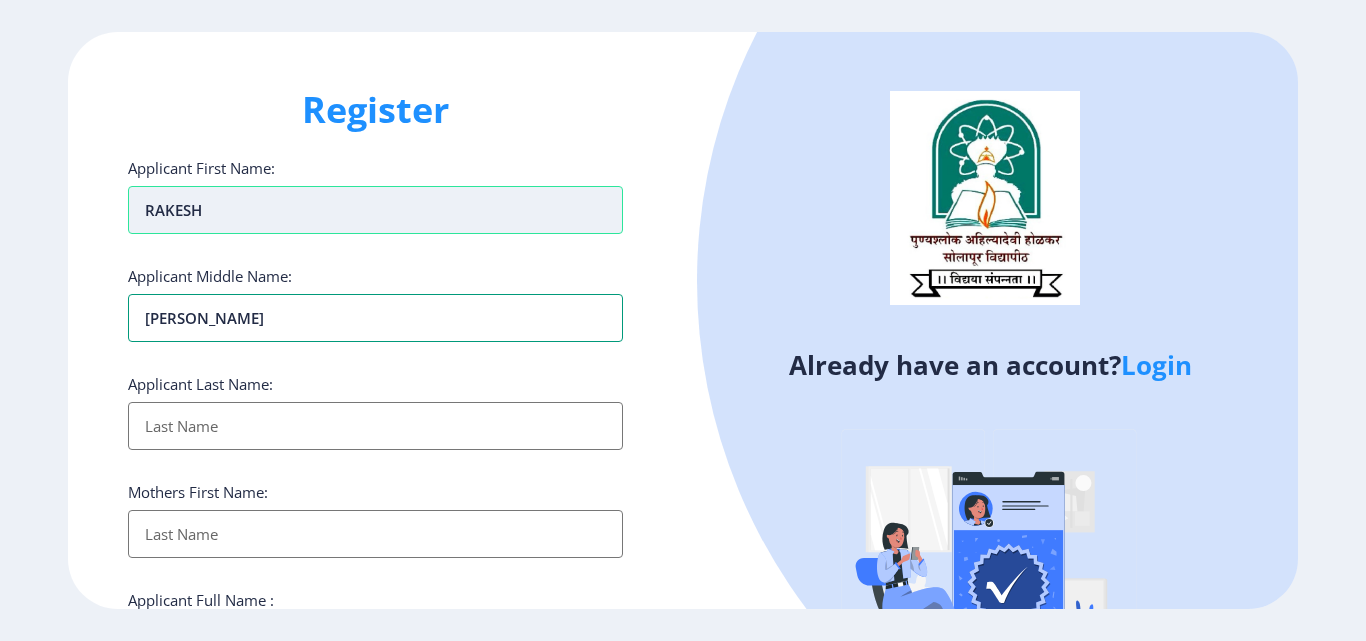 type on "[PERSON_NAME]" 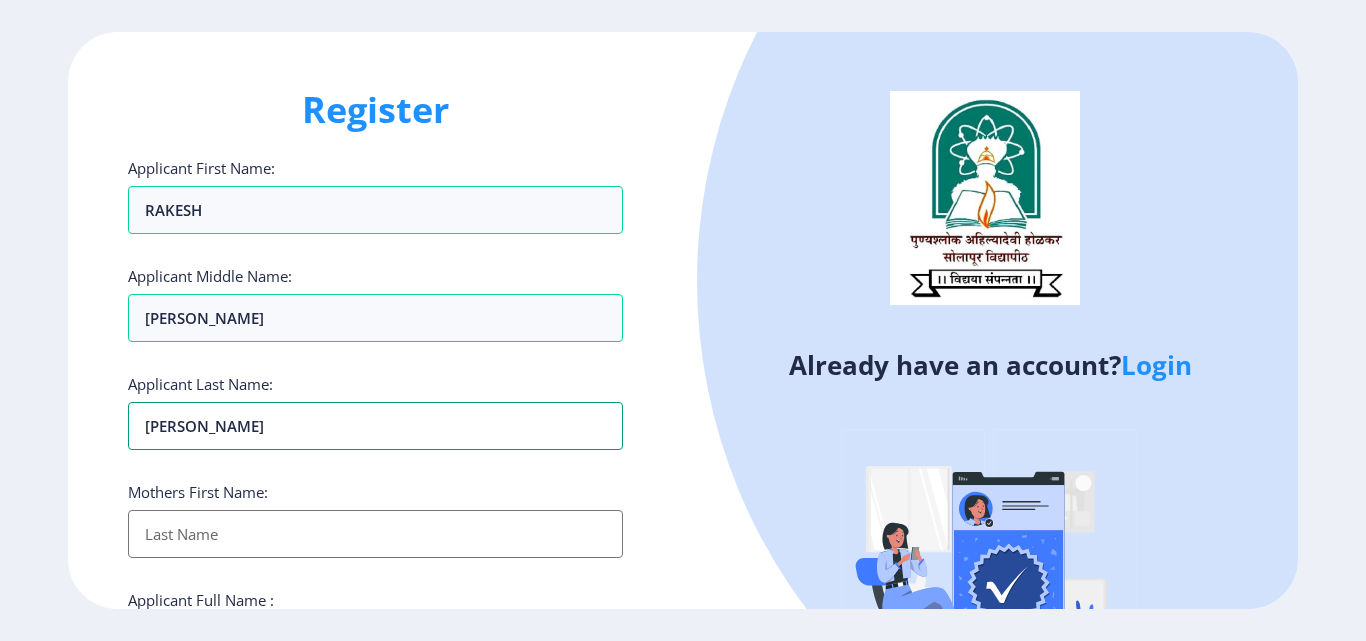 type on "[PERSON_NAME]" 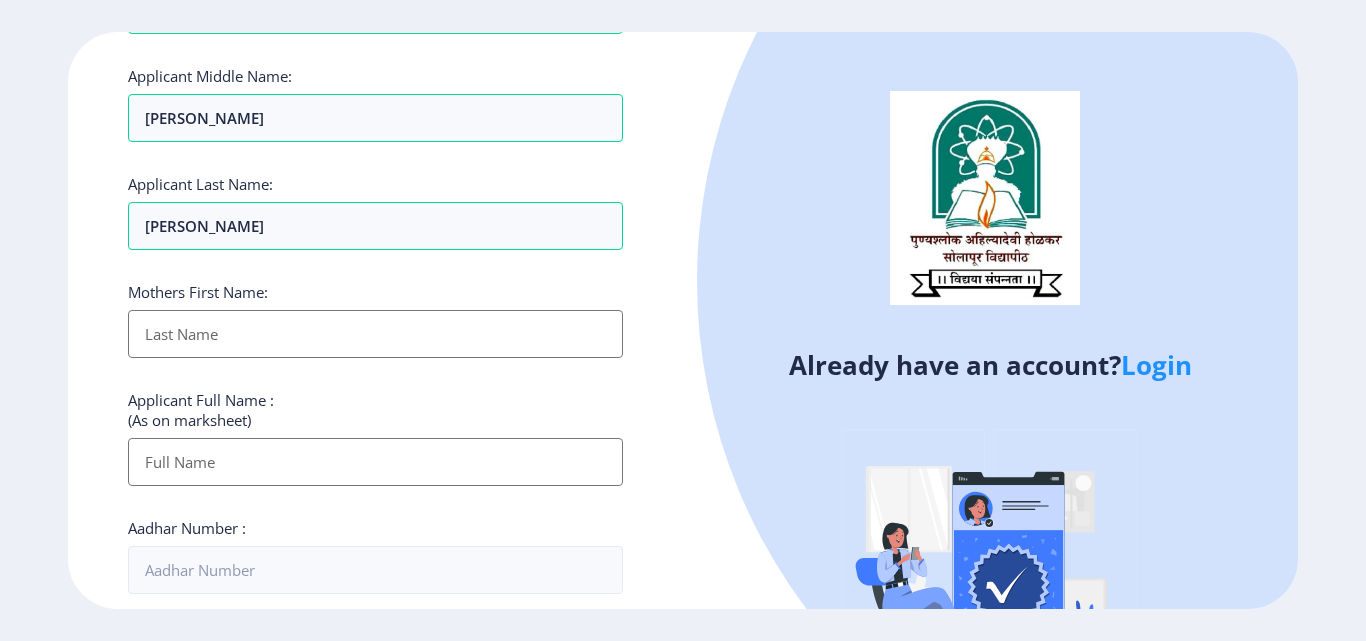 click on "Applicant First Name:" at bounding box center (375, 334) 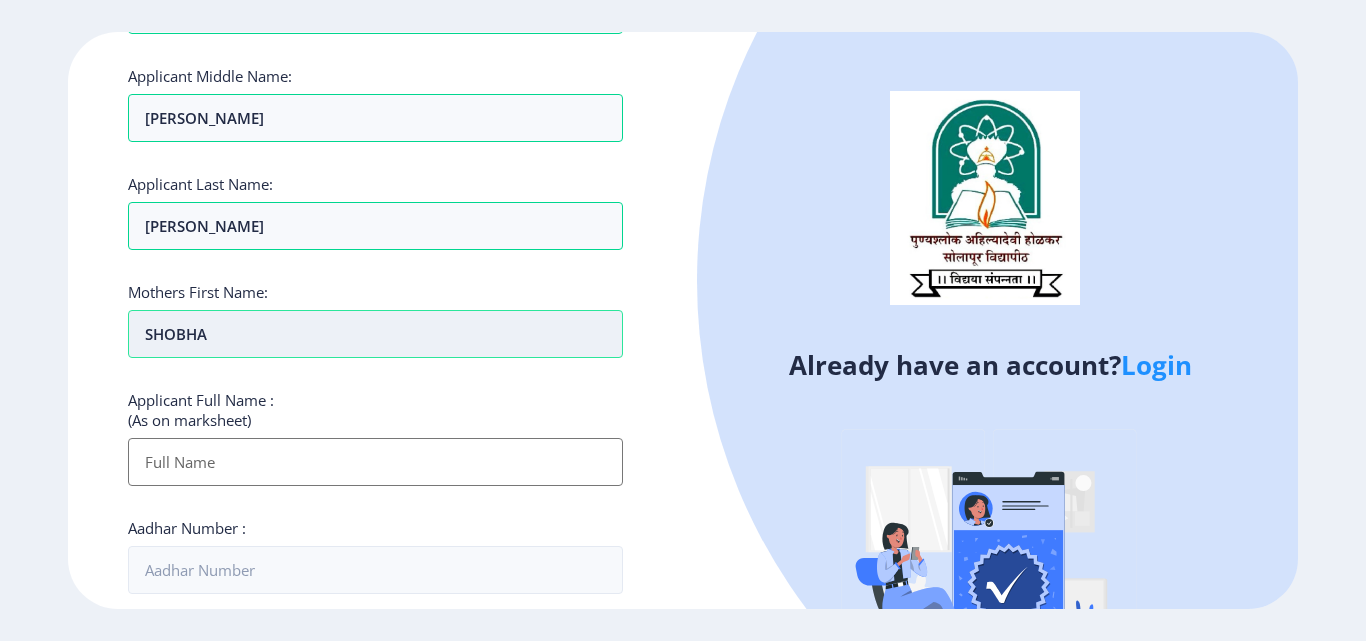 type on "SHOBHA" 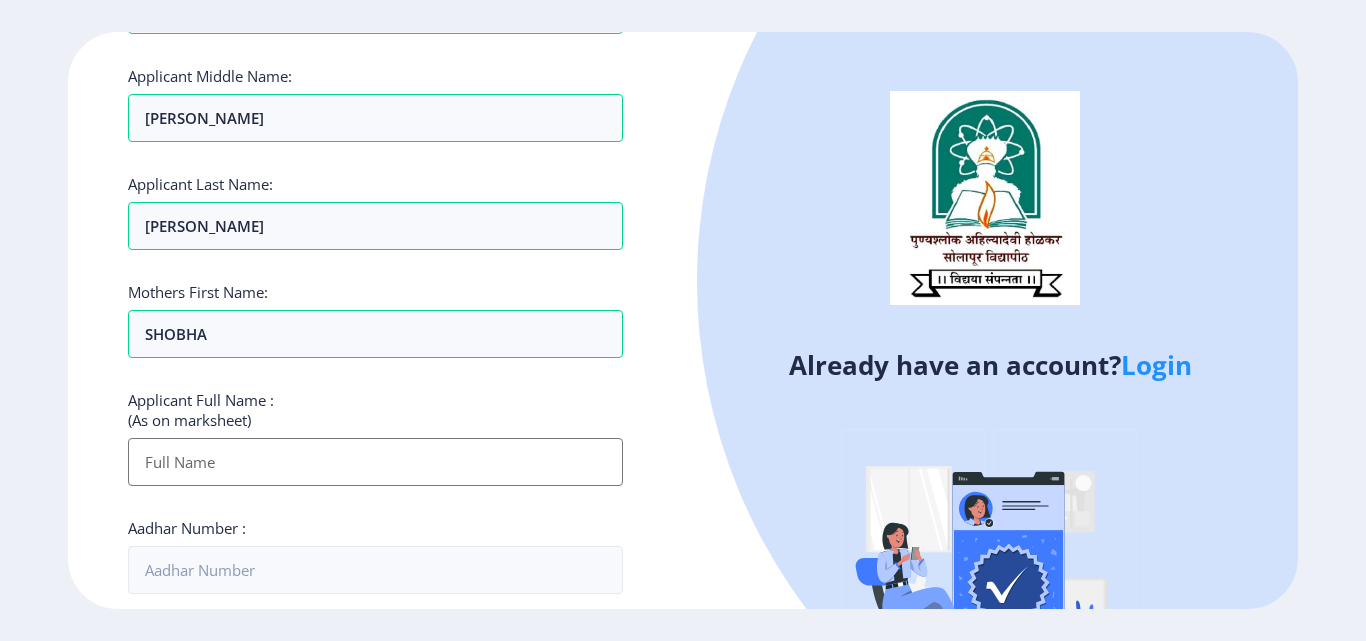 click on "Applicant First Name:" at bounding box center (375, 462) 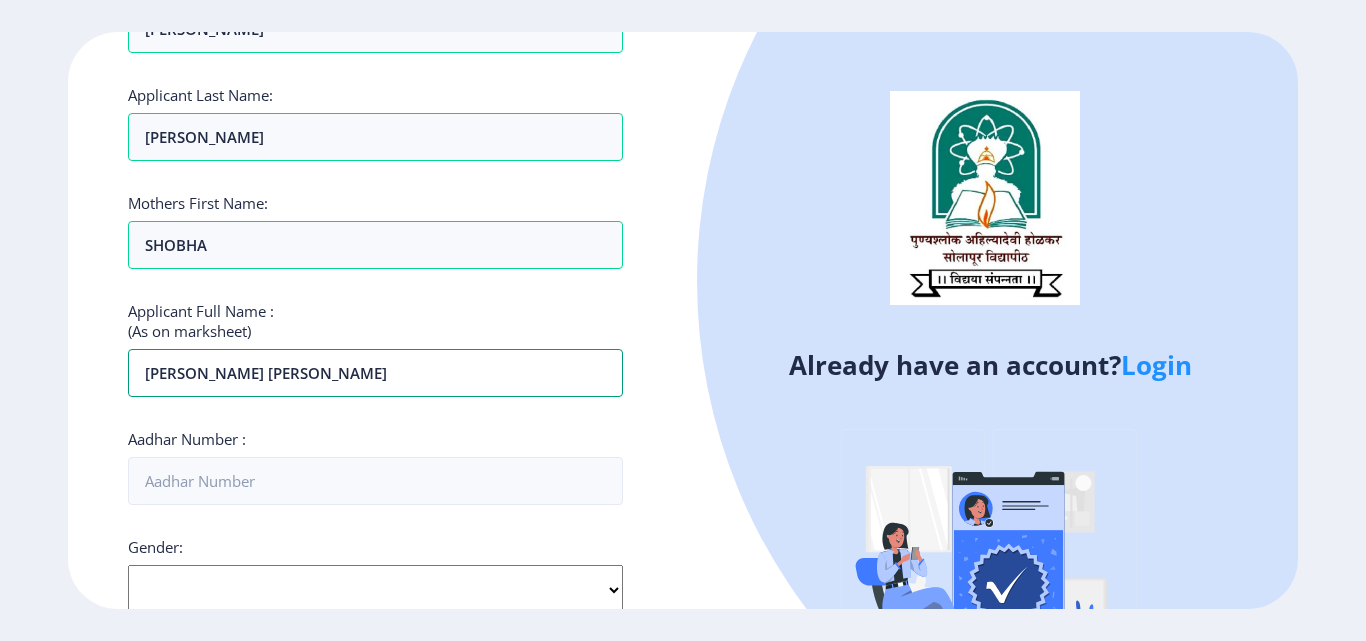 scroll, scrollTop: 400, scrollLeft: 0, axis: vertical 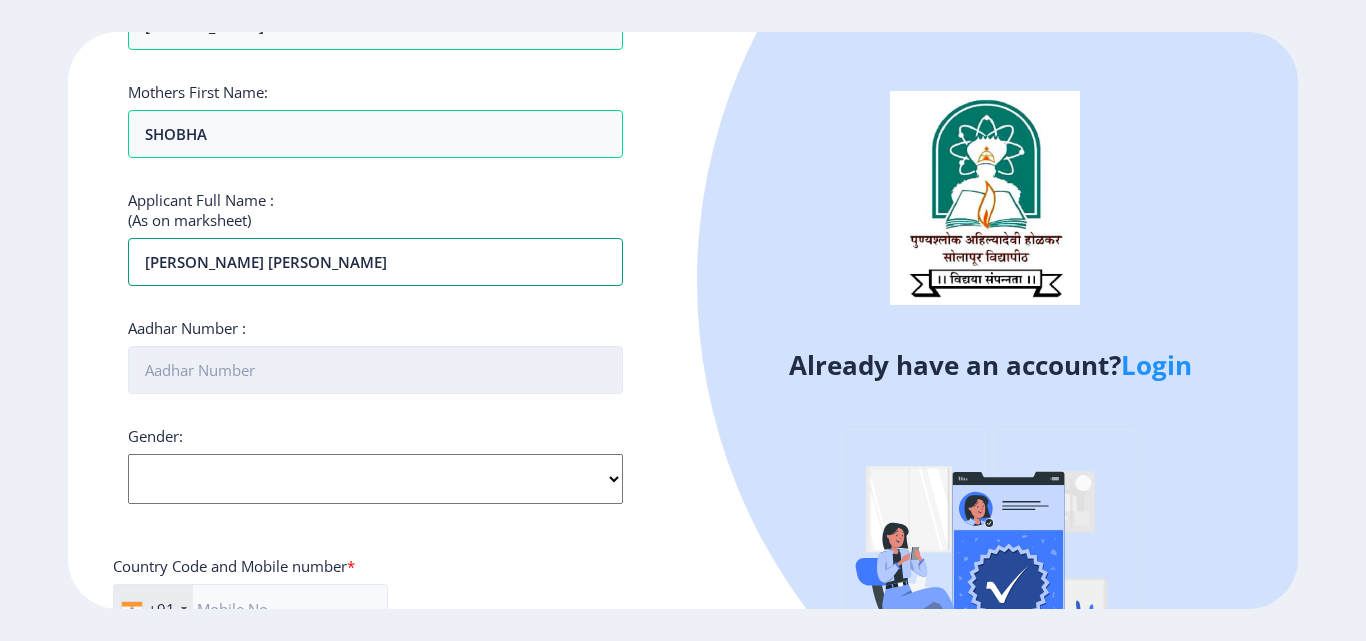 type on "[PERSON_NAME] [PERSON_NAME]" 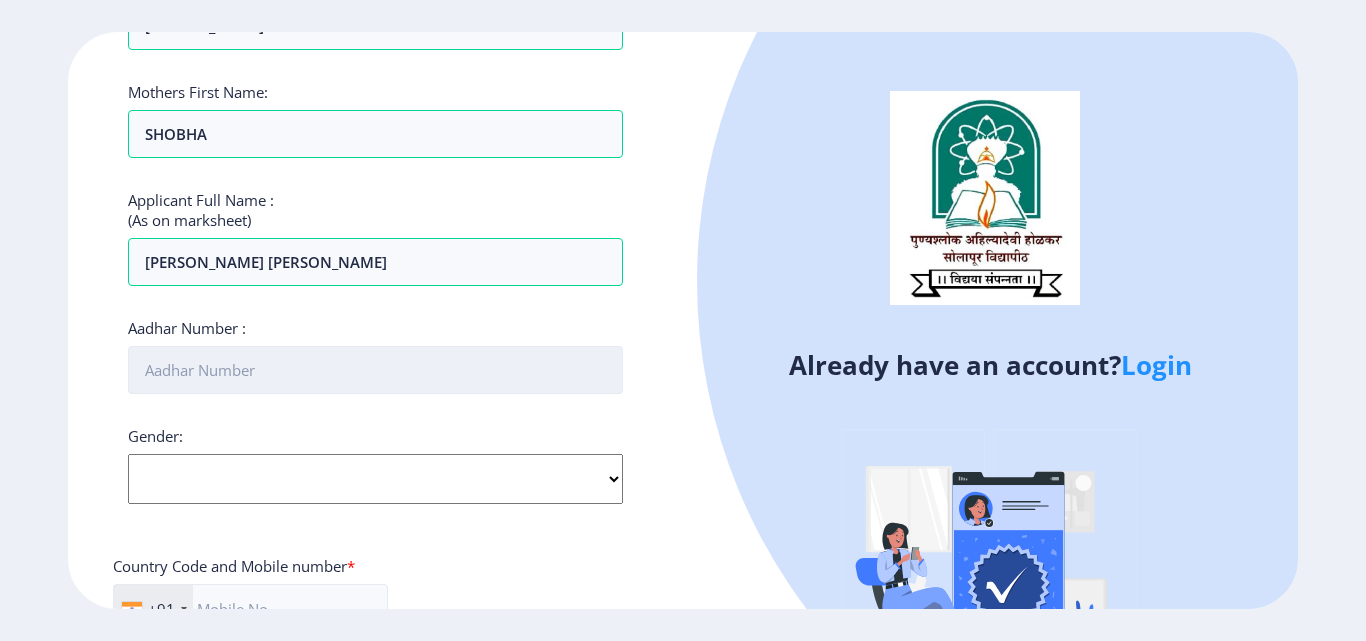click on "Aadhar Number :" at bounding box center (375, 370) 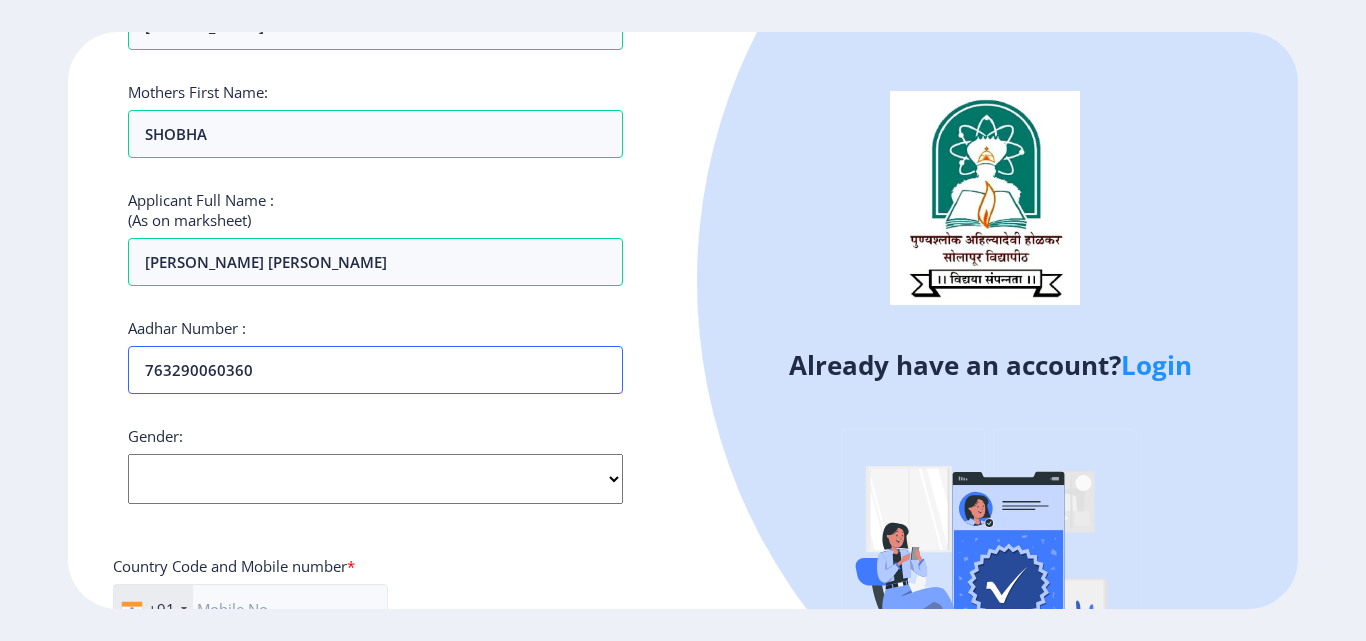 type on "763290060360" 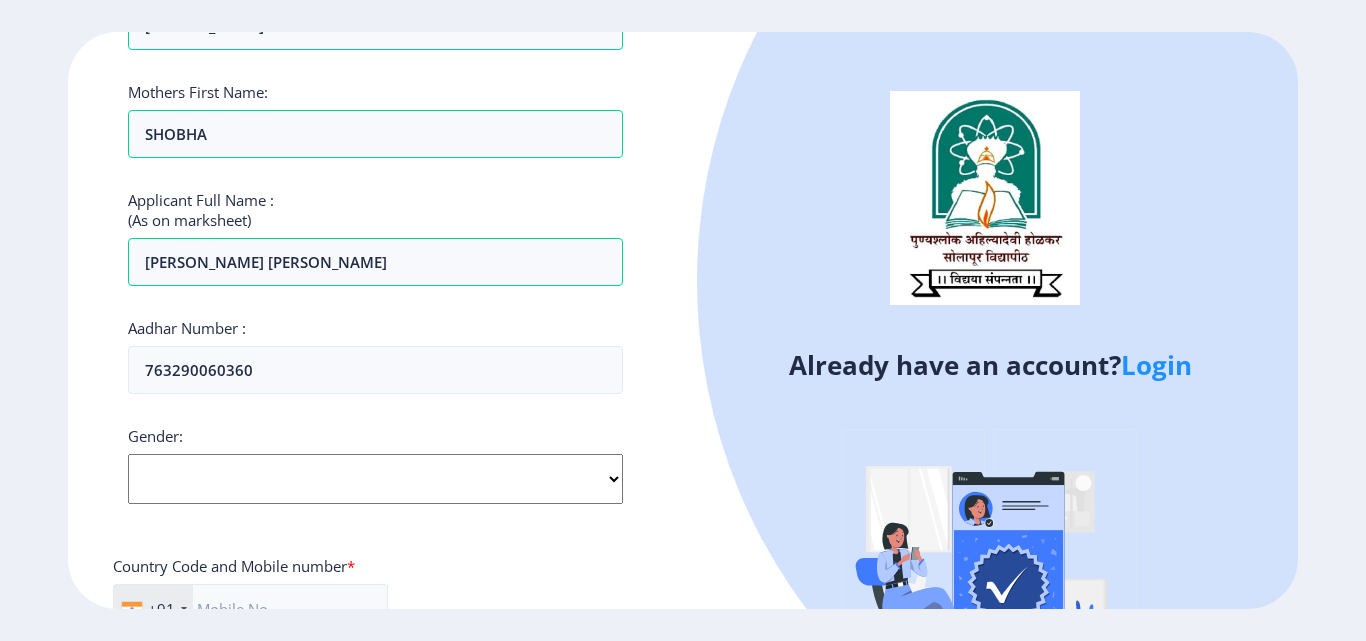 click on "Select Gender [DEMOGRAPHIC_DATA] [DEMOGRAPHIC_DATA] Other" 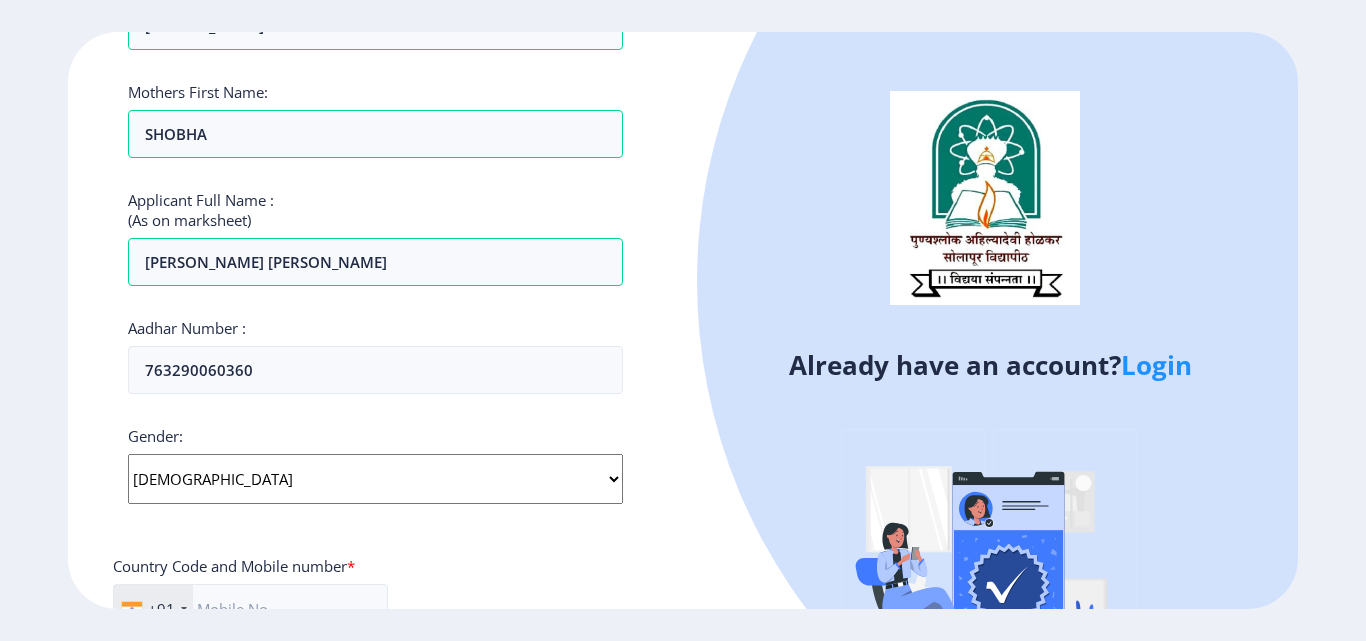click on "Select Gender [DEMOGRAPHIC_DATA] [DEMOGRAPHIC_DATA] Other" 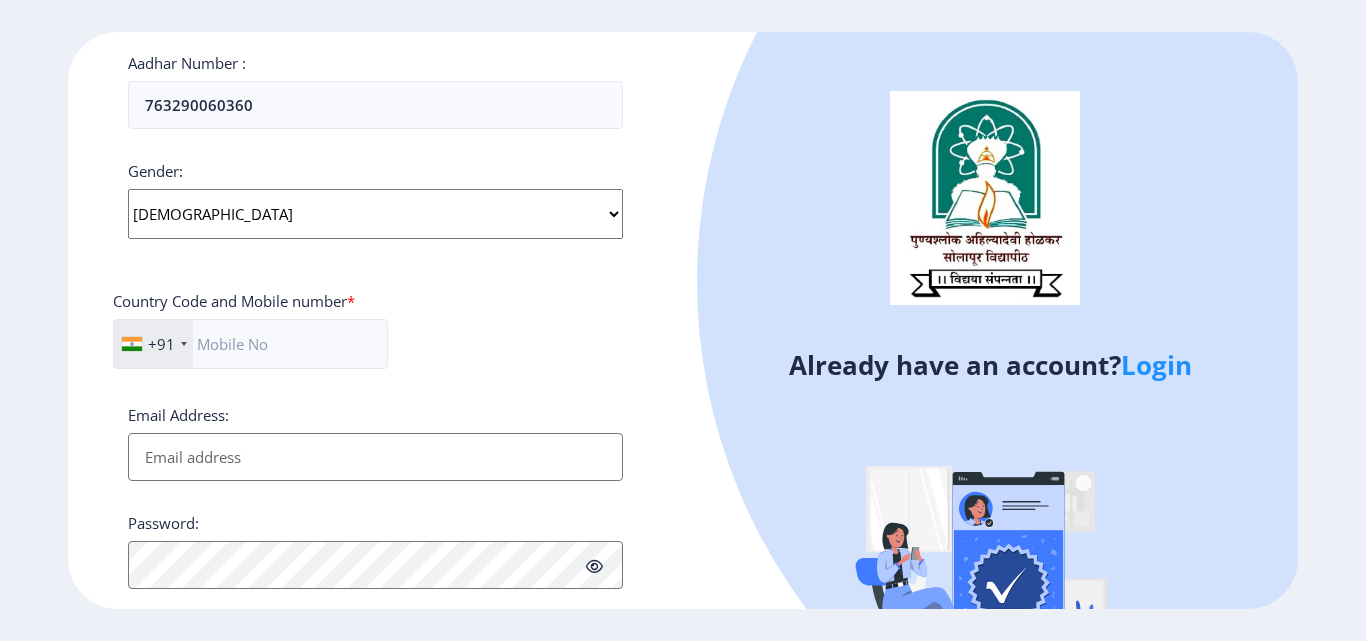 scroll, scrollTop: 700, scrollLeft: 0, axis: vertical 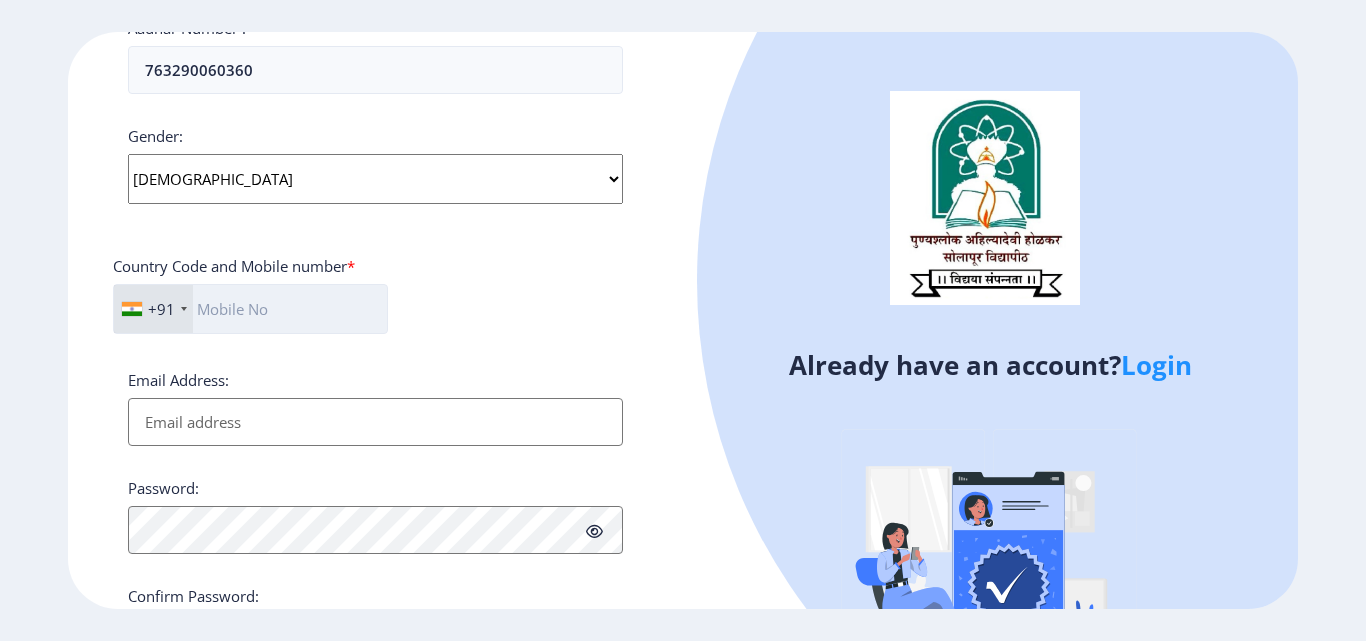 click 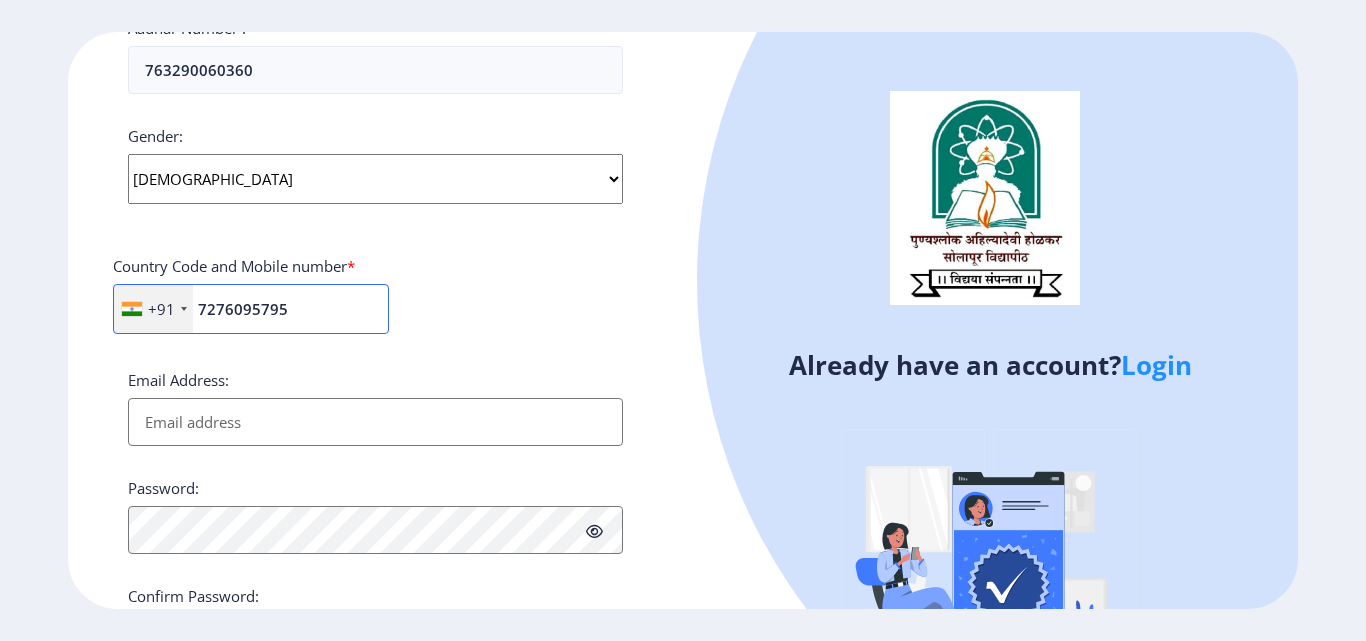 type on "7276095795" 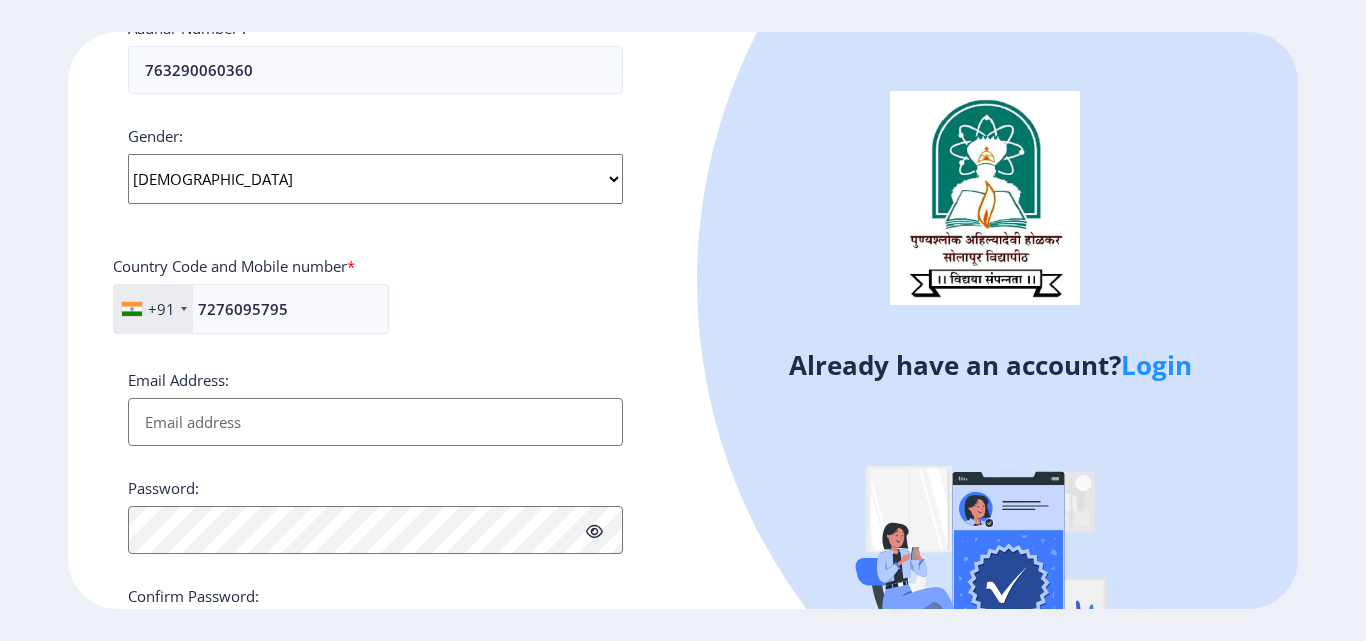 click on "Email Address:" at bounding box center (375, 422) 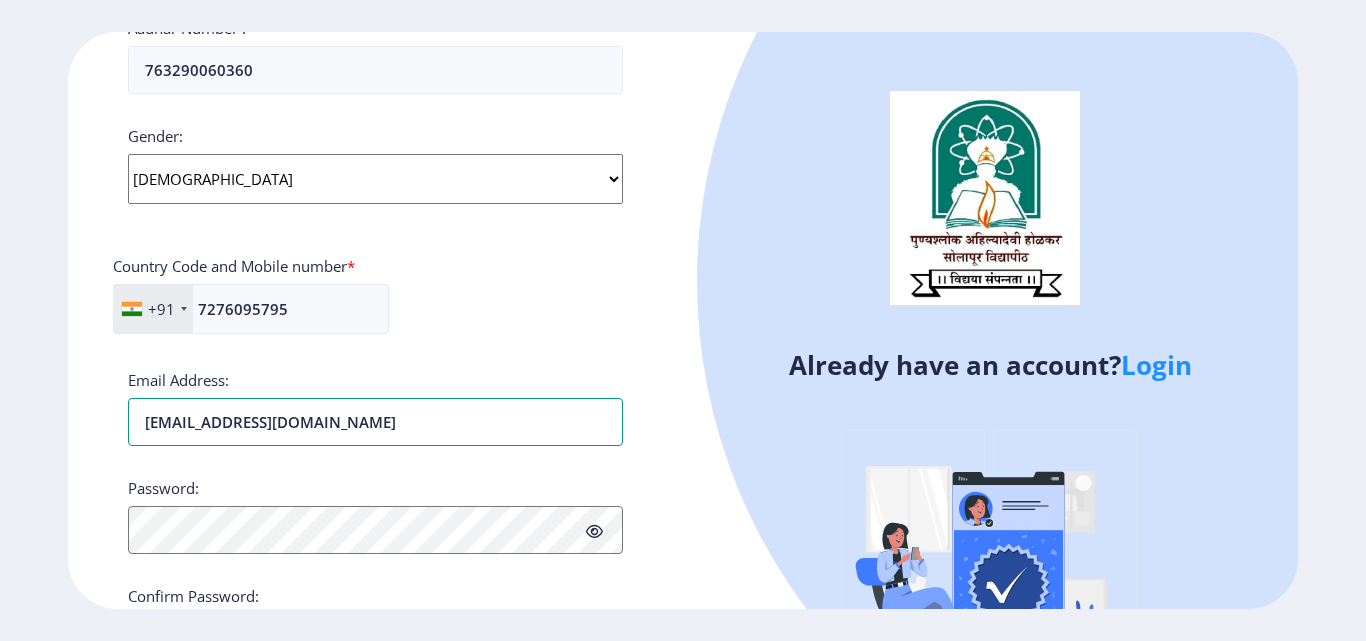type on "[EMAIL_ADDRESS][DOMAIN_NAME]" 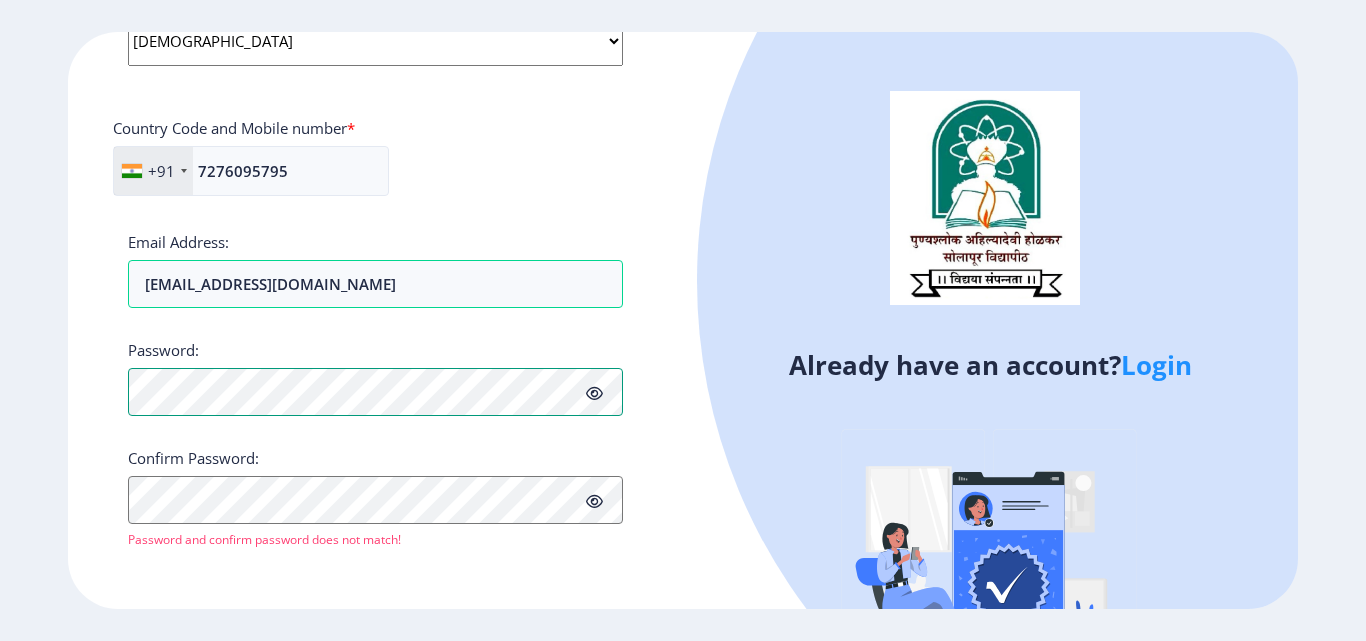 scroll, scrollTop: 839, scrollLeft: 0, axis: vertical 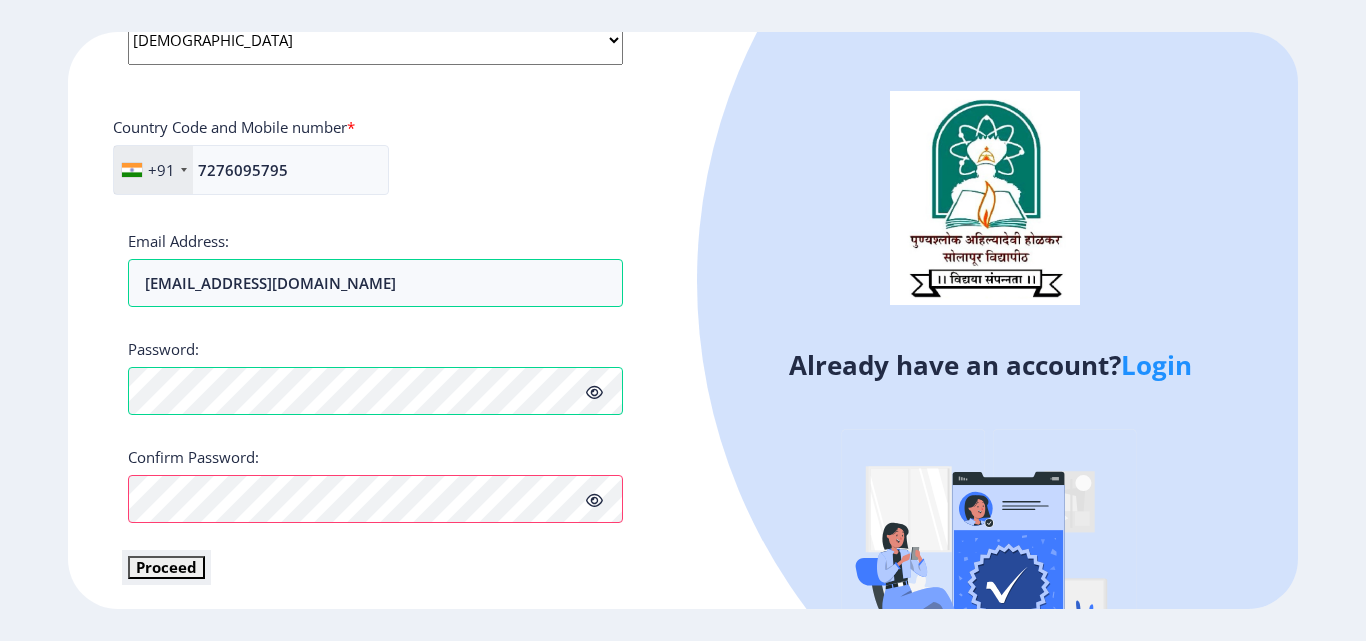 click on "Proceed" 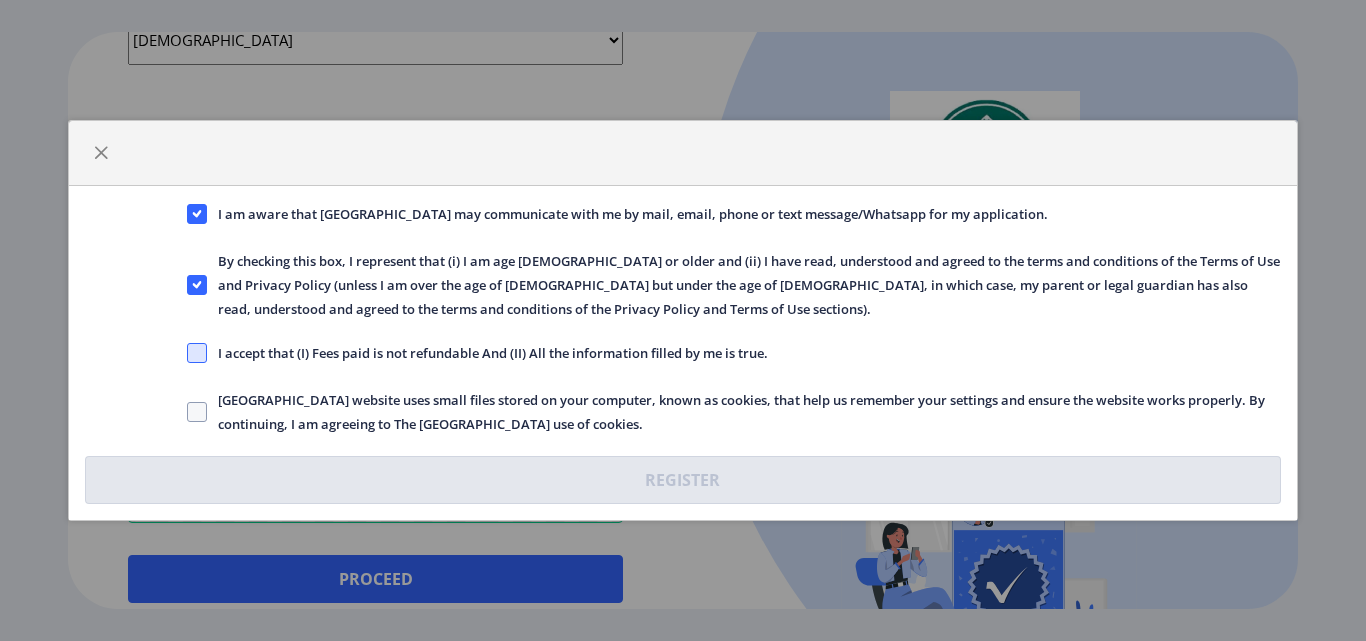 click 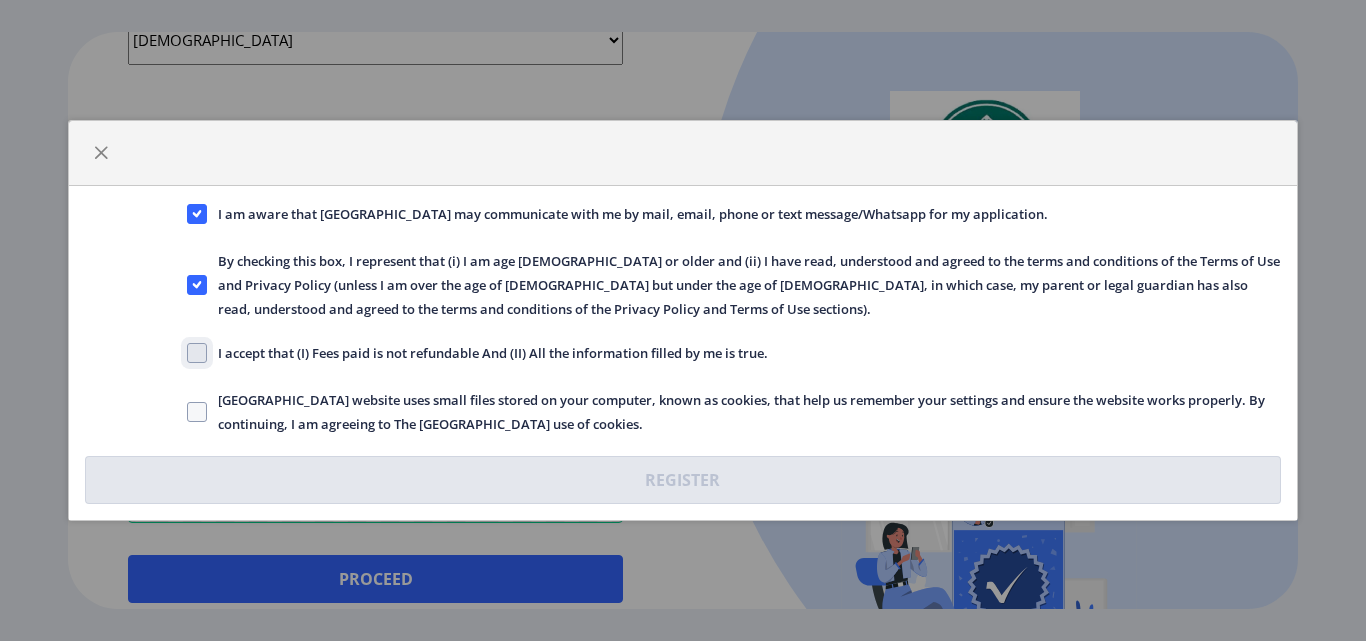 click on "I accept that (I) Fees paid is not refundable And (II) All the information filled by me is true." 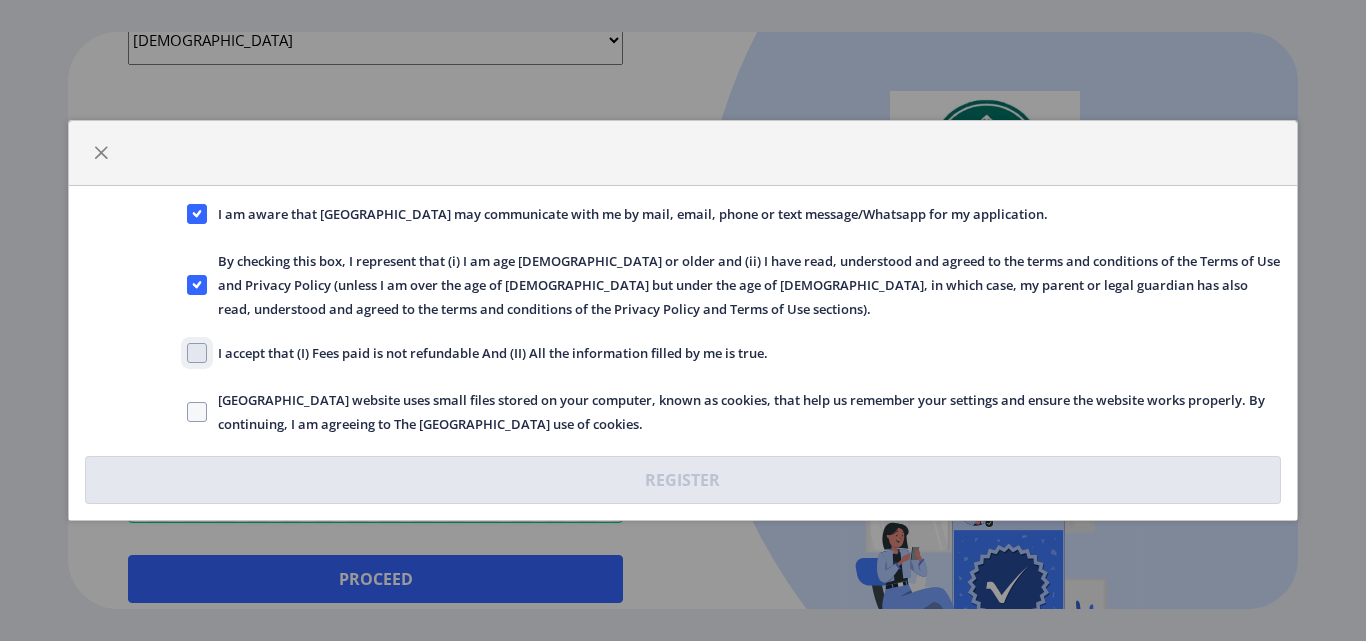checkbox on "true" 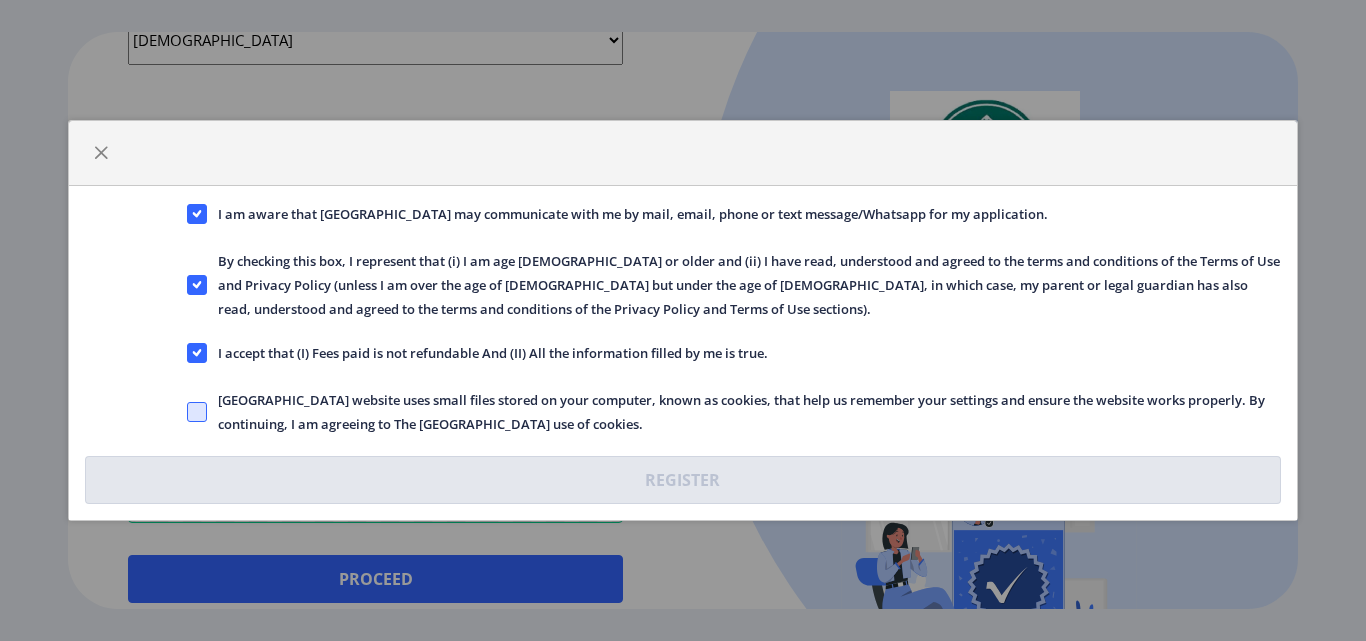 click 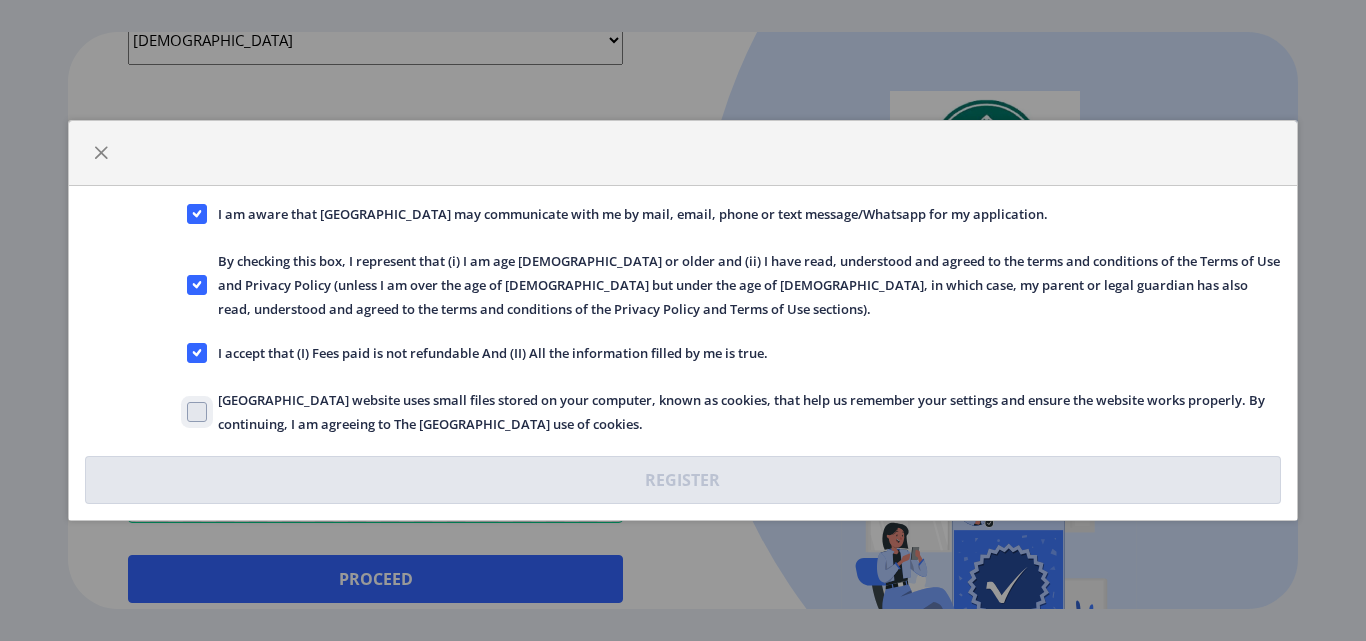 click on "[GEOGRAPHIC_DATA] website uses small files stored on your computer, known as cookies, that help us remember your settings and ensure the website works properly. By continuing, I am agreeing to The [GEOGRAPHIC_DATA] use of cookies." 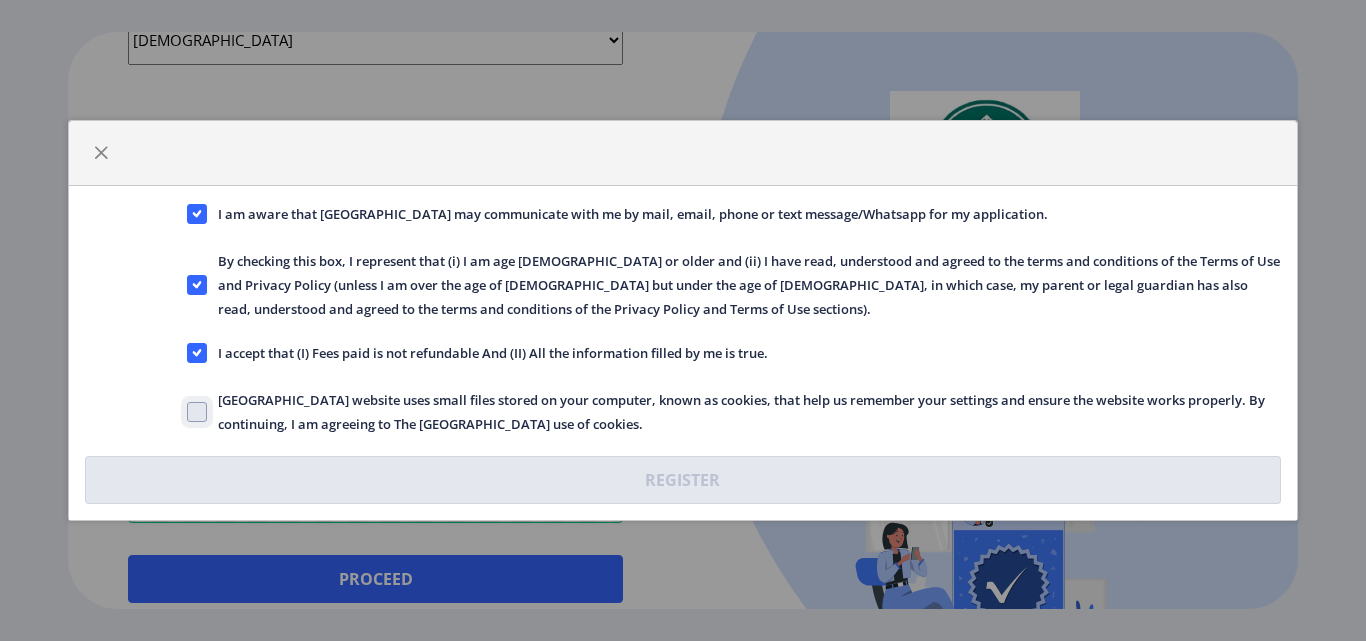 checkbox on "true" 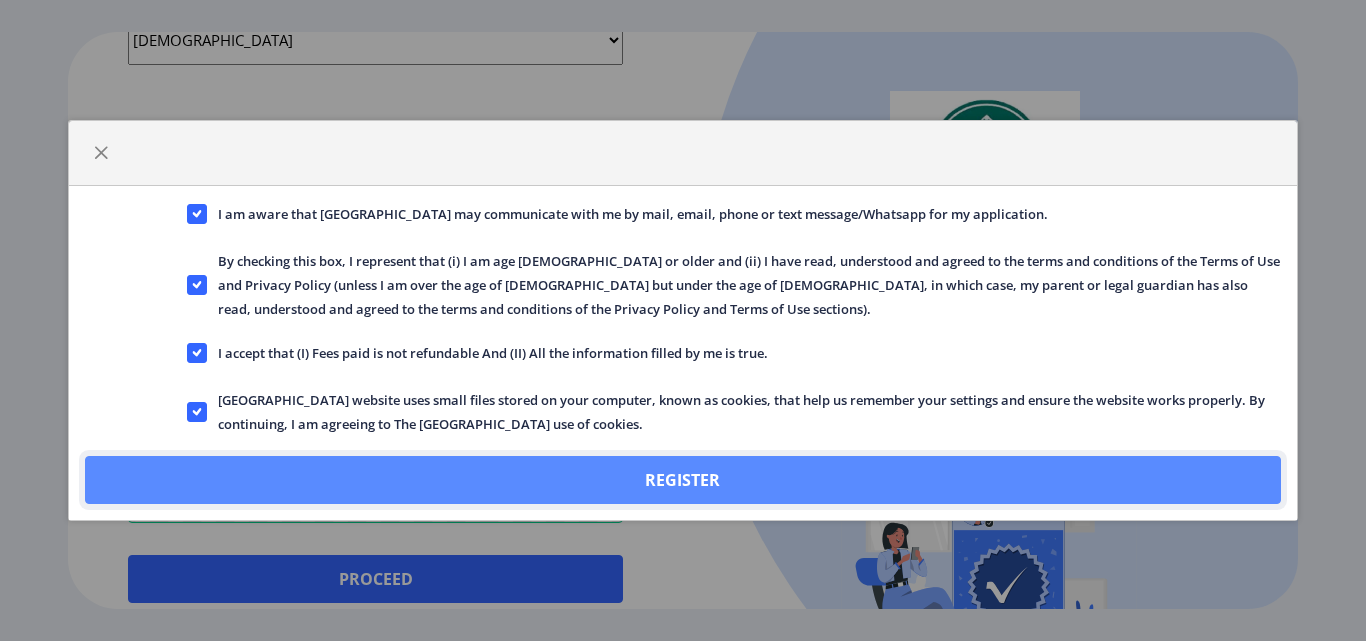 click on "Register" 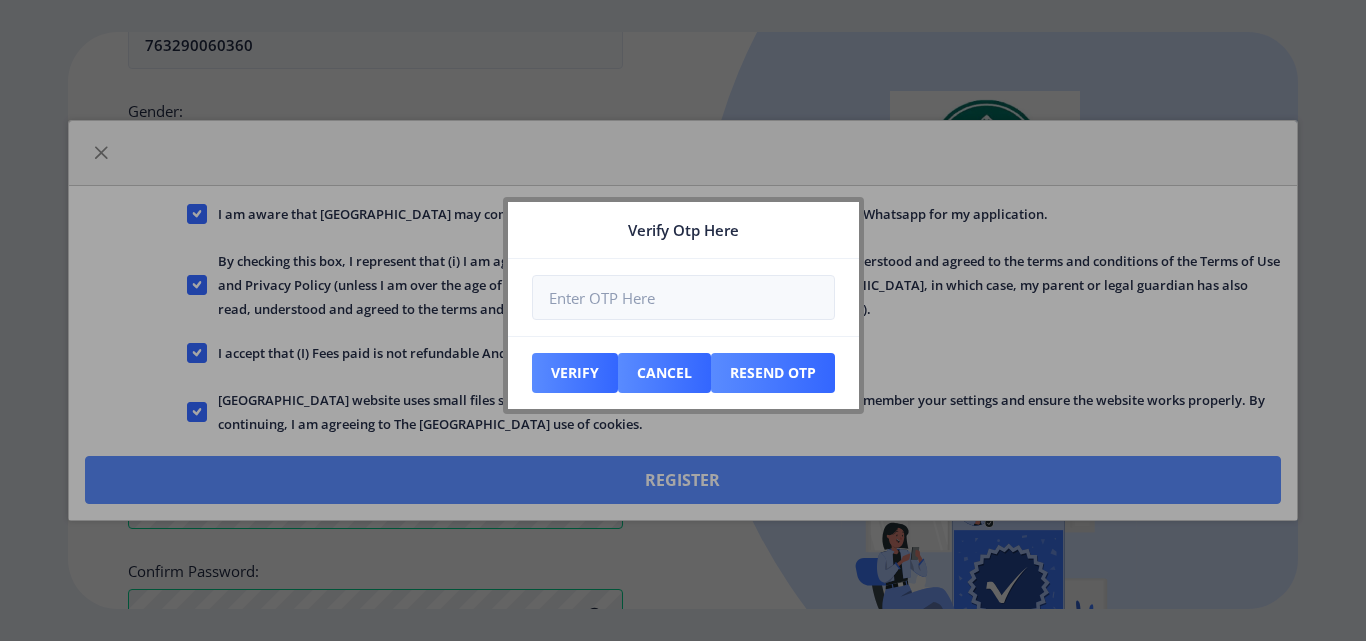 scroll, scrollTop: 953, scrollLeft: 0, axis: vertical 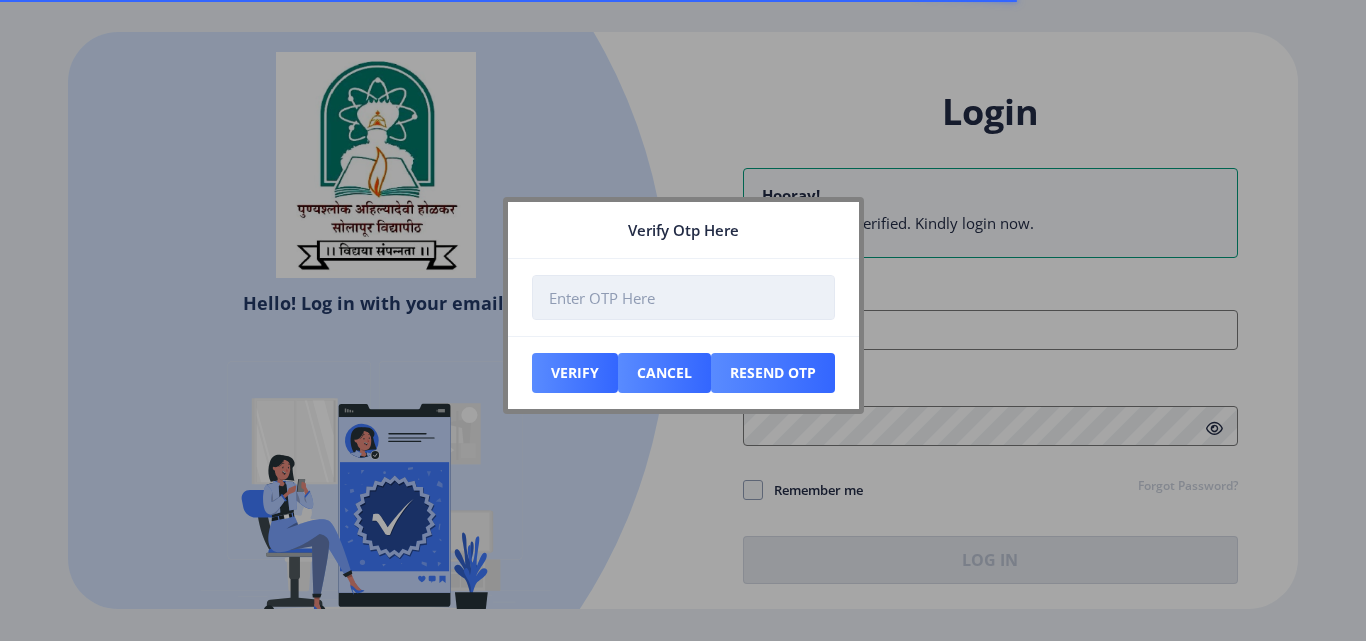 click at bounding box center [683, 297] 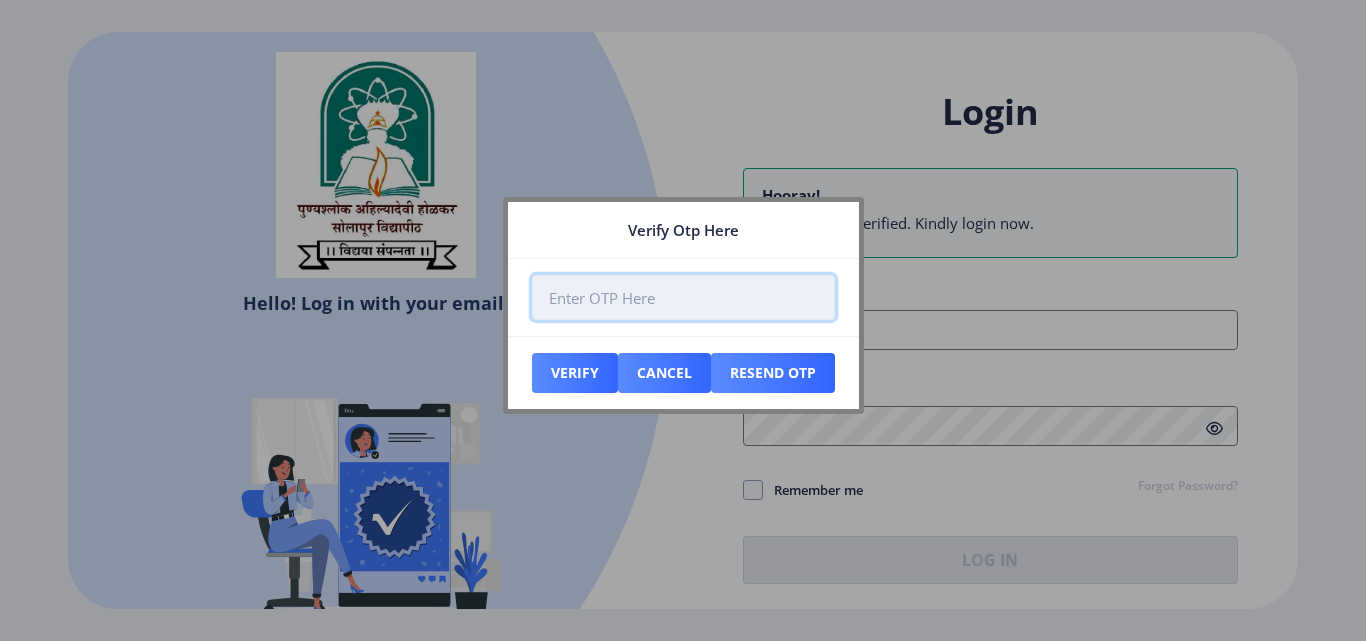 click at bounding box center (683, 297) 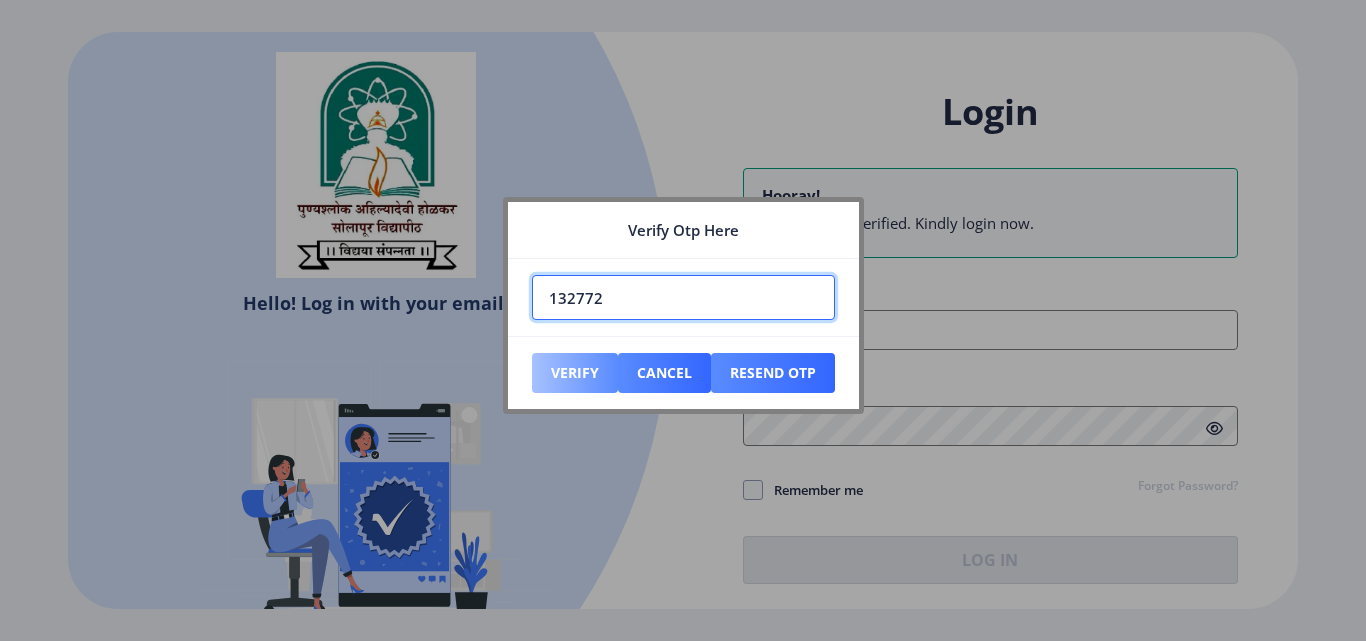 type on "132772" 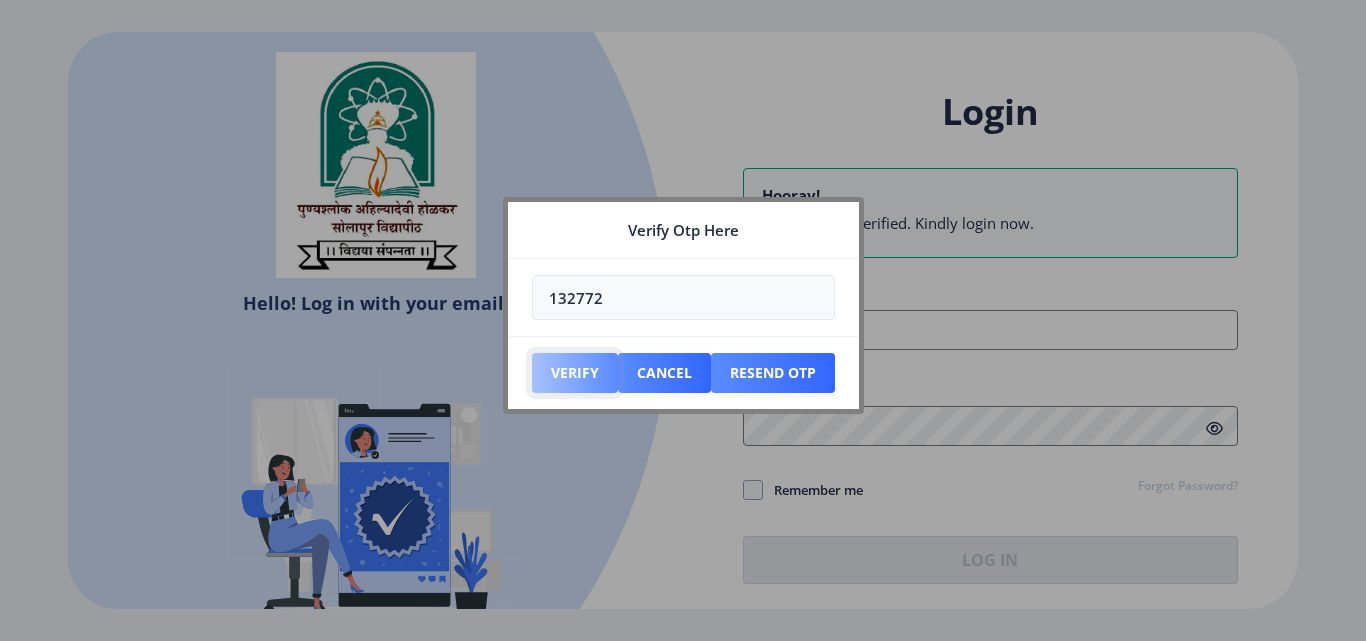 click on "Verify" at bounding box center [575, 373] 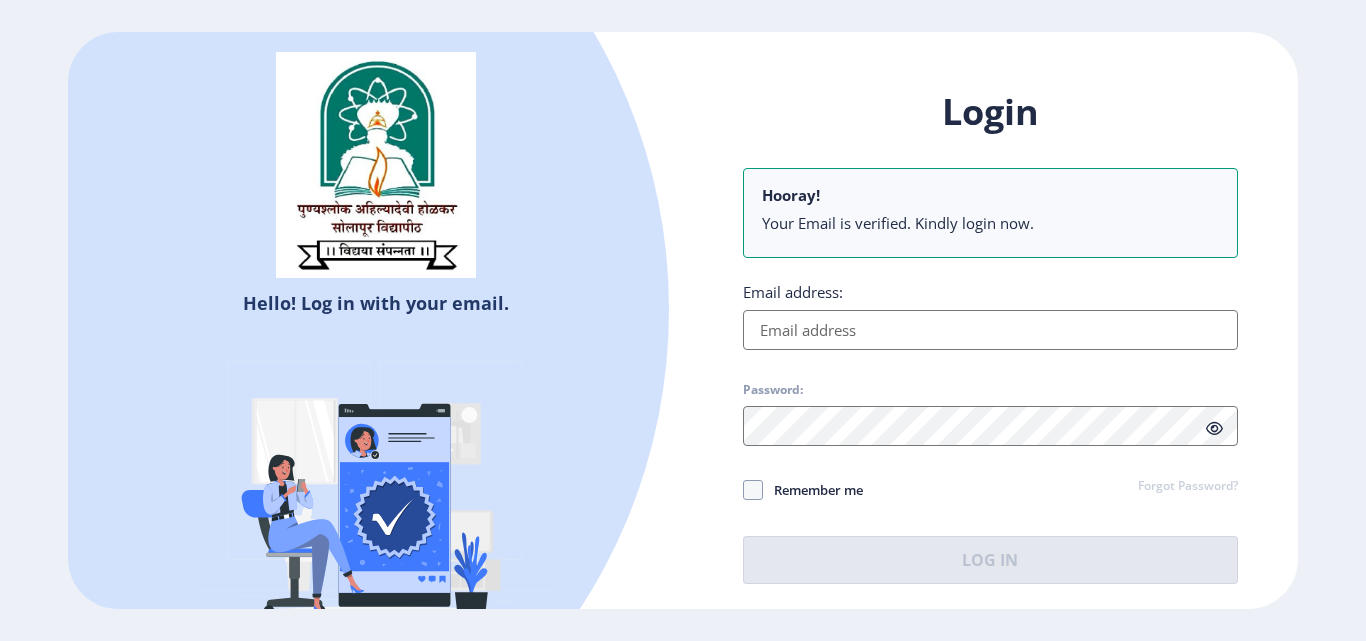 click on "Email address:" at bounding box center (990, 330) 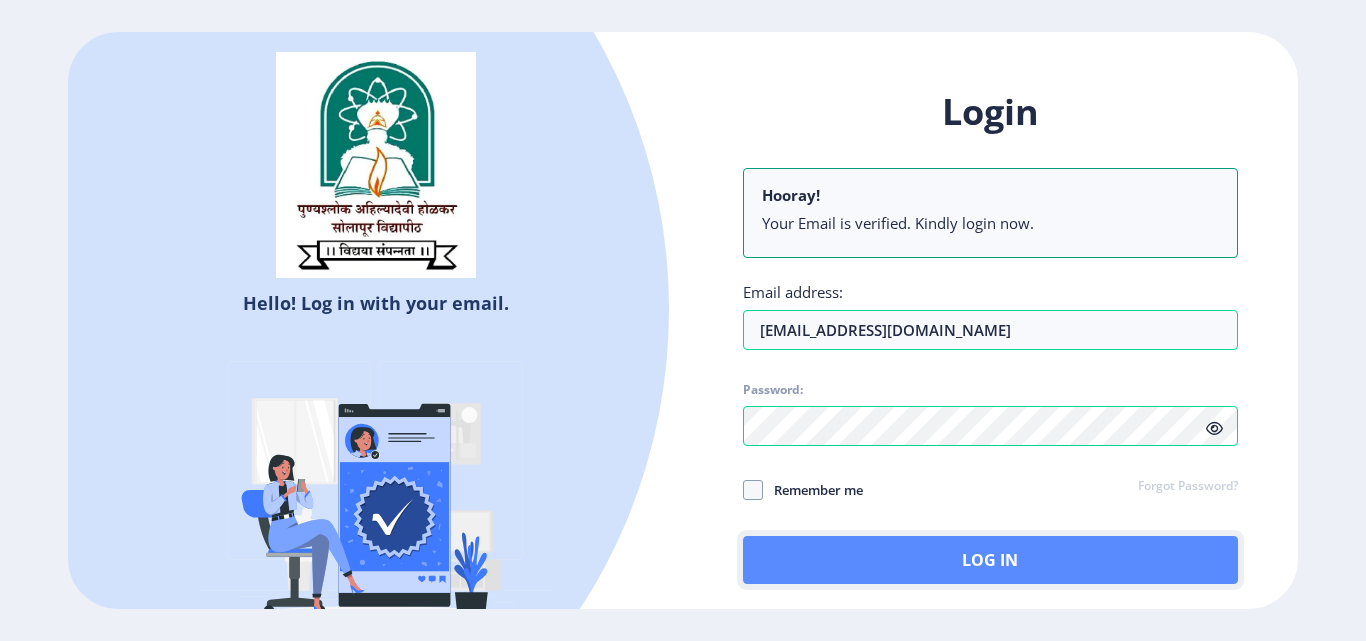 click on "Log In" 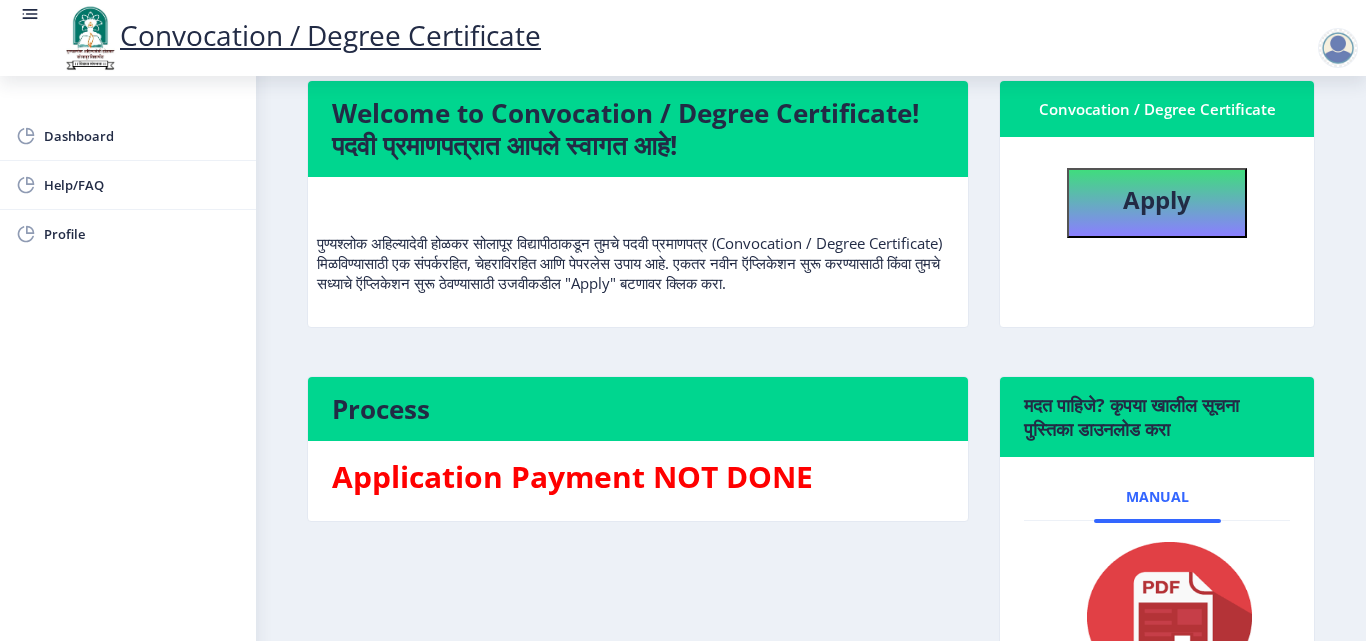 scroll, scrollTop: 0, scrollLeft: 0, axis: both 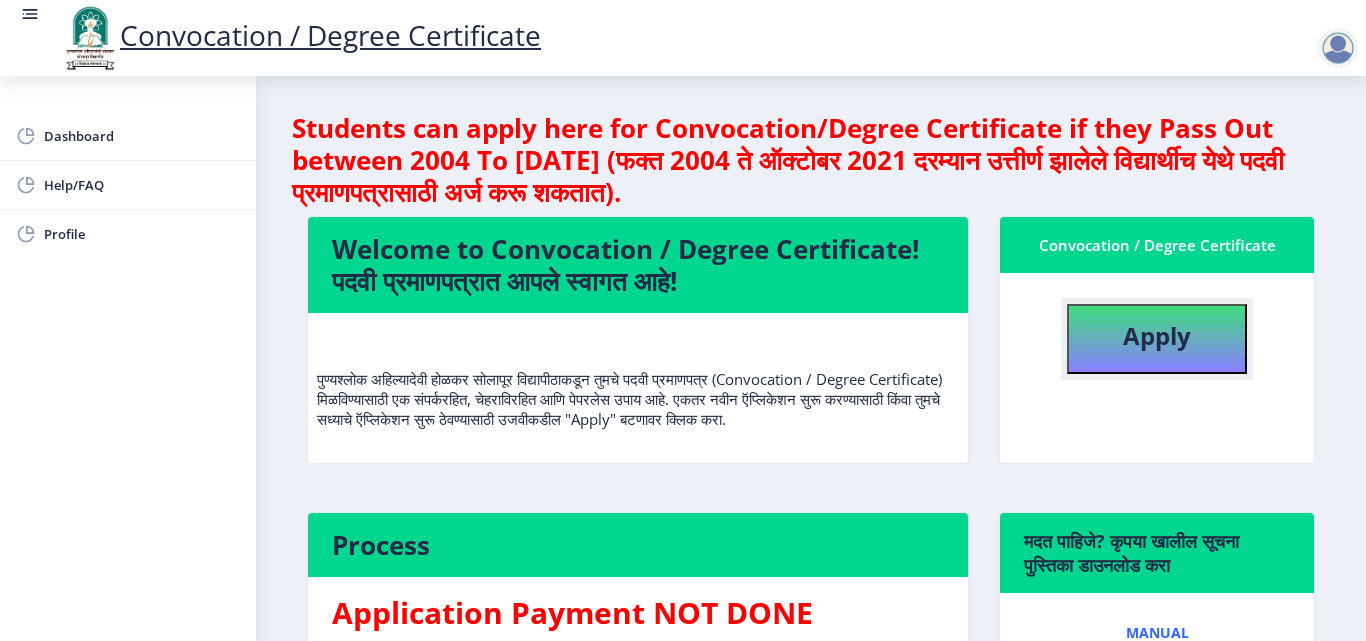 click on "Apply" 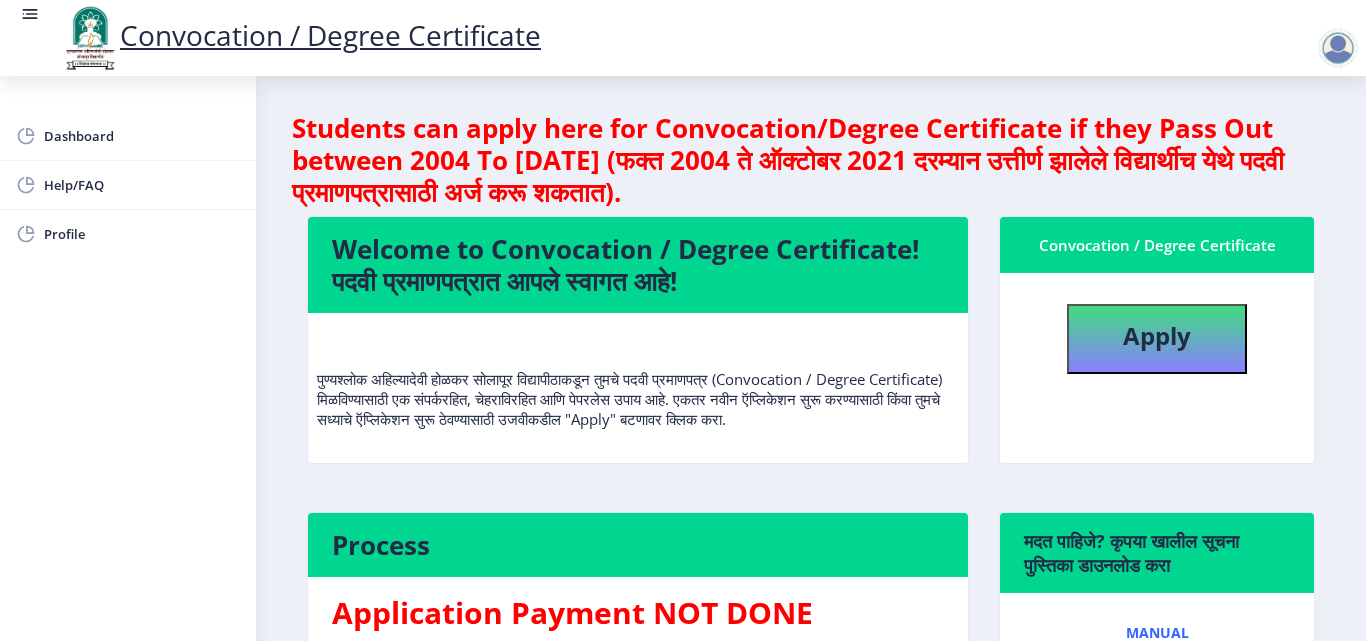 select 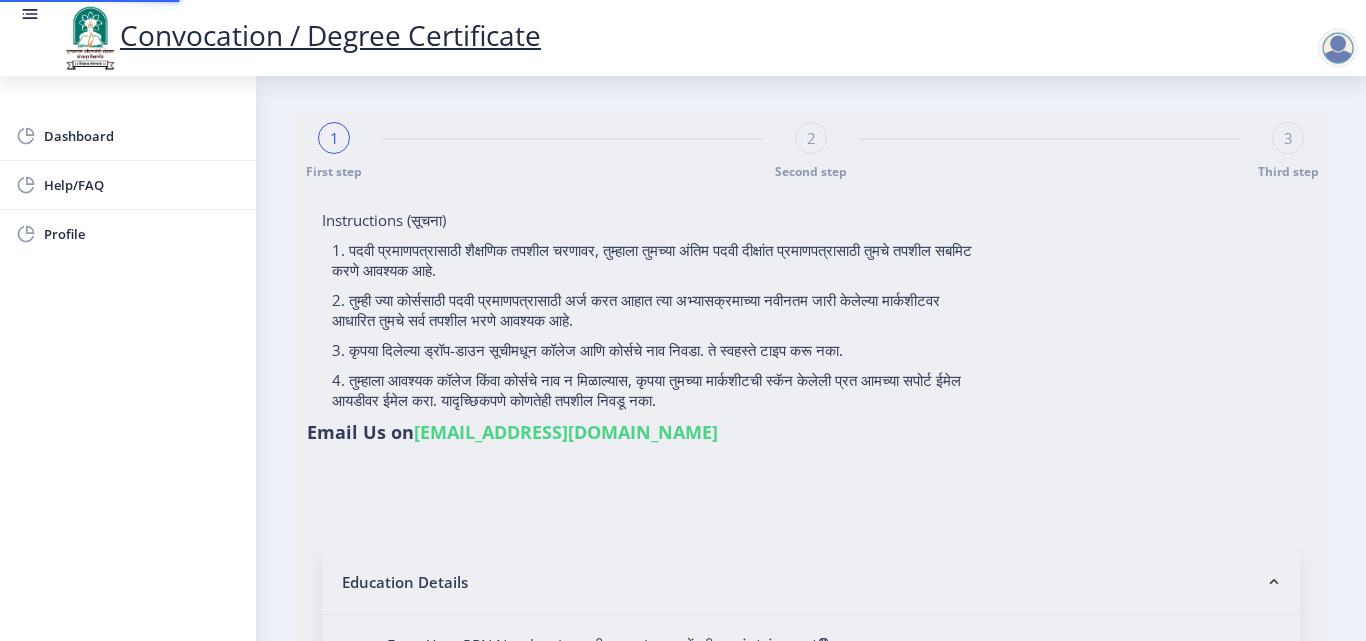 type on "[PERSON_NAME] [PERSON_NAME]" 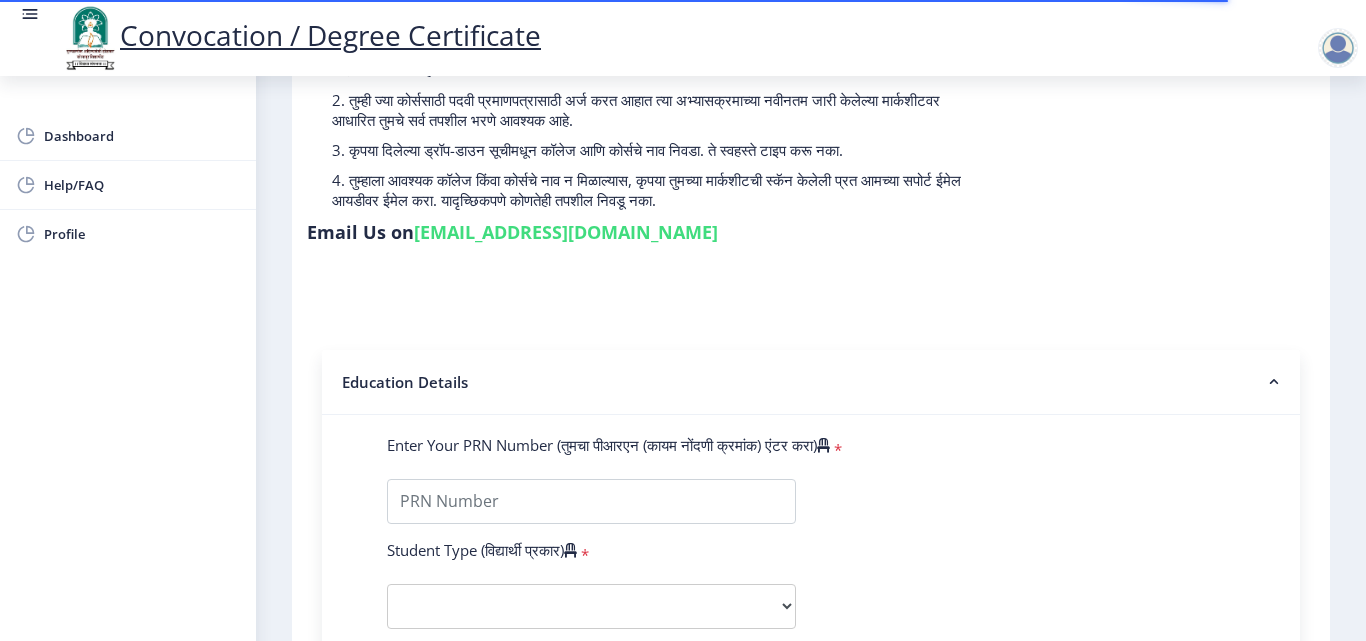scroll, scrollTop: 300, scrollLeft: 0, axis: vertical 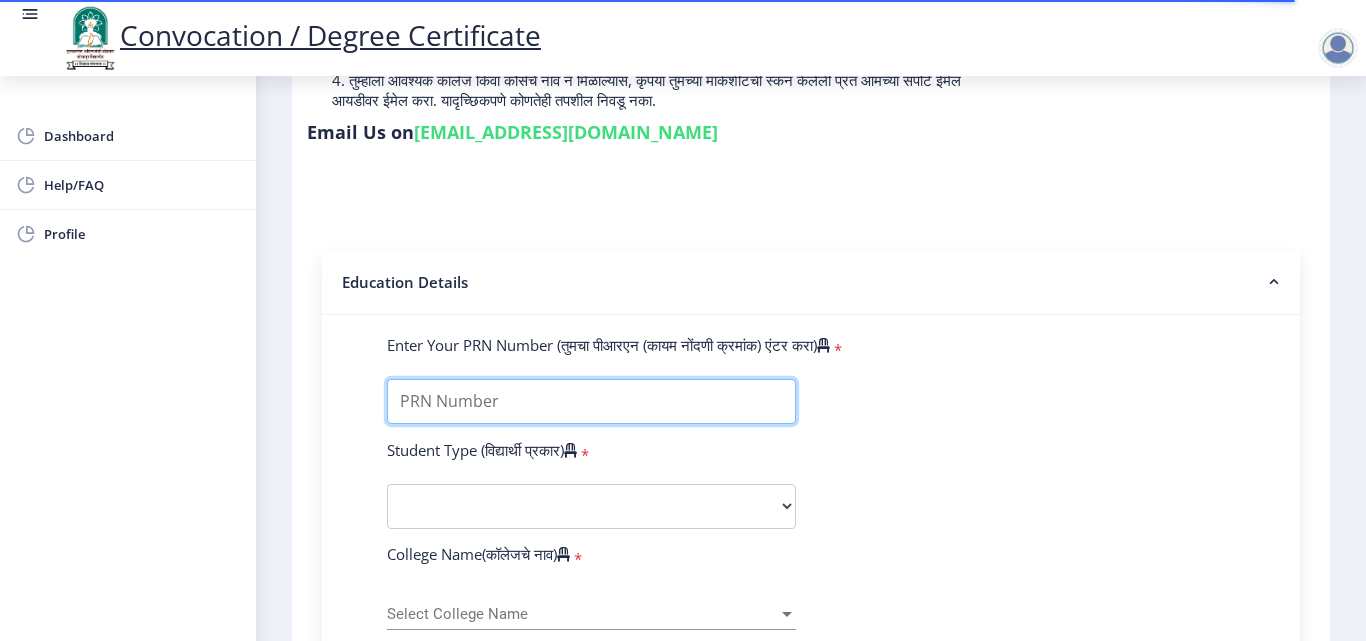 click on "Enter Your PRN Number (तुमचा पीआरएन (कायम नोंदणी क्रमांक) एंटर करा)" at bounding box center (591, 401) 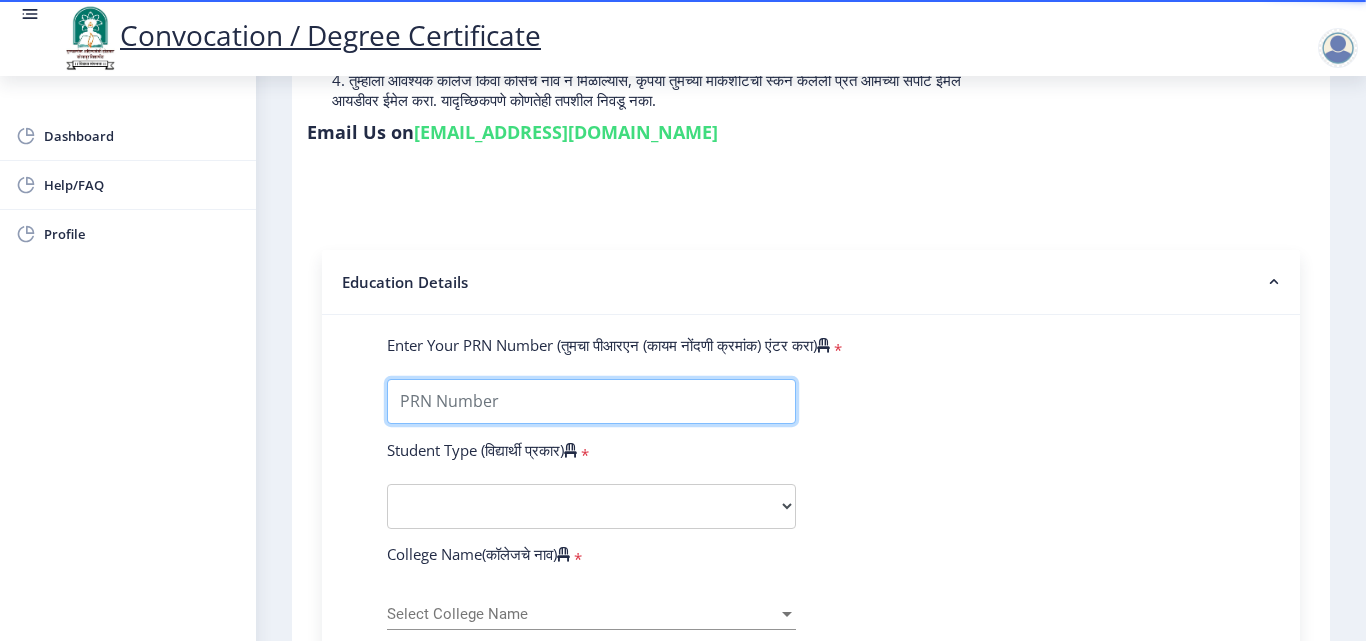 click on "Enter Your PRN Number (तुमचा पीआरएन (कायम नोंदणी क्रमांक) एंटर करा)" at bounding box center (591, 401) 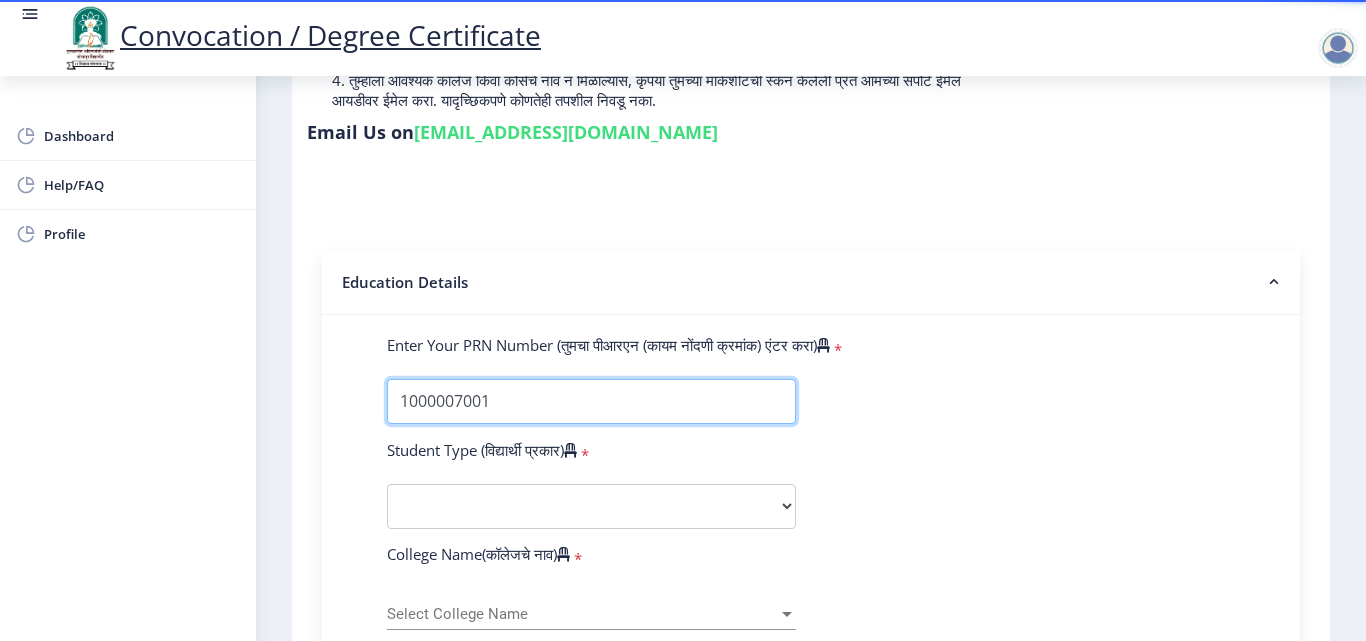 type on "1000007001" 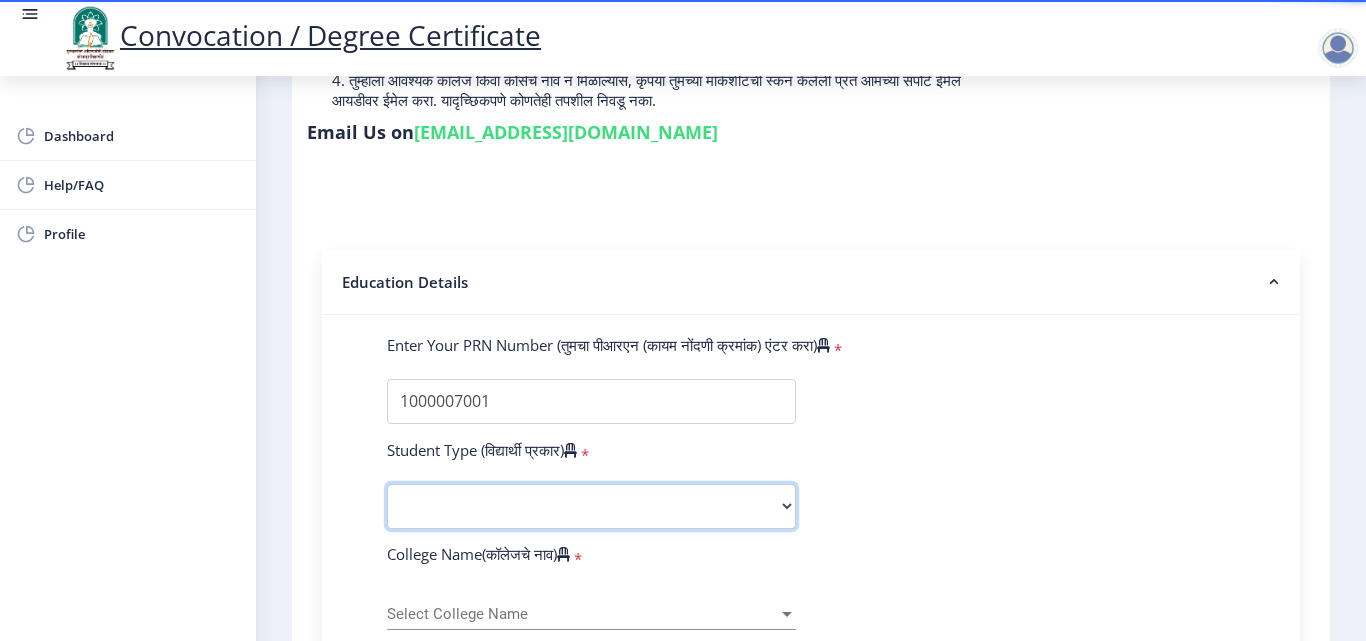 click on "Select Student Type Regular External" at bounding box center [591, 506] 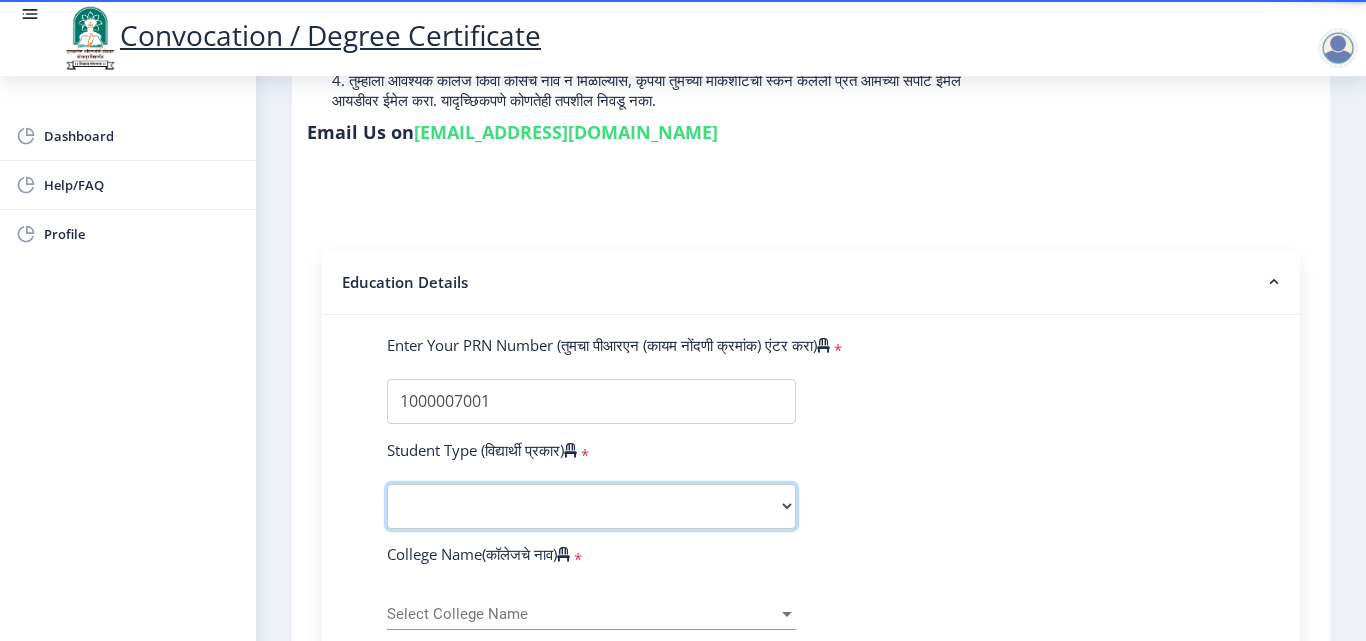select on "Regular" 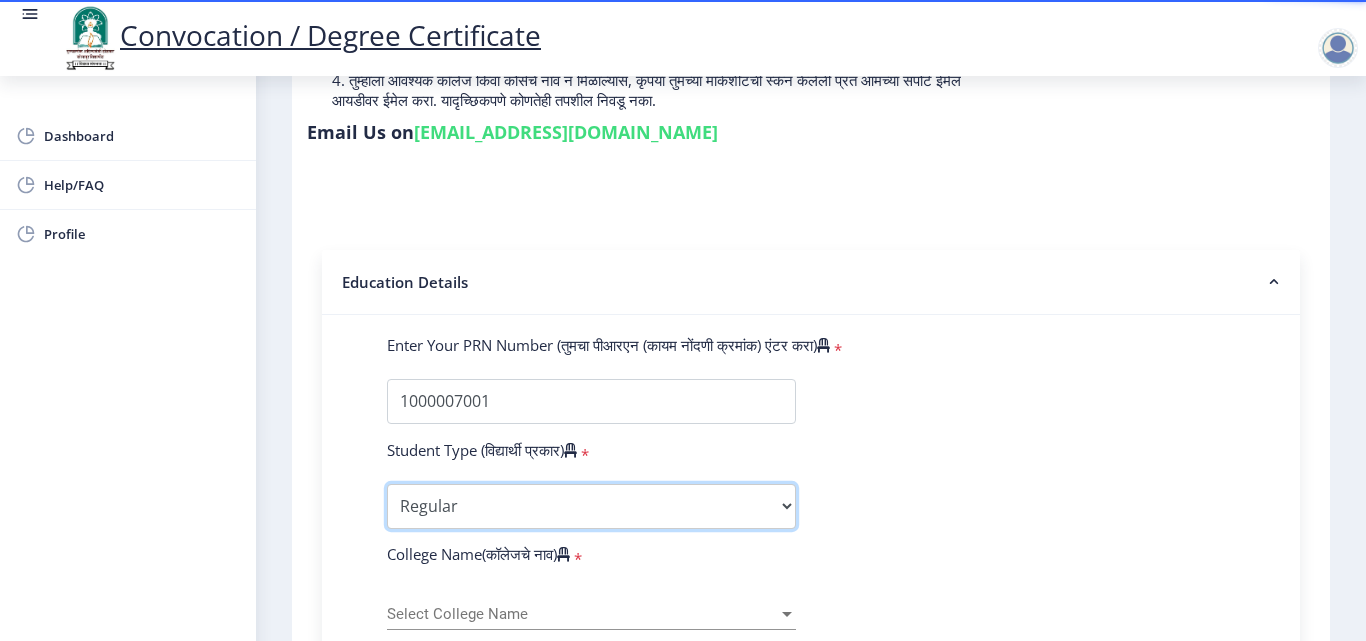click on "Select Student Type Regular External" at bounding box center [591, 506] 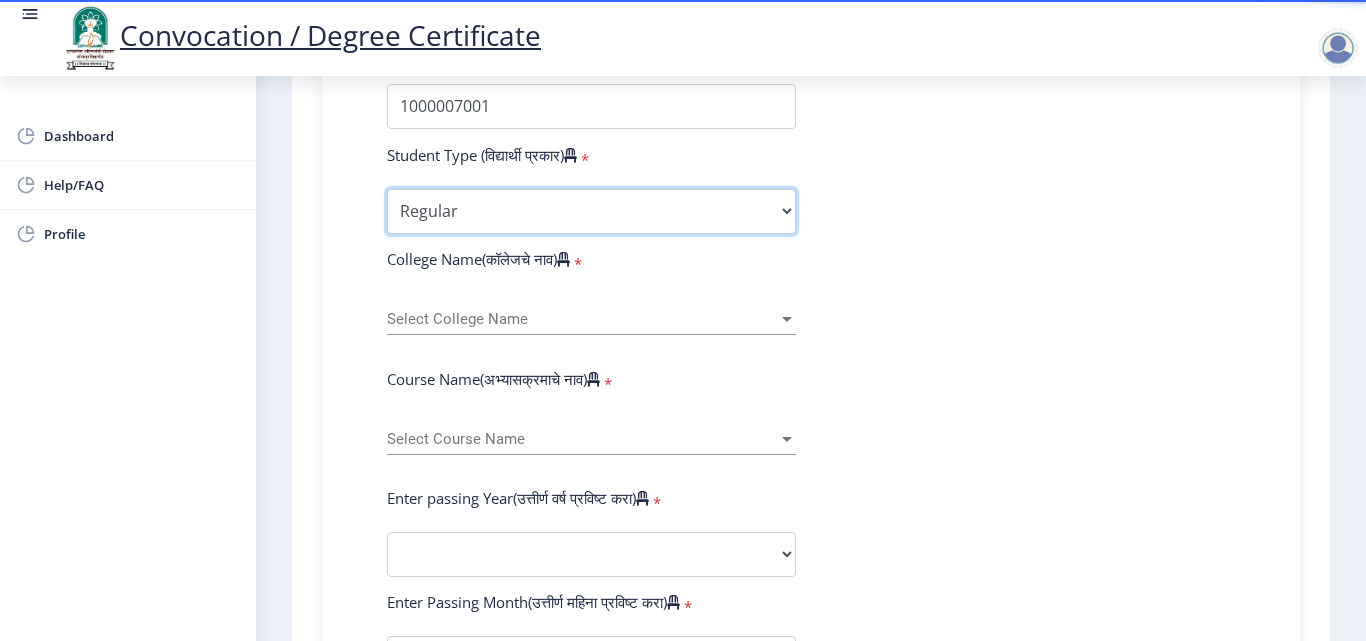 scroll, scrollTop: 600, scrollLeft: 0, axis: vertical 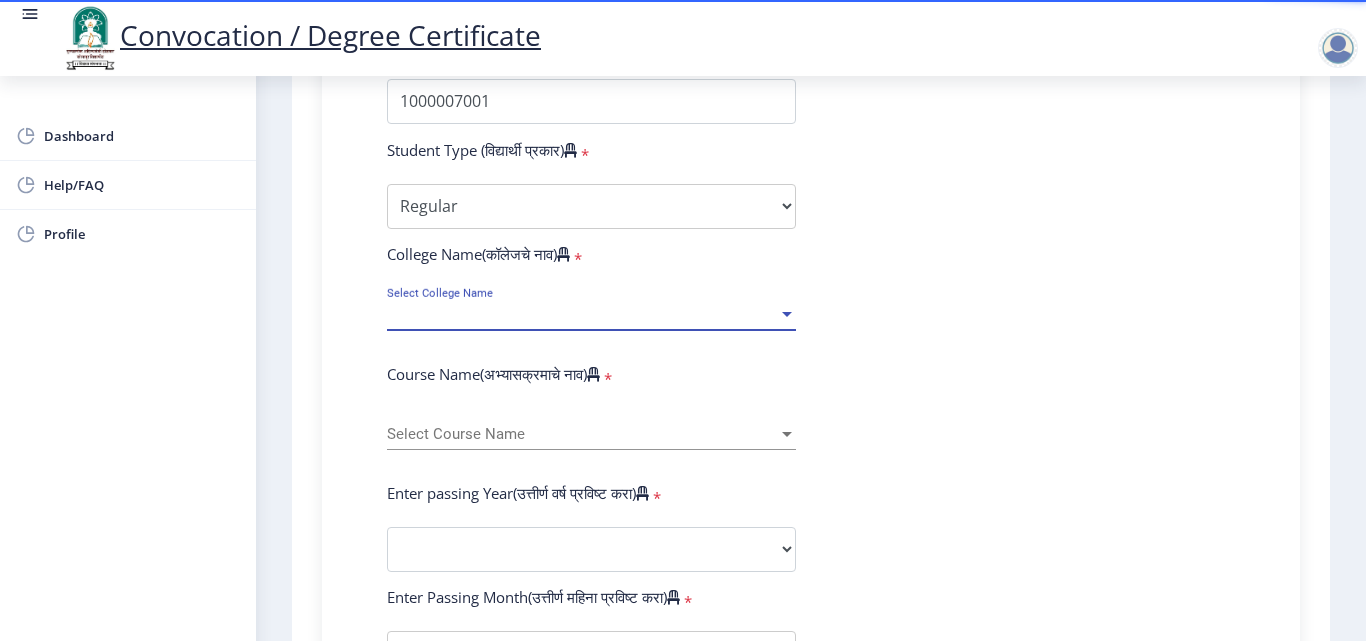 click on "Select College Name" at bounding box center (582, 314) 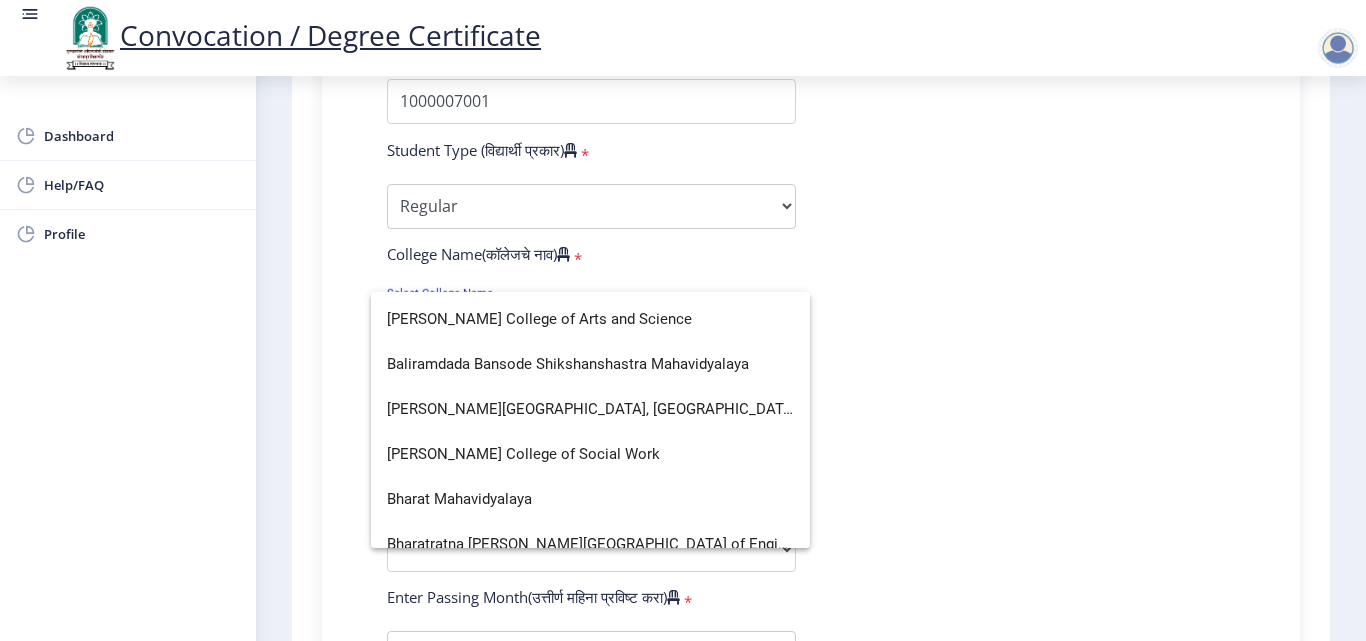 scroll, scrollTop: 0, scrollLeft: 0, axis: both 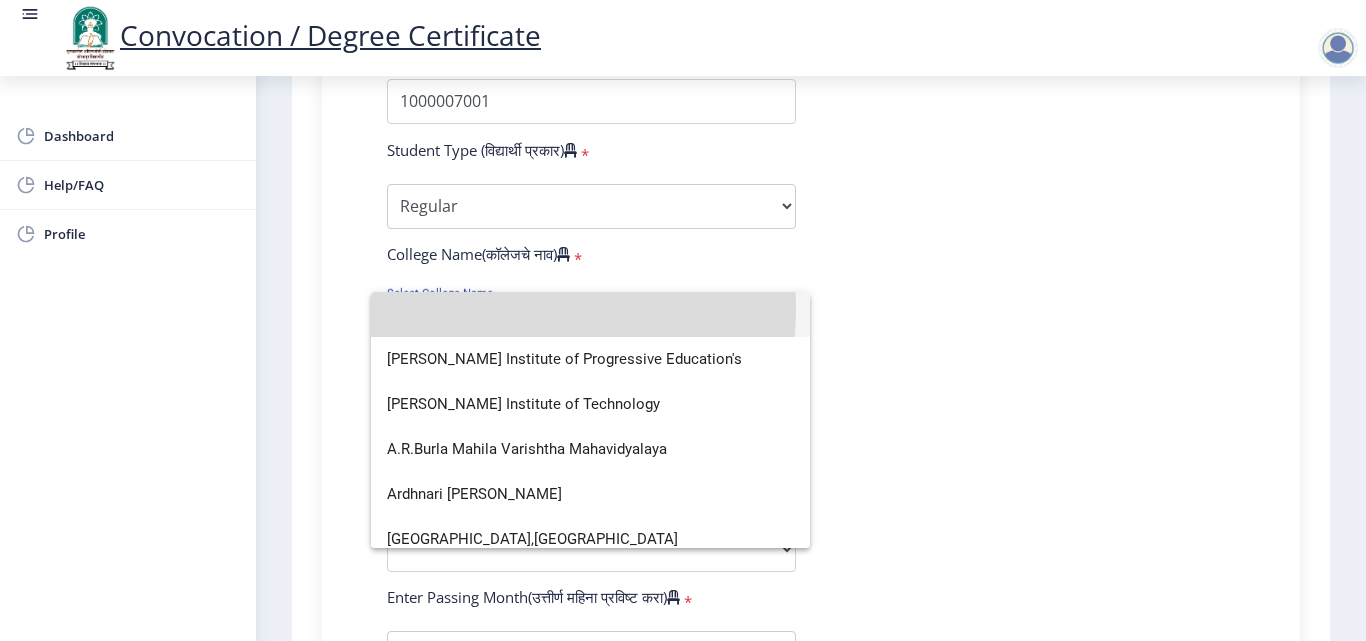 click at bounding box center [590, 314] 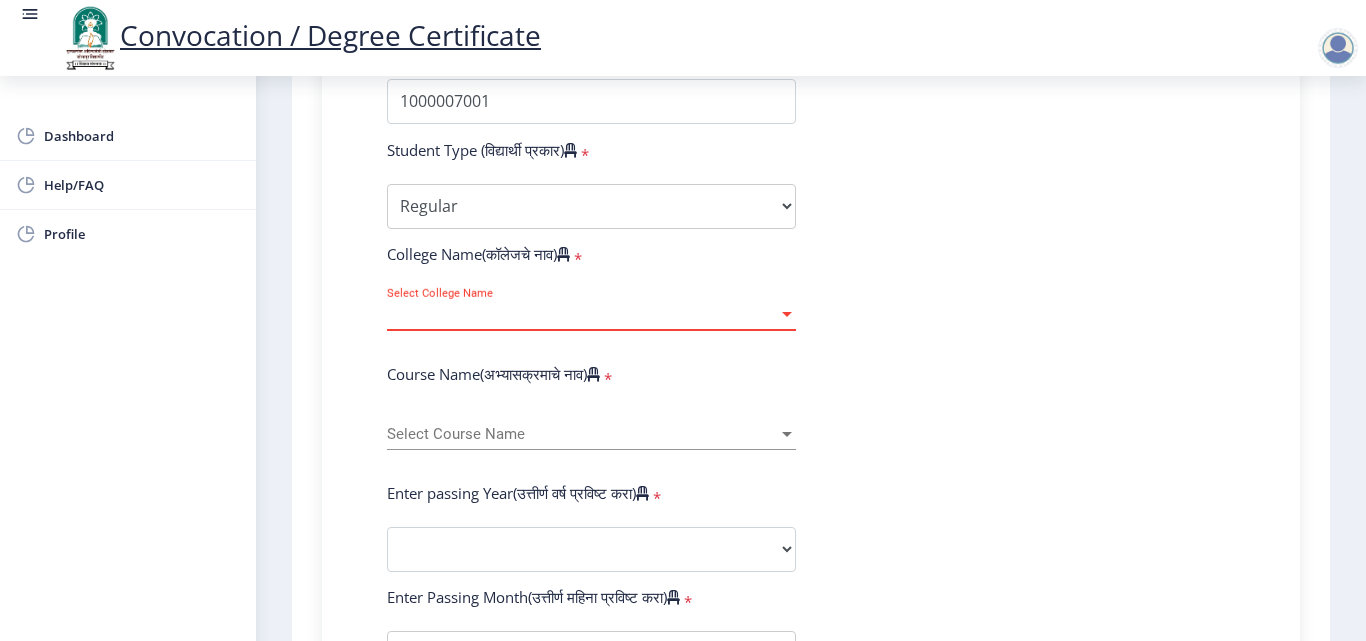 click on "Select College Name" at bounding box center [582, 314] 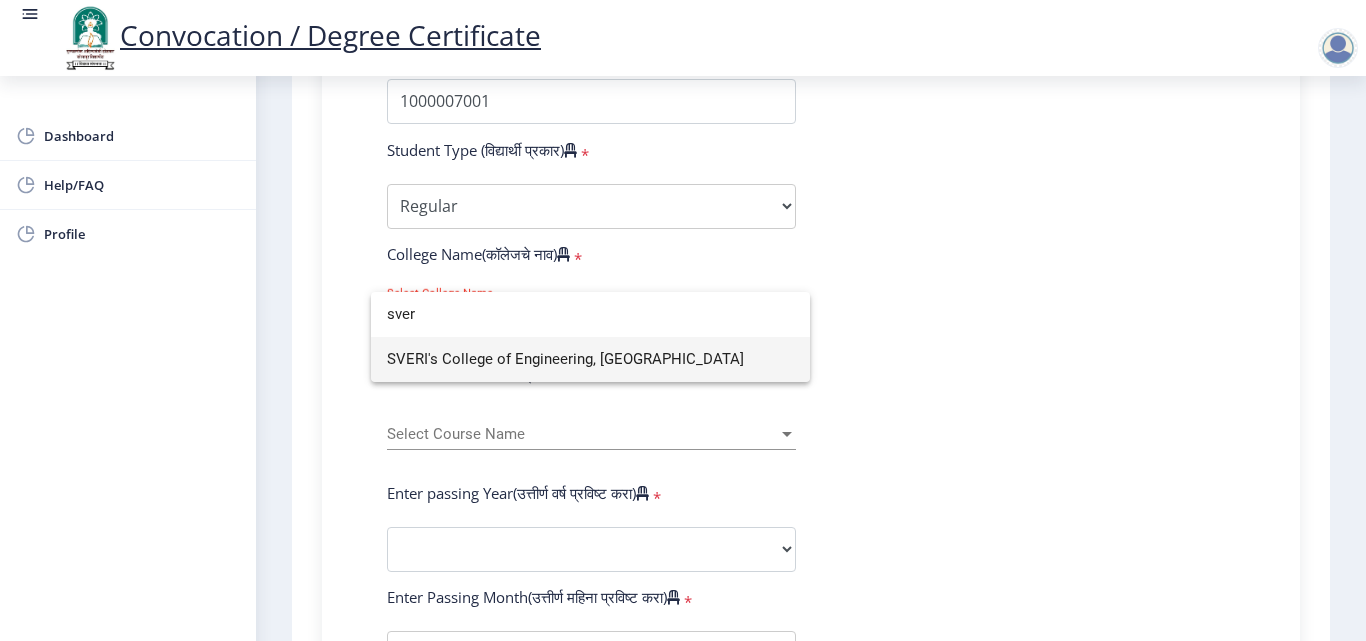 type on "sver" 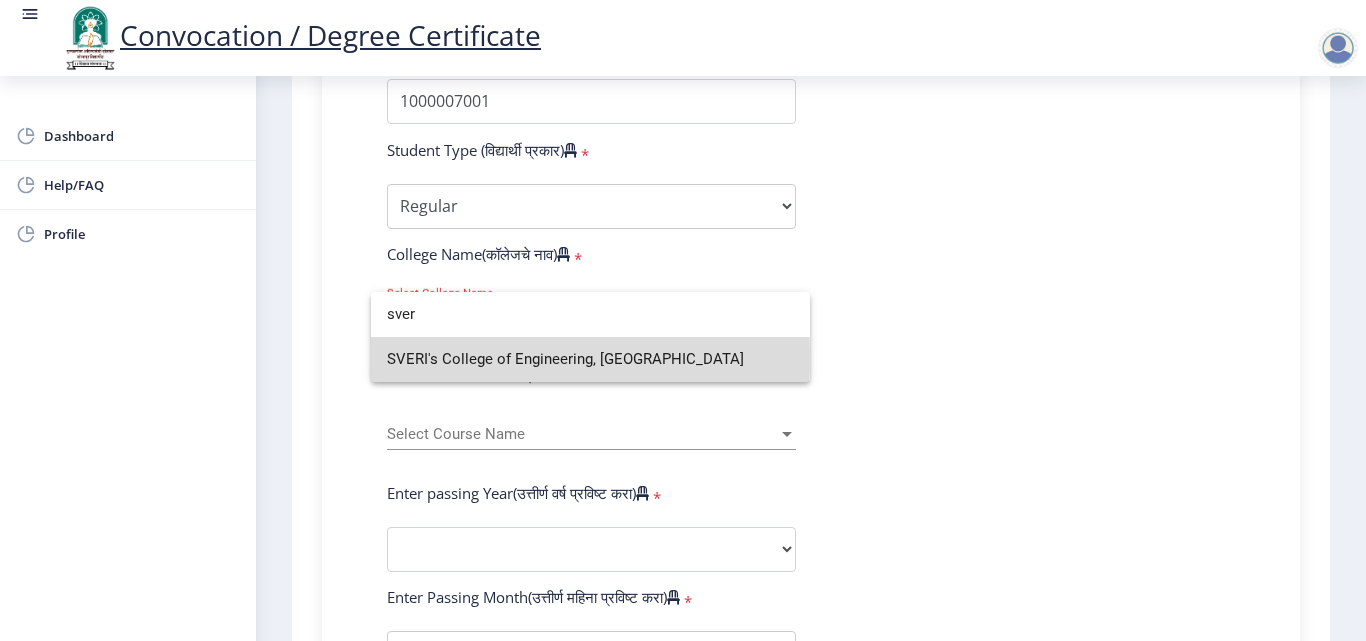click on "SVERI's College of Engineering, [GEOGRAPHIC_DATA]" at bounding box center (590, 359) 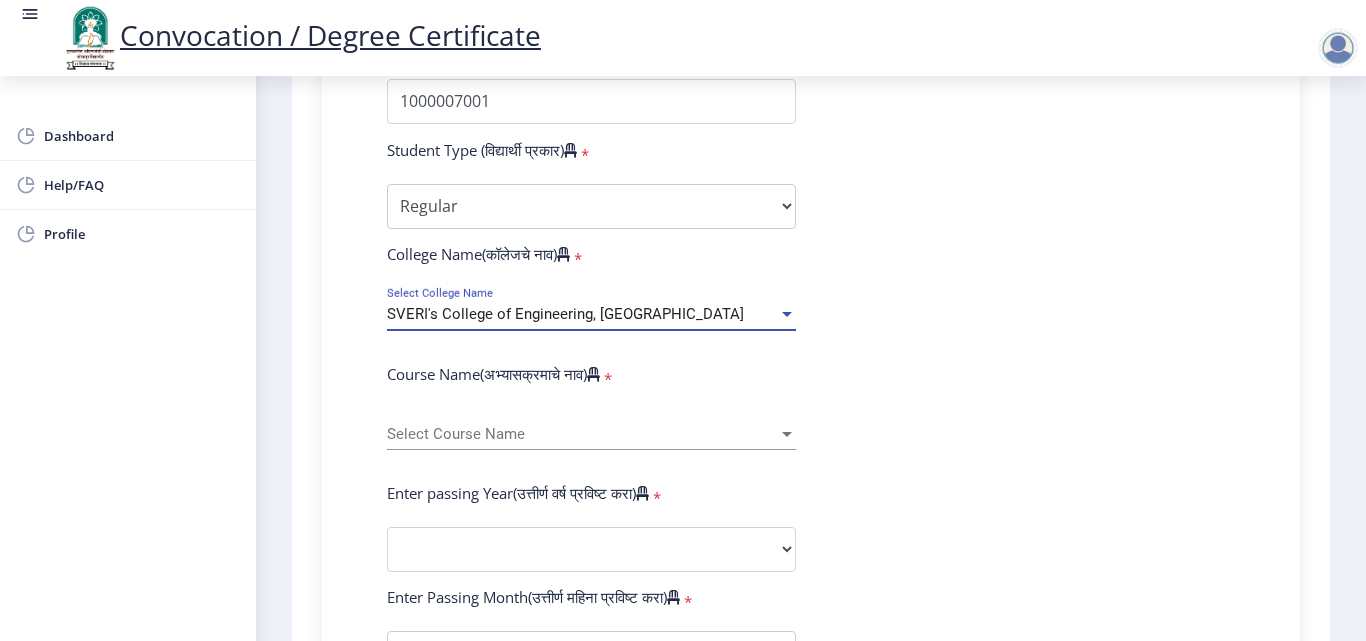 click on "Select Course Name" at bounding box center [582, 434] 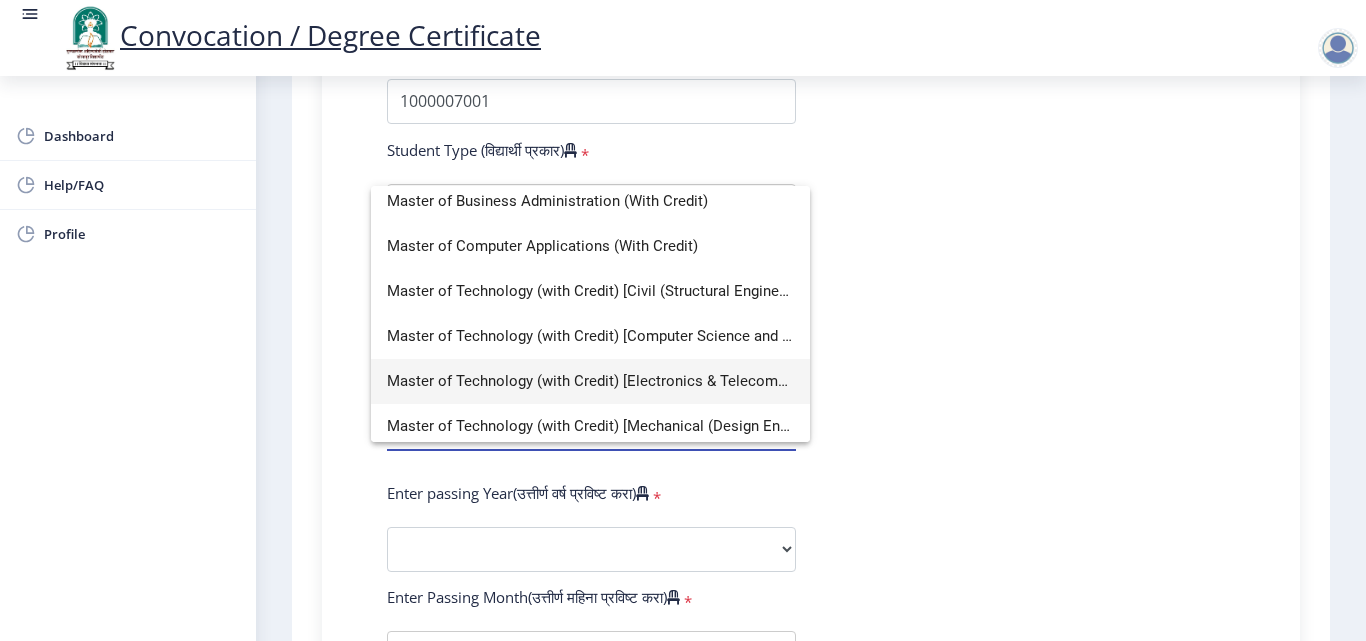 scroll, scrollTop: 464, scrollLeft: 0, axis: vertical 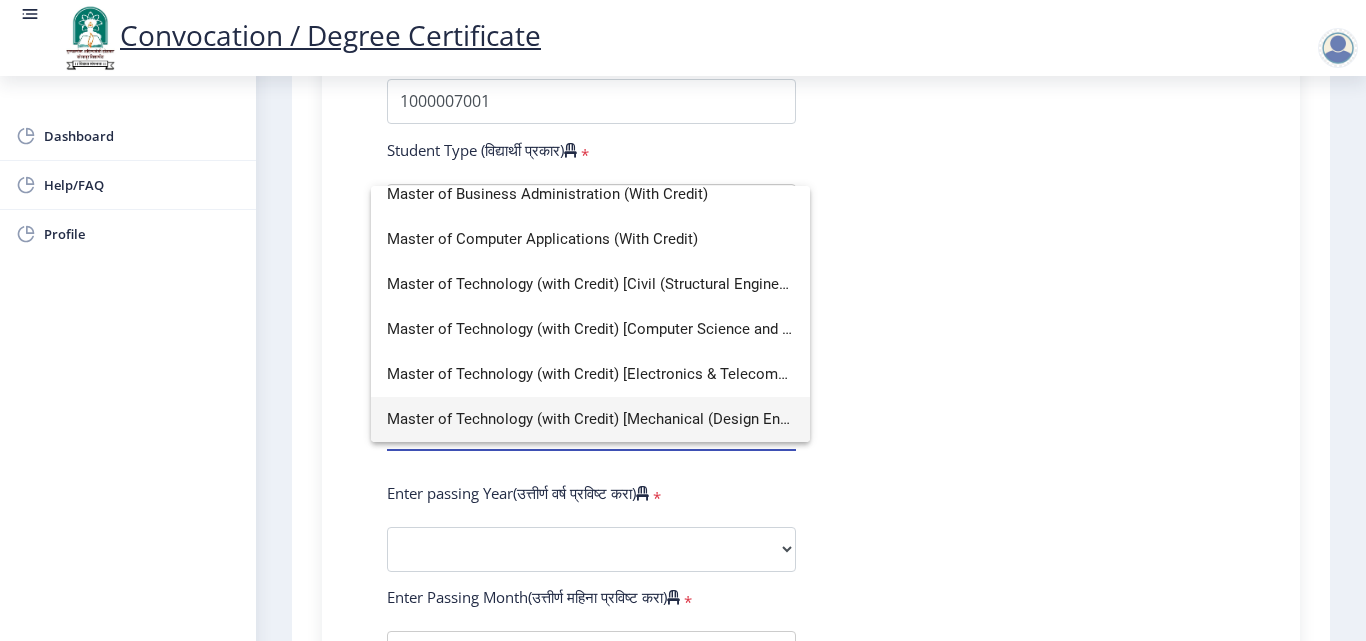 click on "Master of Technology (with Credit) [Mechanical (Design Engineering)]" at bounding box center (590, 419) 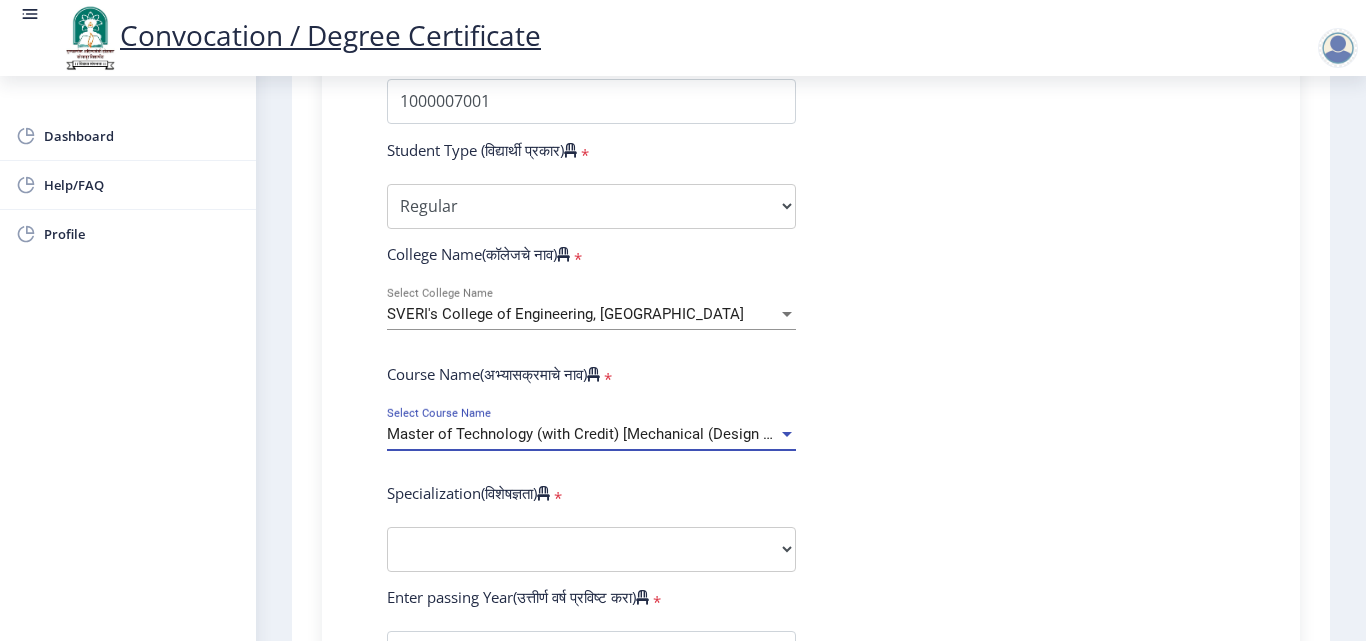 click on "Master of Technology (with Credit) [Mechanical (Design Engineering)]" at bounding box center (618, 434) 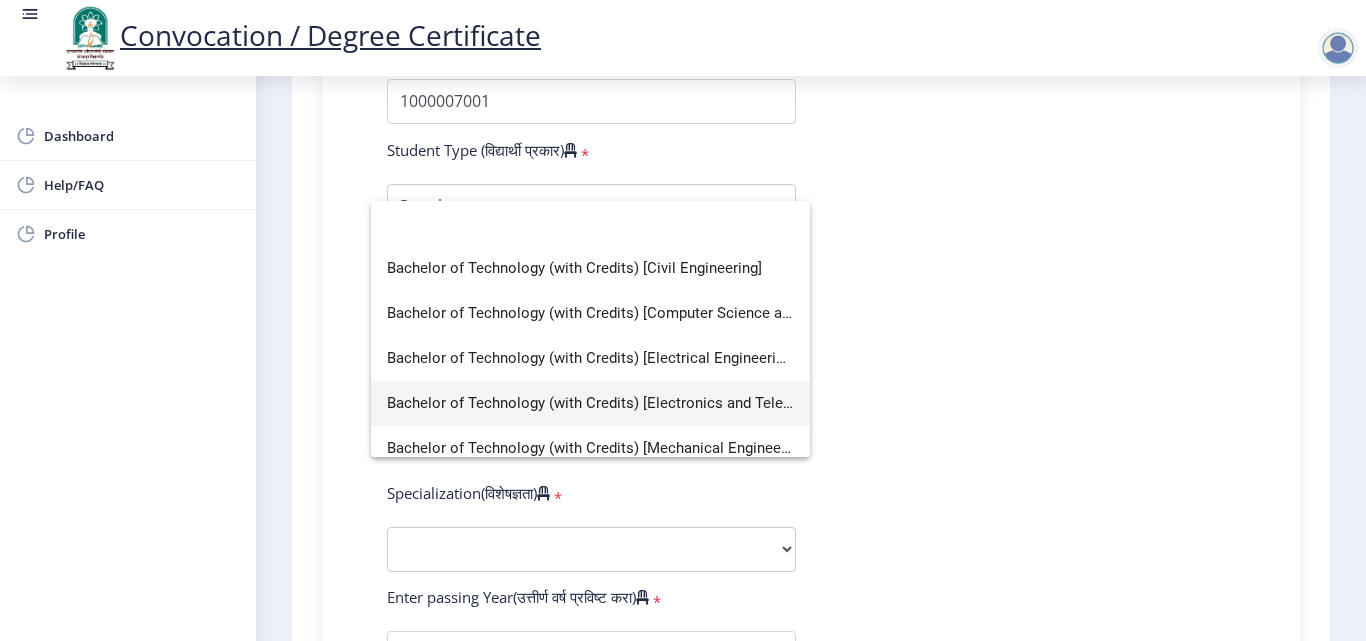 scroll, scrollTop: 464, scrollLeft: 0, axis: vertical 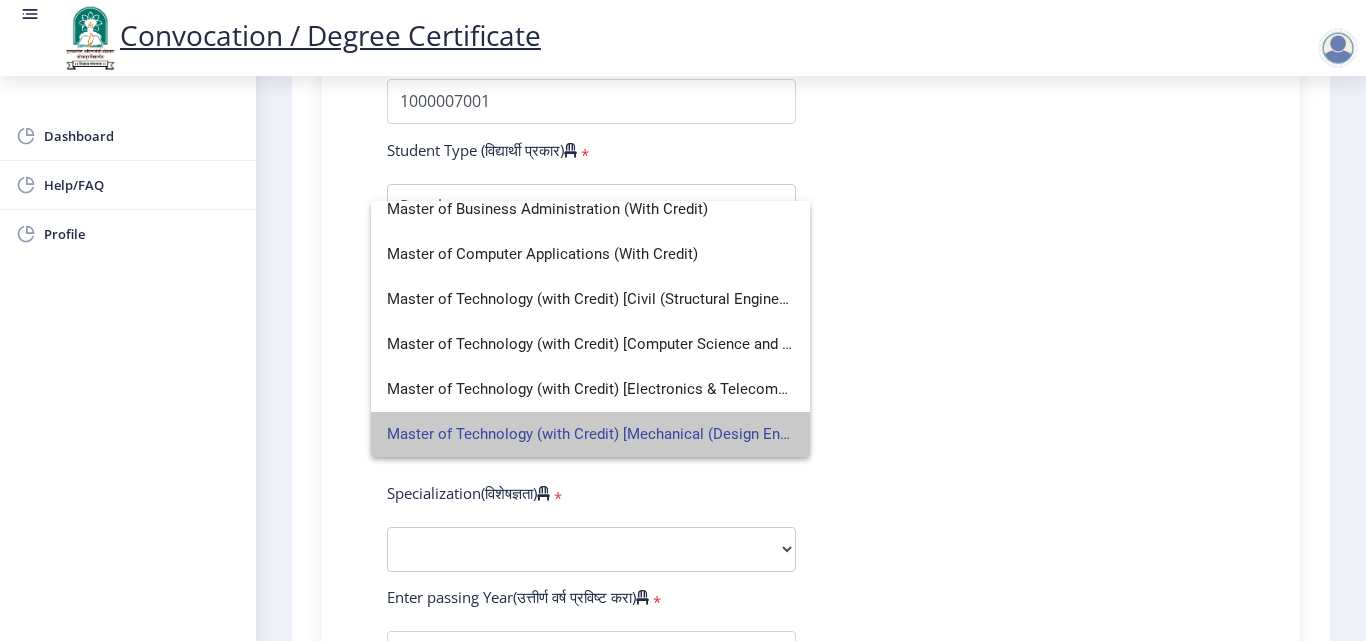 click on "Master of Technology (with Credit) [Mechanical (Design Engineering)]" at bounding box center [590, 434] 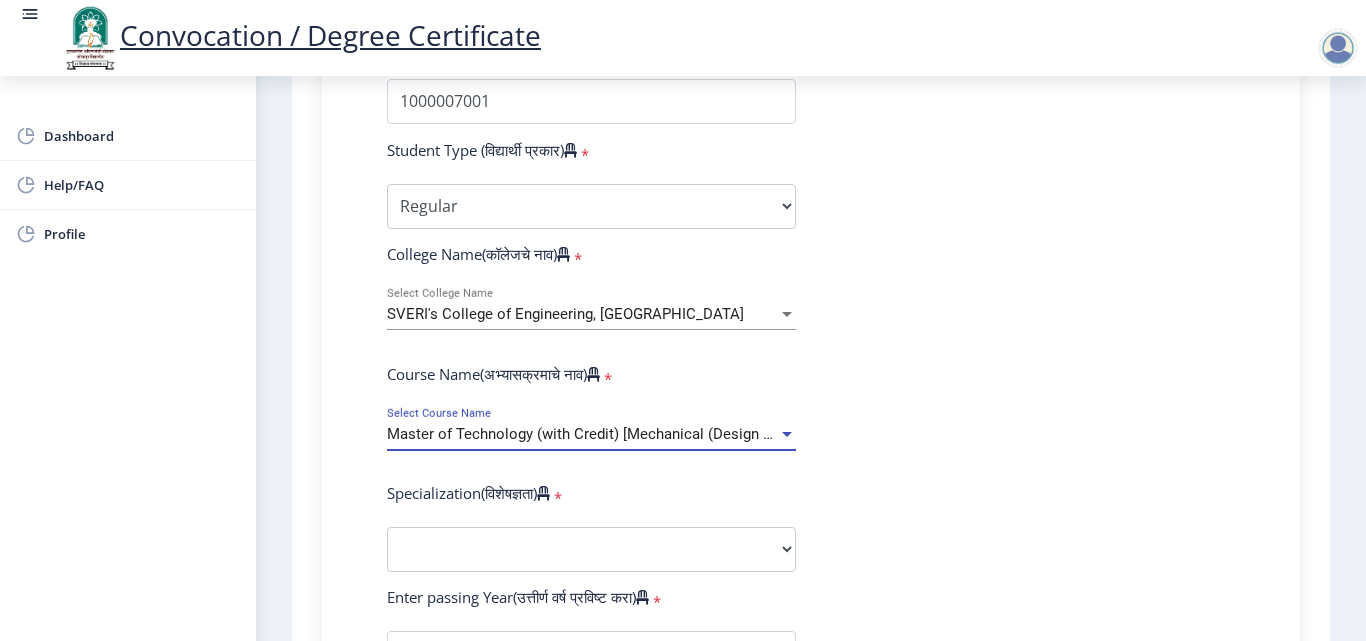 scroll, scrollTop: 800, scrollLeft: 0, axis: vertical 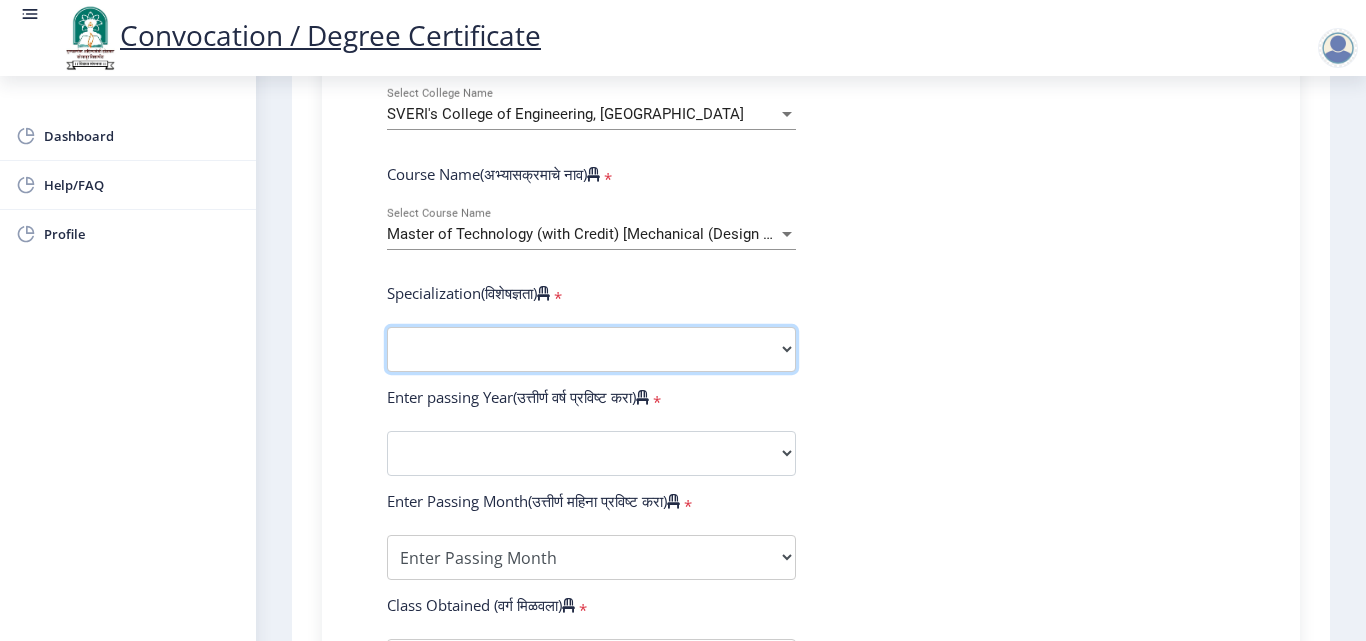 click on "Specialization Civil (Structural Engineering) Electronics & Telecommunication Engineering Mechanical (Design Engineering) Other" at bounding box center (591, 349) 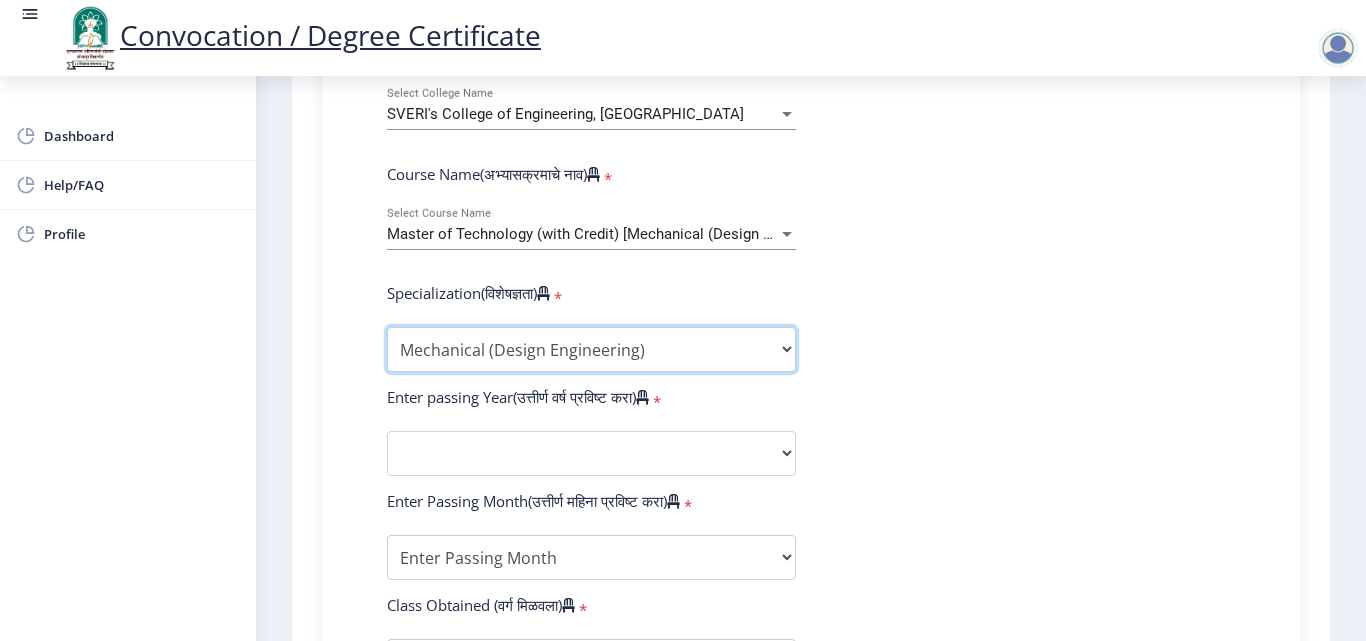 click on "Specialization Civil (Structural Engineering) Electronics & Telecommunication Engineering Mechanical (Design Engineering) Other" at bounding box center (591, 349) 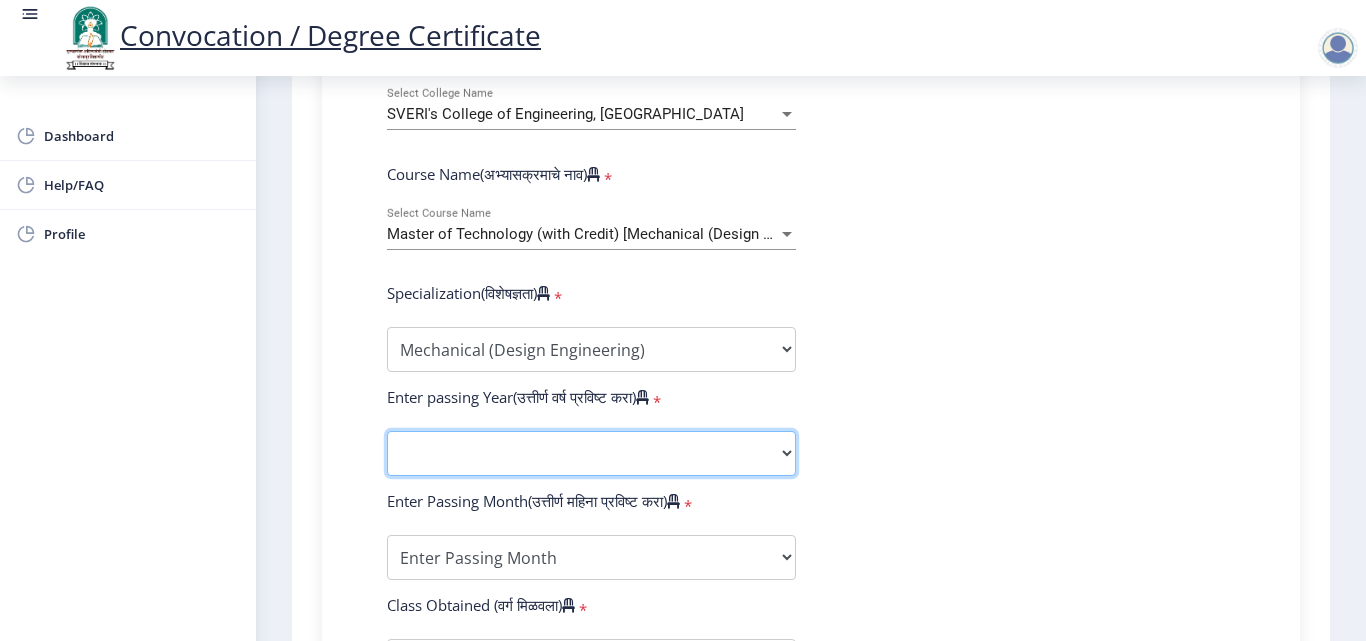 click on "2025   2024   2023   2022   2021   2020   2019   2018   2017   2016   2015   2014   2013   2012   2011   2010   2009   2008   2007   2006   2005   2004   2003   2002   2001   2000   1999   1998   1997   1996   1995   1994   1993   1992   1991   1990   1989   1988   1987   1986   1985   1984   1983   1982   1981   1980   1979   1978   1977   1976" 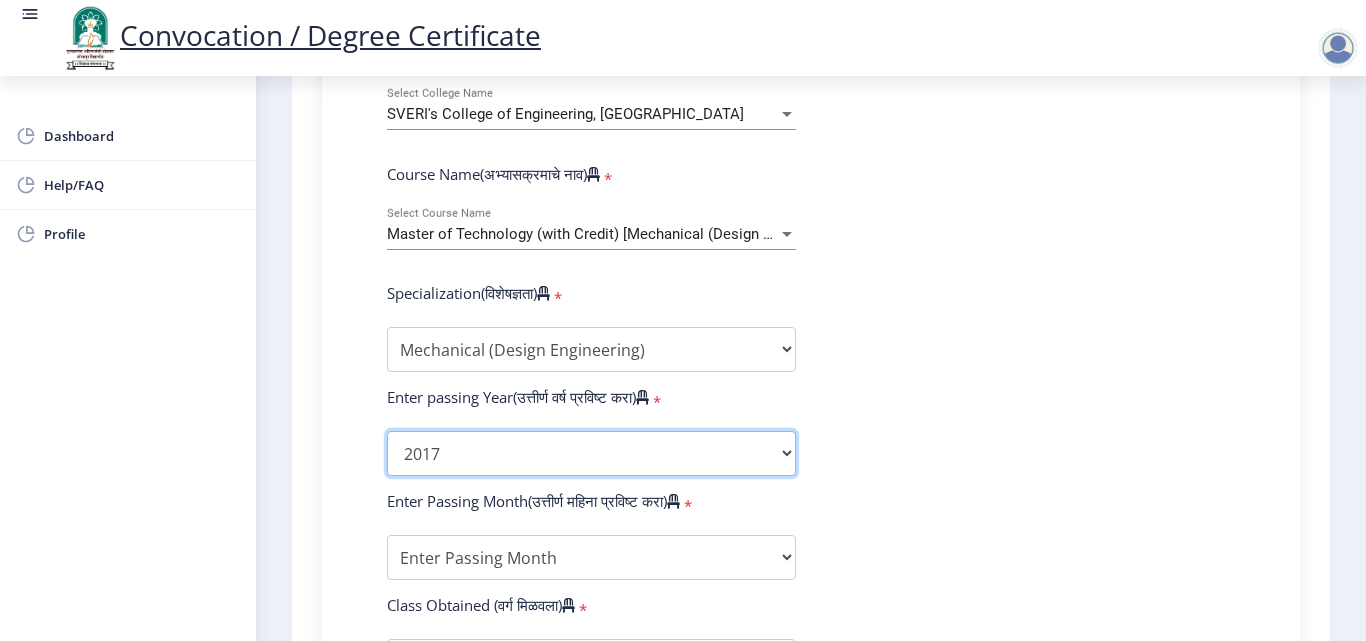 click on "2025   2024   2023   2022   2021   2020   2019   2018   2017   2016   2015   2014   2013   2012   2011   2010   2009   2008   2007   2006   2005   2004   2003   2002   2001   2000   1999   1998   1997   1996   1995   1994   1993   1992   1991   1990   1989   1988   1987   1986   1985   1984   1983   1982   1981   1980   1979   1978   1977   1976" 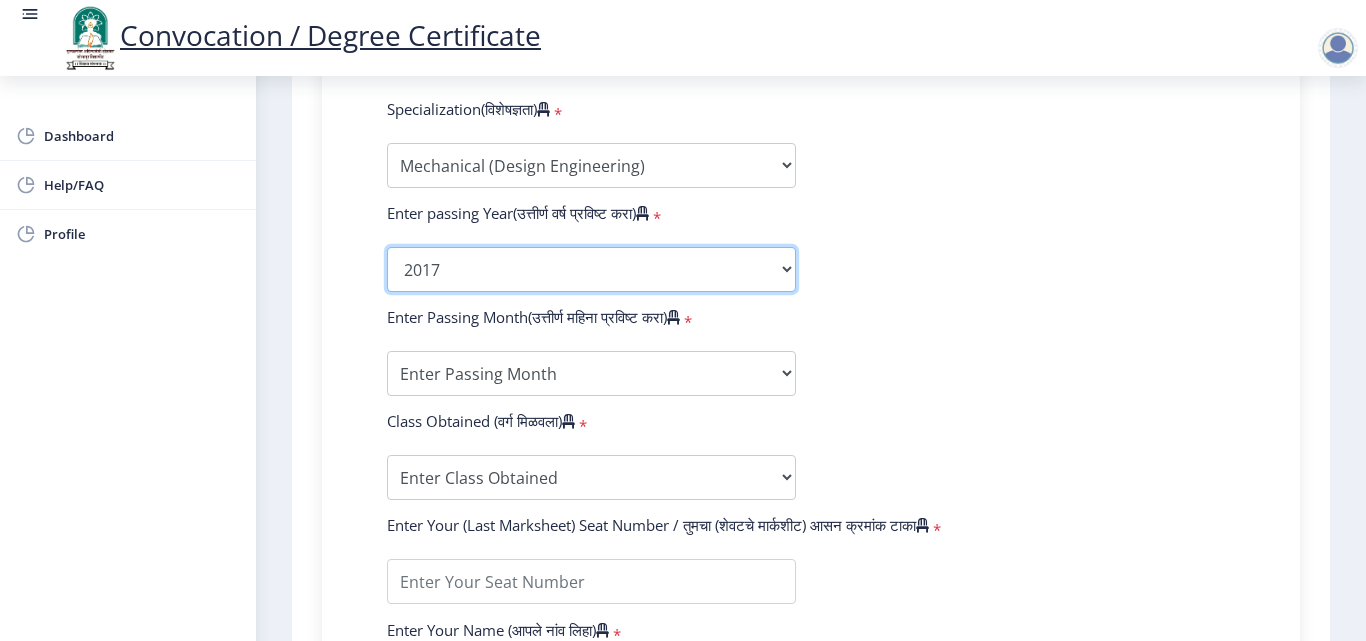 scroll, scrollTop: 1000, scrollLeft: 0, axis: vertical 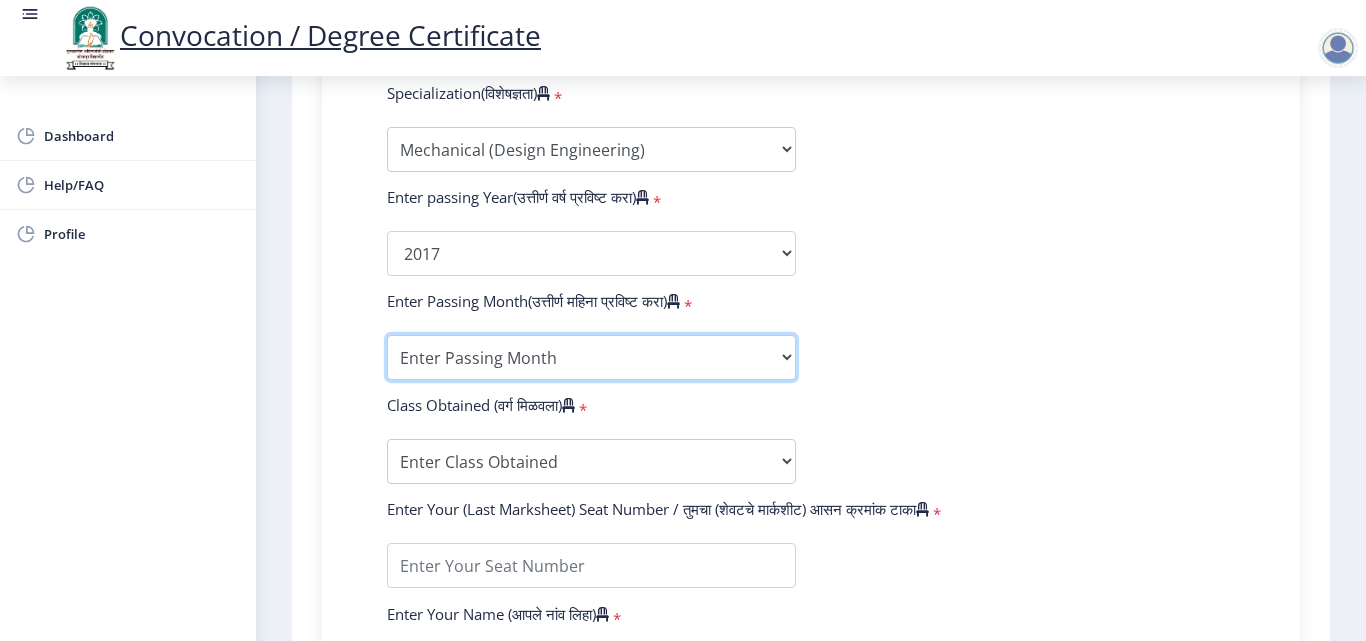 click on "Enter Passing Month March April May October November December" at bounding box center [591, 357] 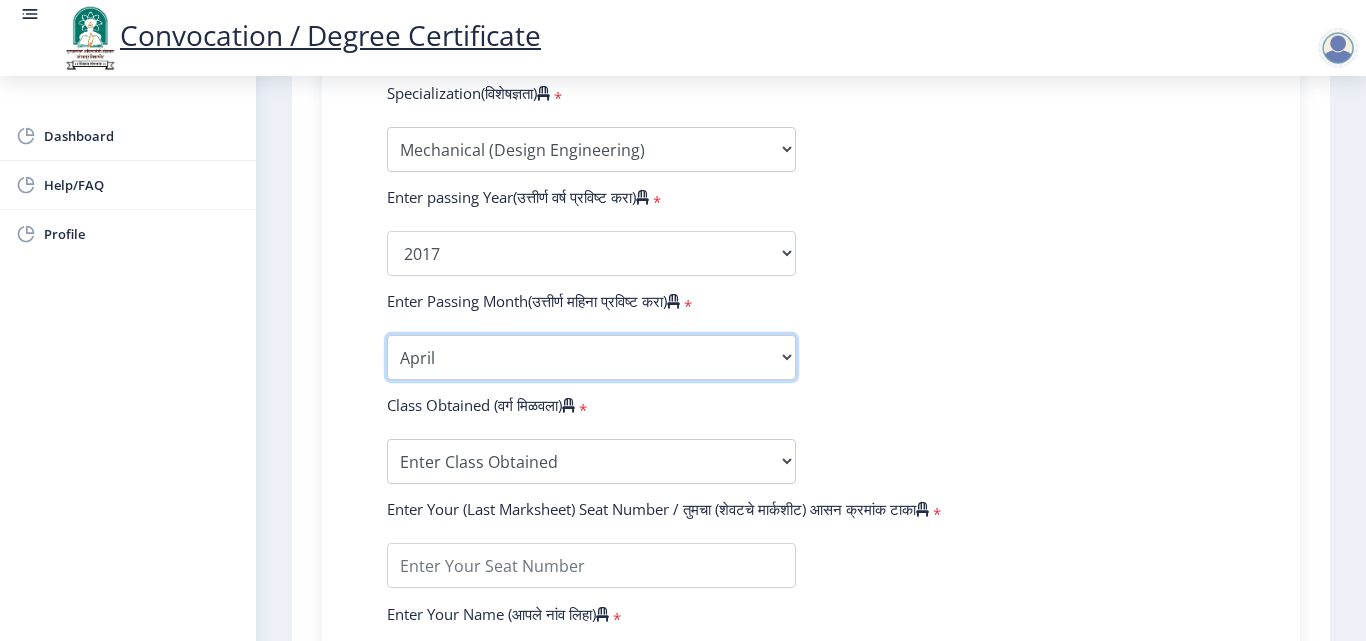 click on "Enter Passing Month March April May October November December" at bounding box center [591, 357] 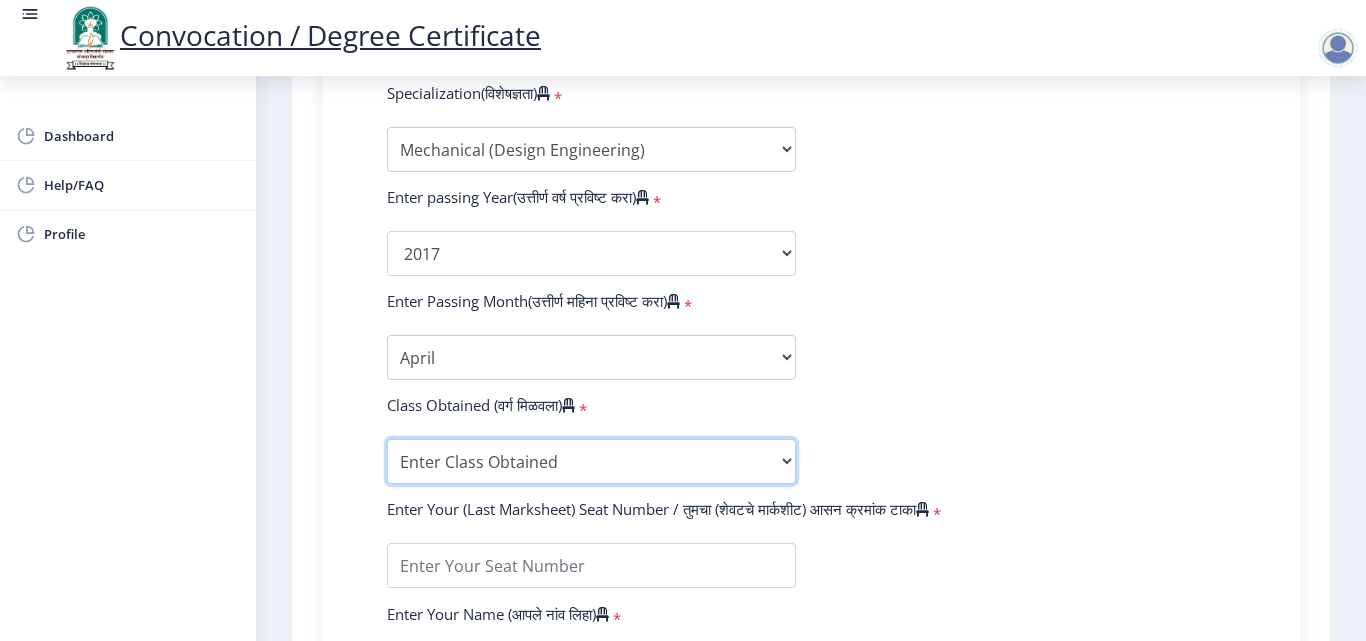 click on "Enter Class Obtained FIRST CLASS WITH DISTINCTION FIRST CLASS HIGHER SECOND CLASS SECOND CLASS PASS CLASS Grade O Grade A+ Grade A Grade B+ Grade B Grade C+ Grade C Grade D Grade E" at bounding box center [591, 461] 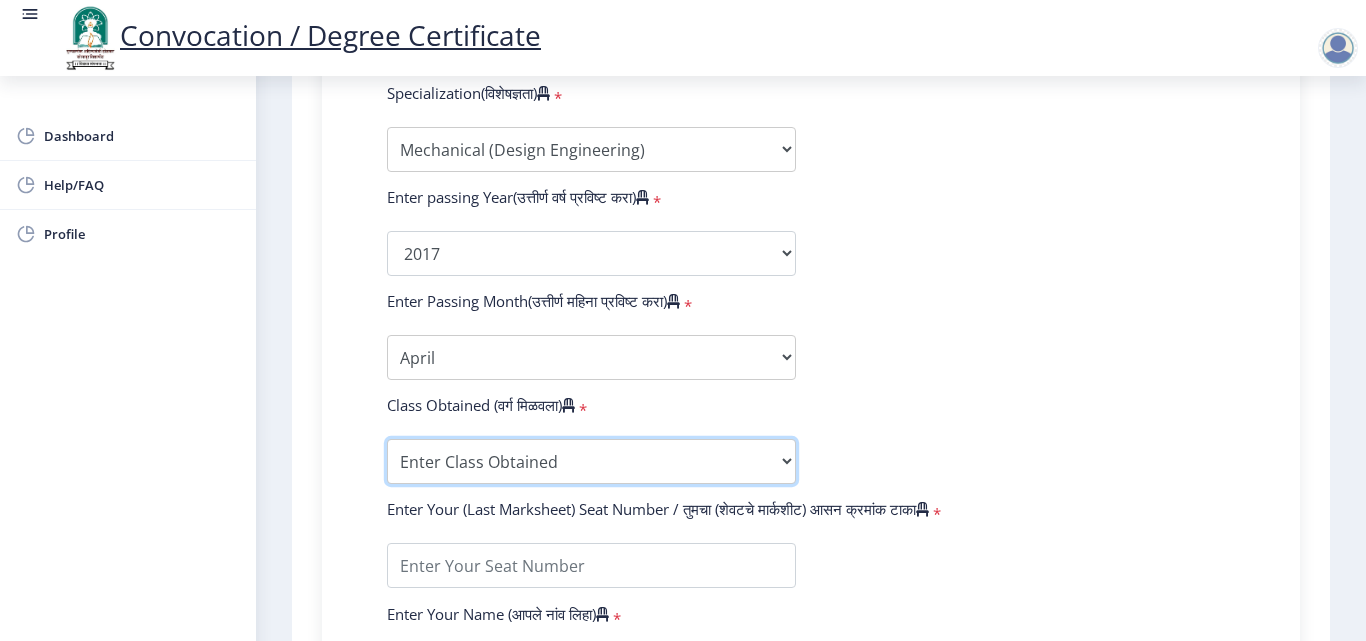 select on "FIRST CLASS" 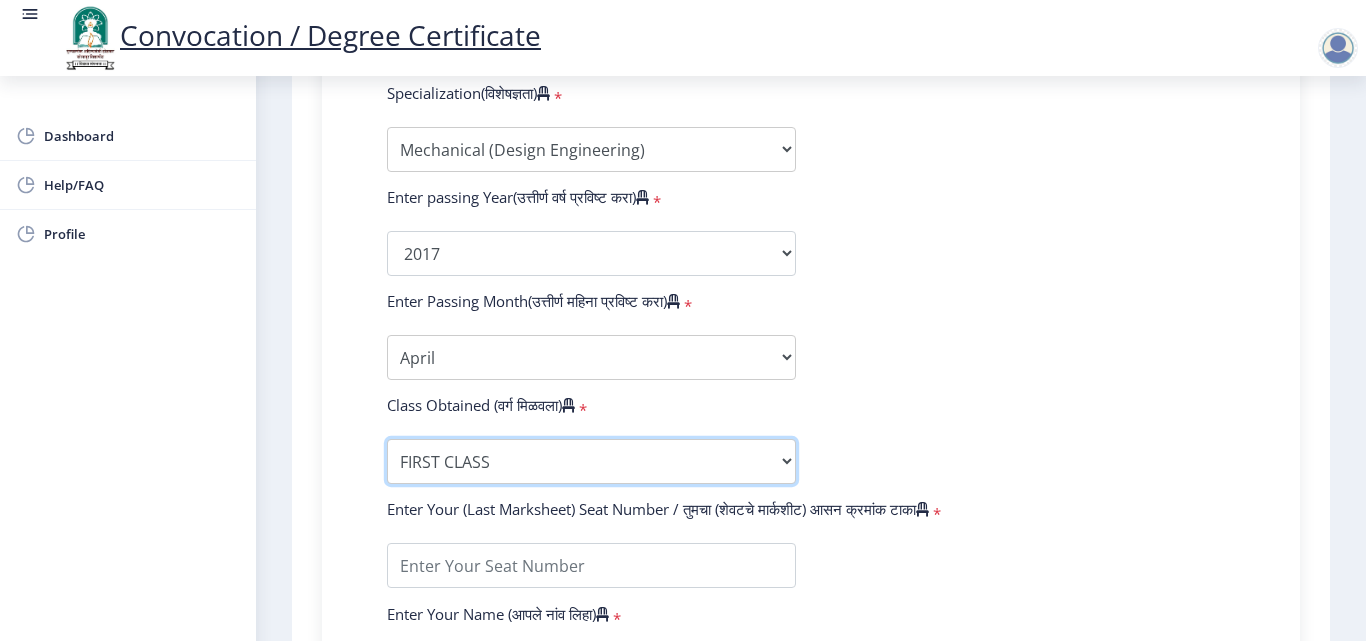 click on "Enter Class Obtained FIRST CLASS WITH DISTINCTION FIRST CLASS HIGHER SECOND CLASS SECOND CLASS PASS CLASS Grade O Grade A+ Grade A Grade B+ Grade B Grade C+ Grade C Grade D Grade E" at bounding box center (591, 461) 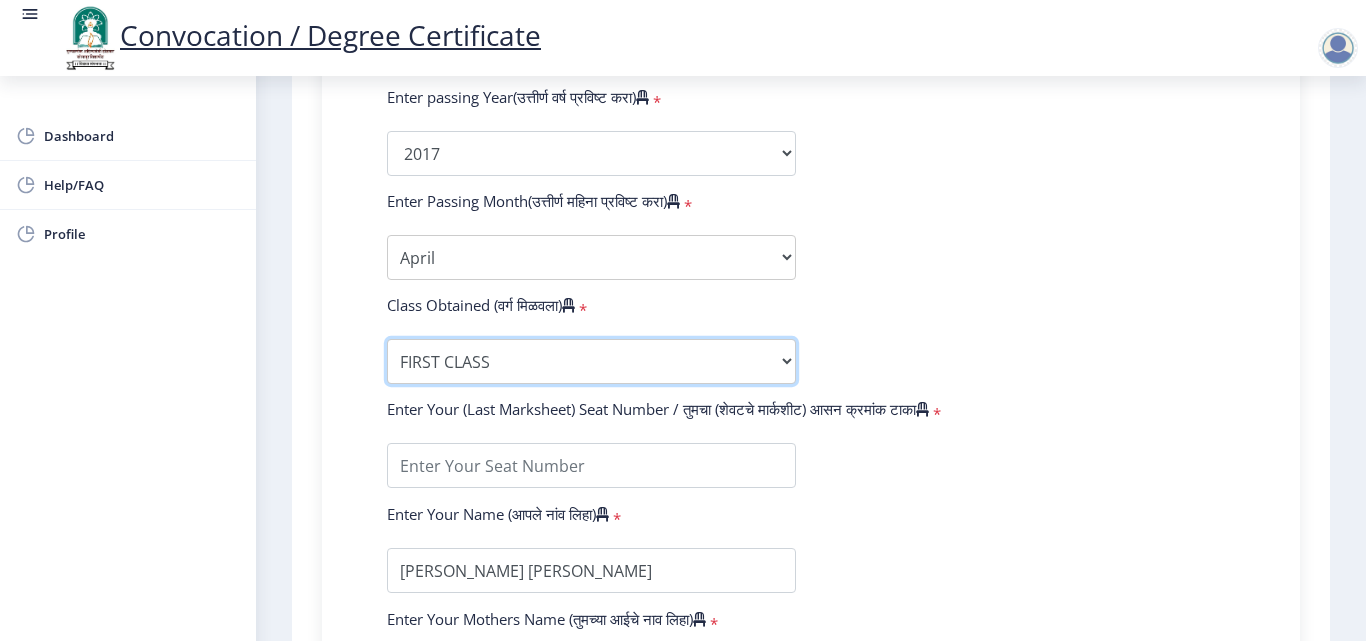 scroll, scrollTop: 1200, scrollLeft: 0, axis: vertical 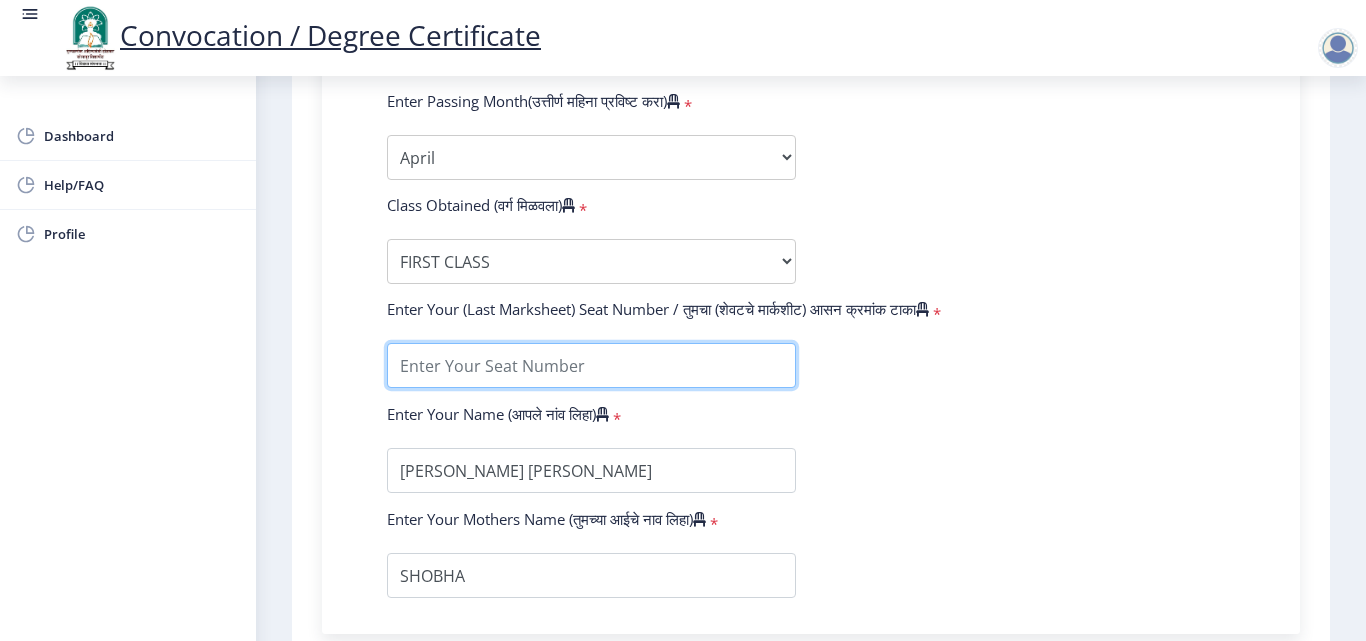 click at bounding box center (591, 365) 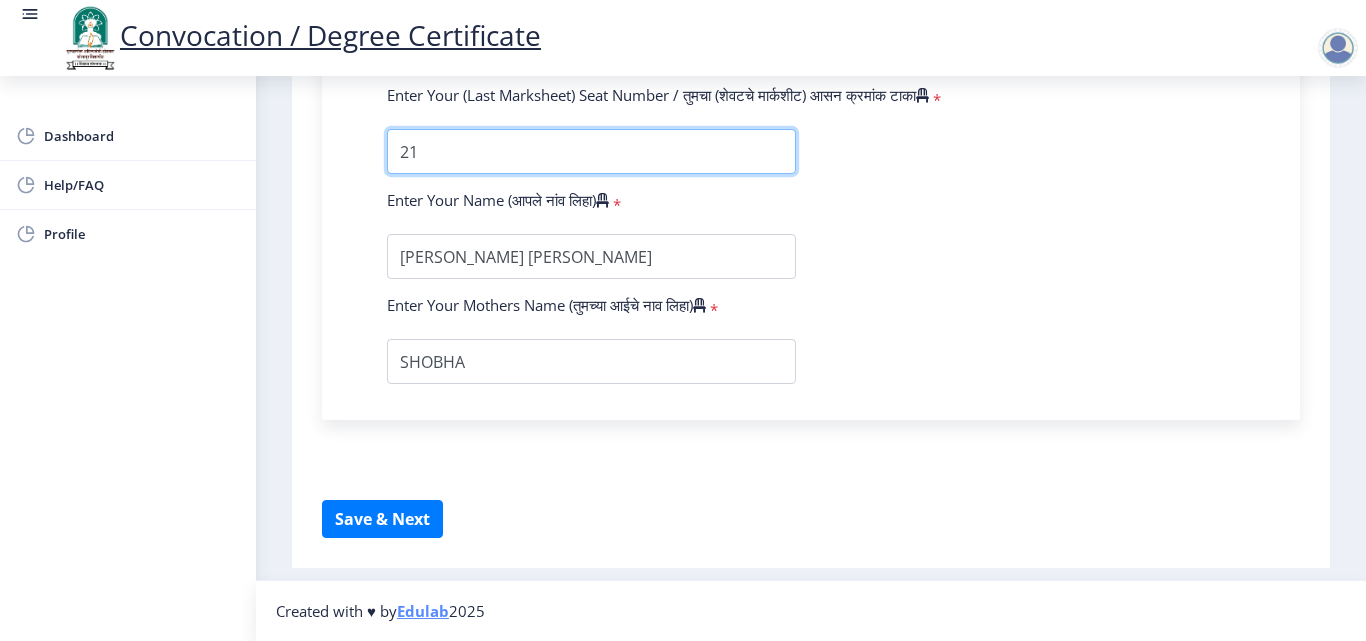 scroll, scrollTop: 1214, scrollLeft: 0, axis: vertical 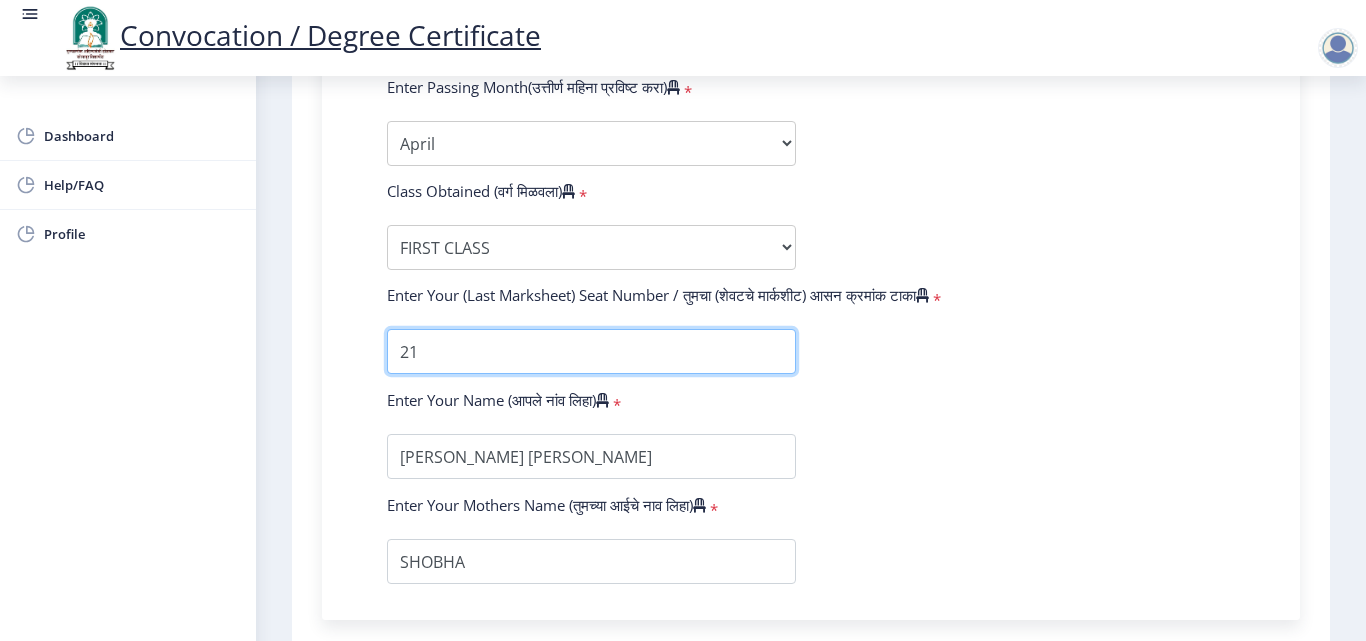 type on "21" 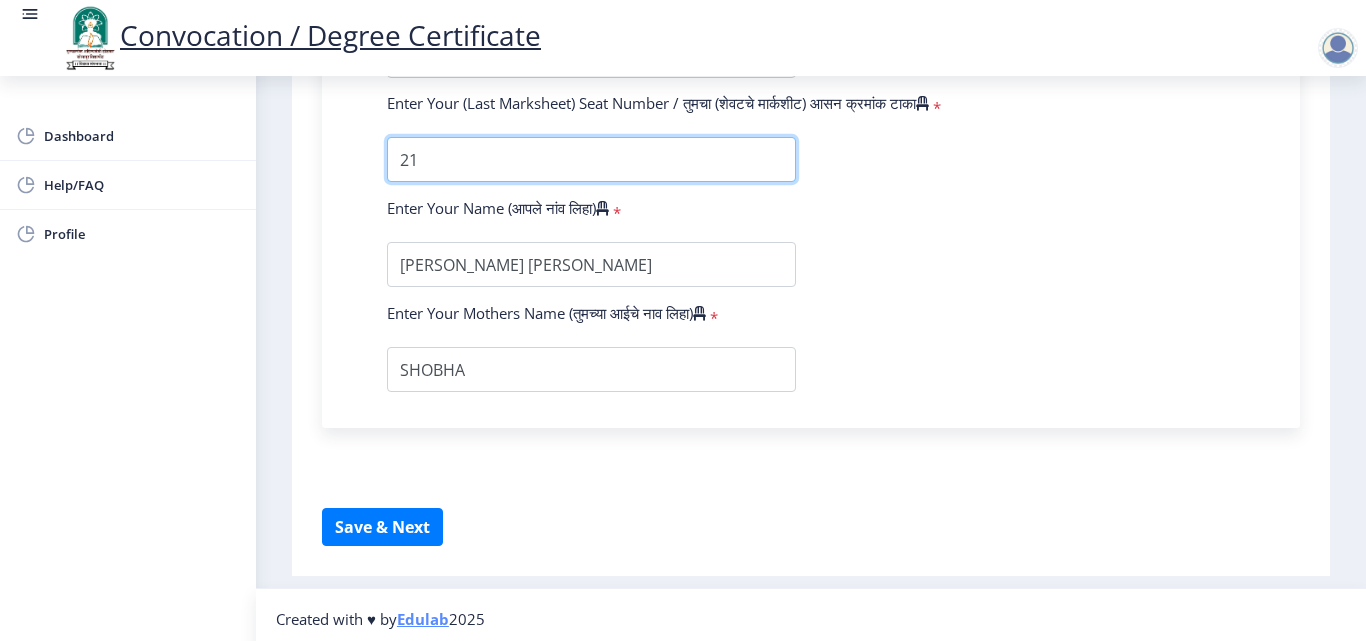 scroll, scrollTop: 1414, scrollLeft: 0, axis: vertical 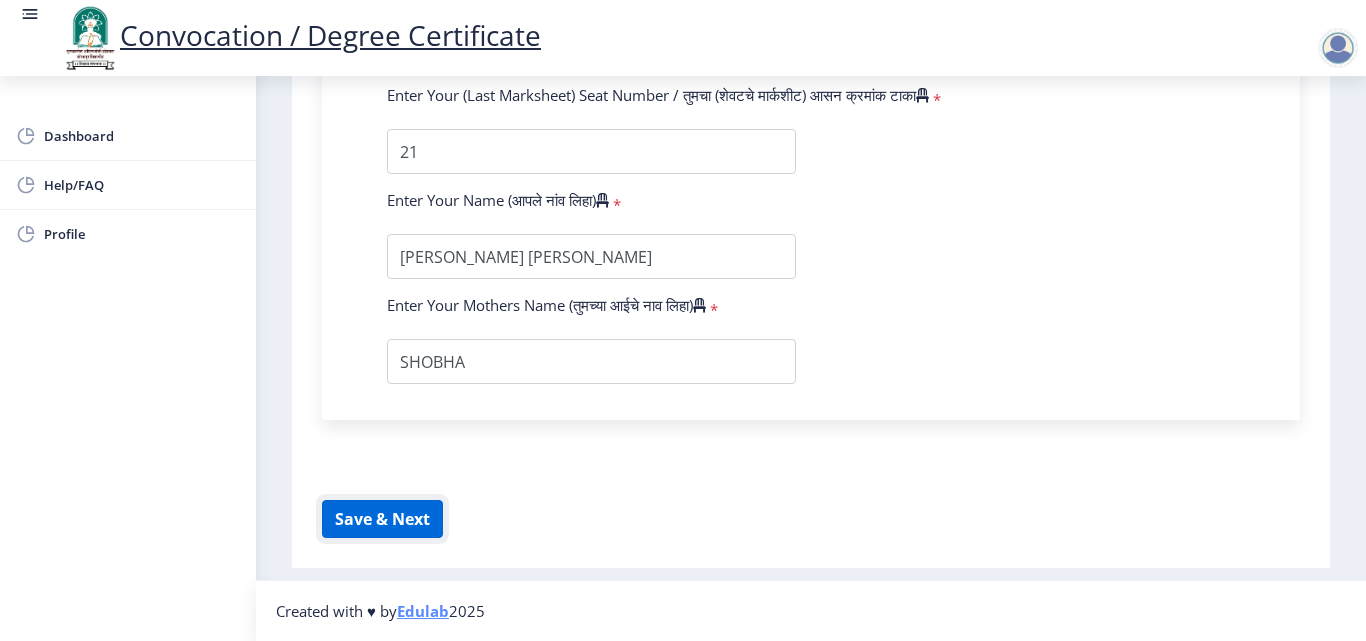 click on "Save & Next" 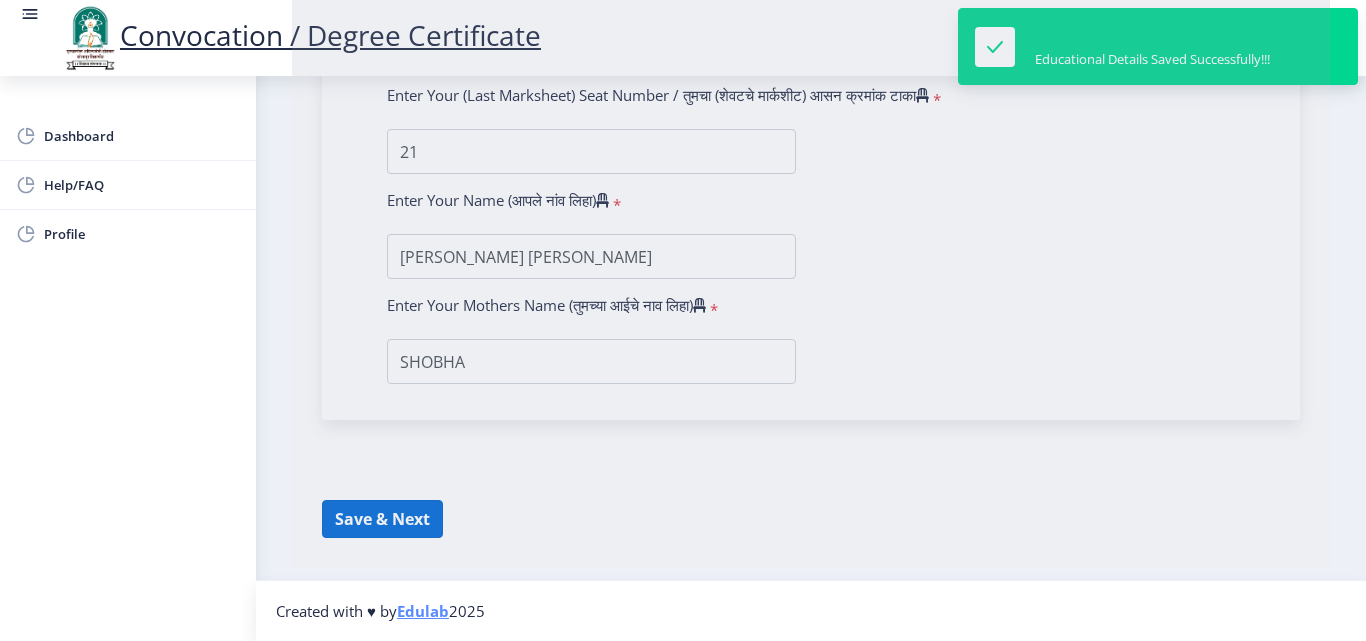 select 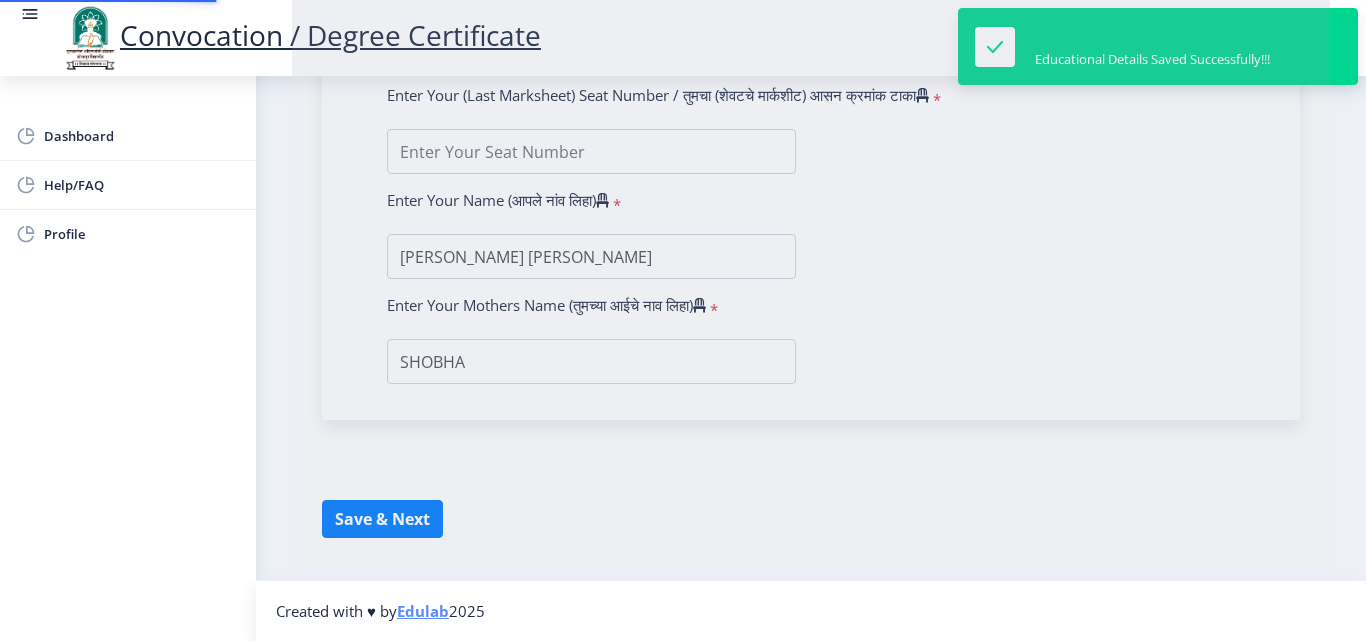 scroll, scrollTop: 0, scrollLeft: 0, axis: both 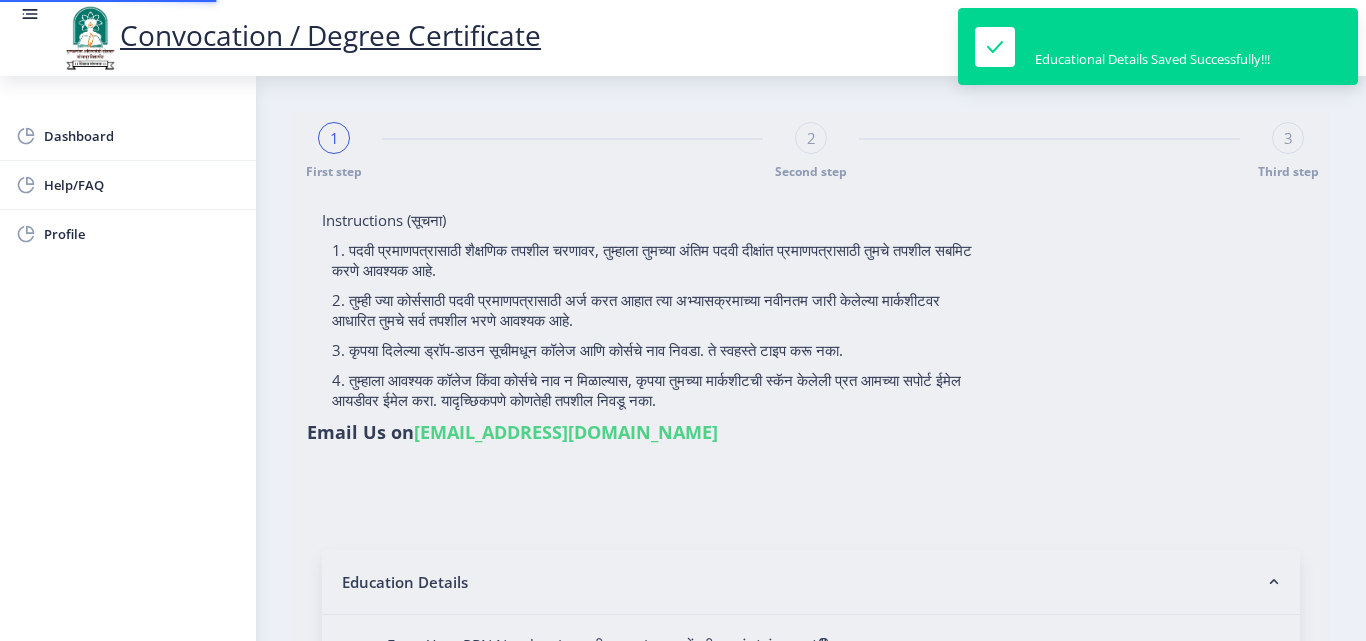 type on "1000007001" 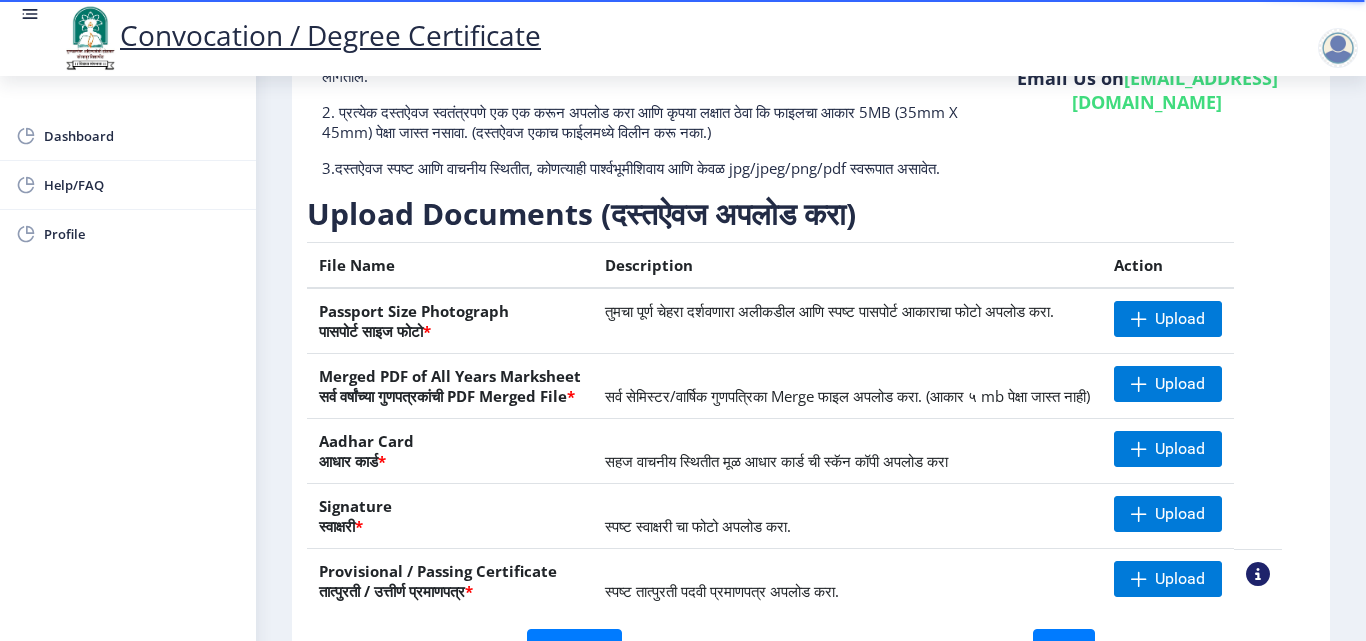 scroll, scrollTop: 369, scrollLeft: 0, axis: vertical 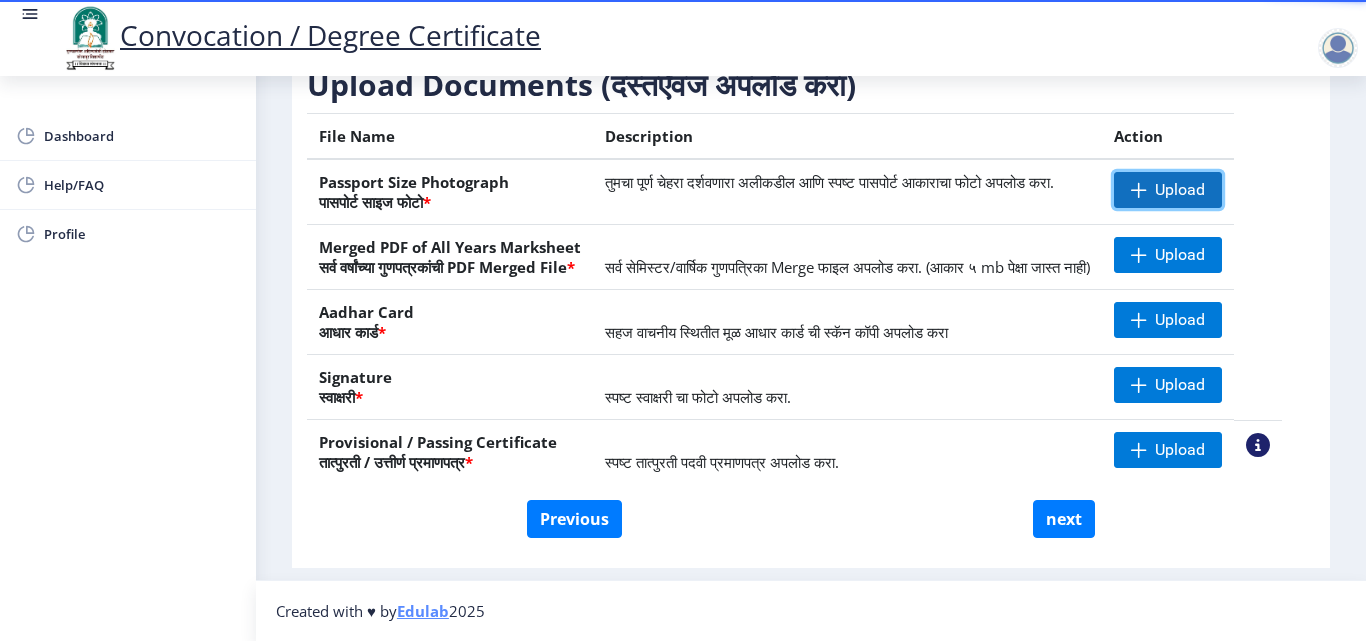 click 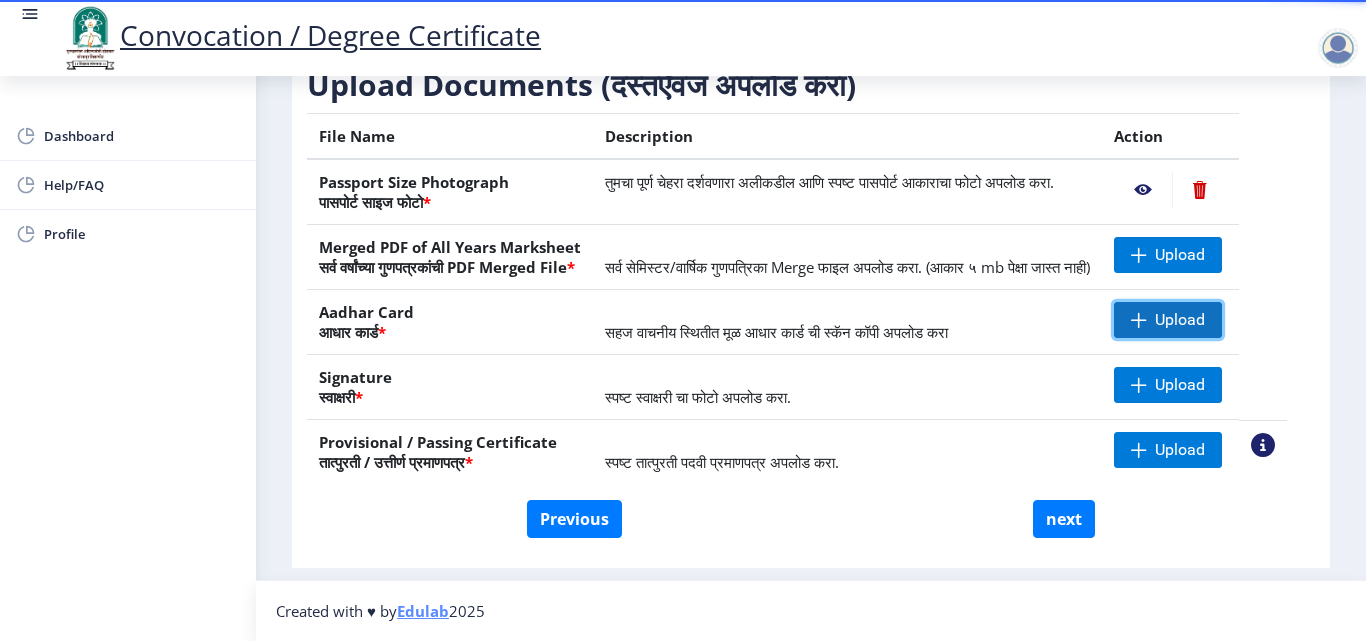 click 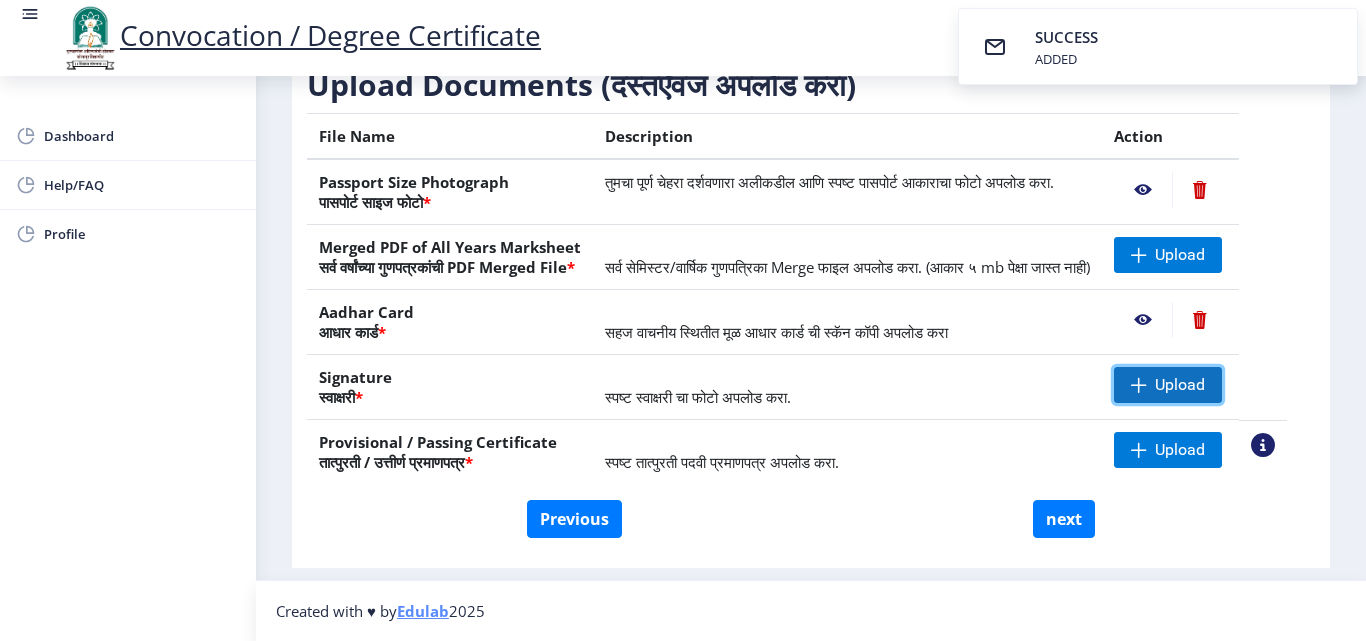 click on "Upload" 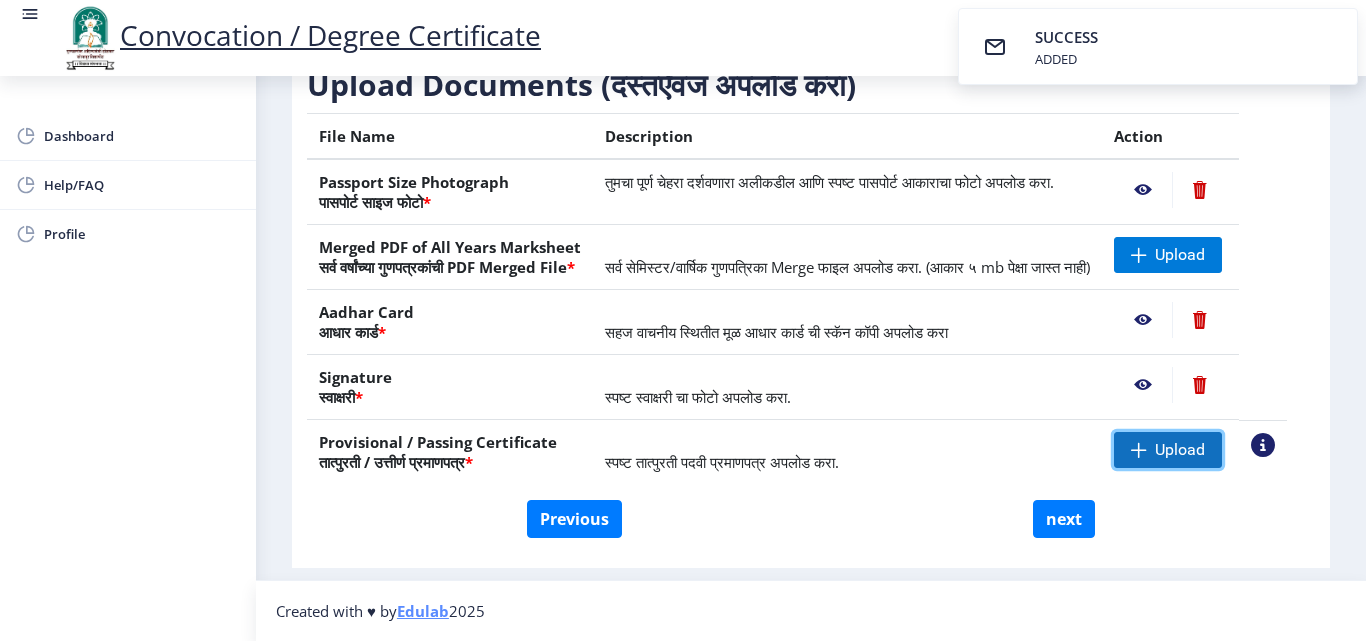 click on "Upload" 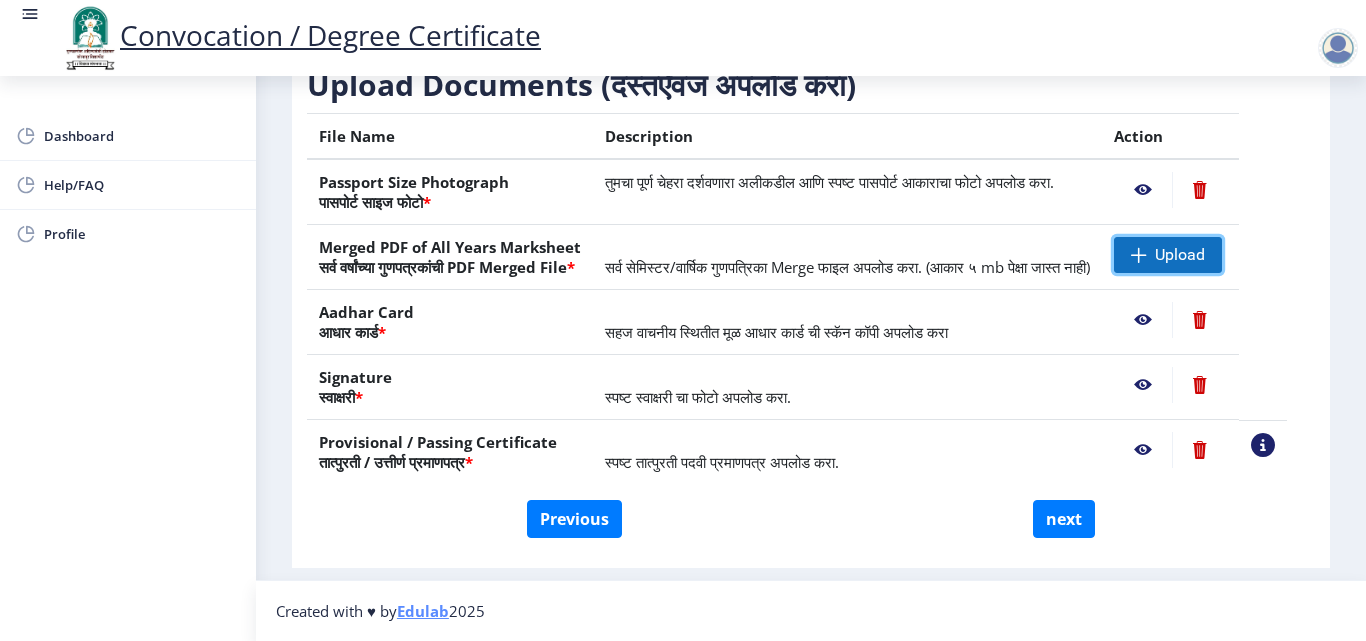 click on "Upload" 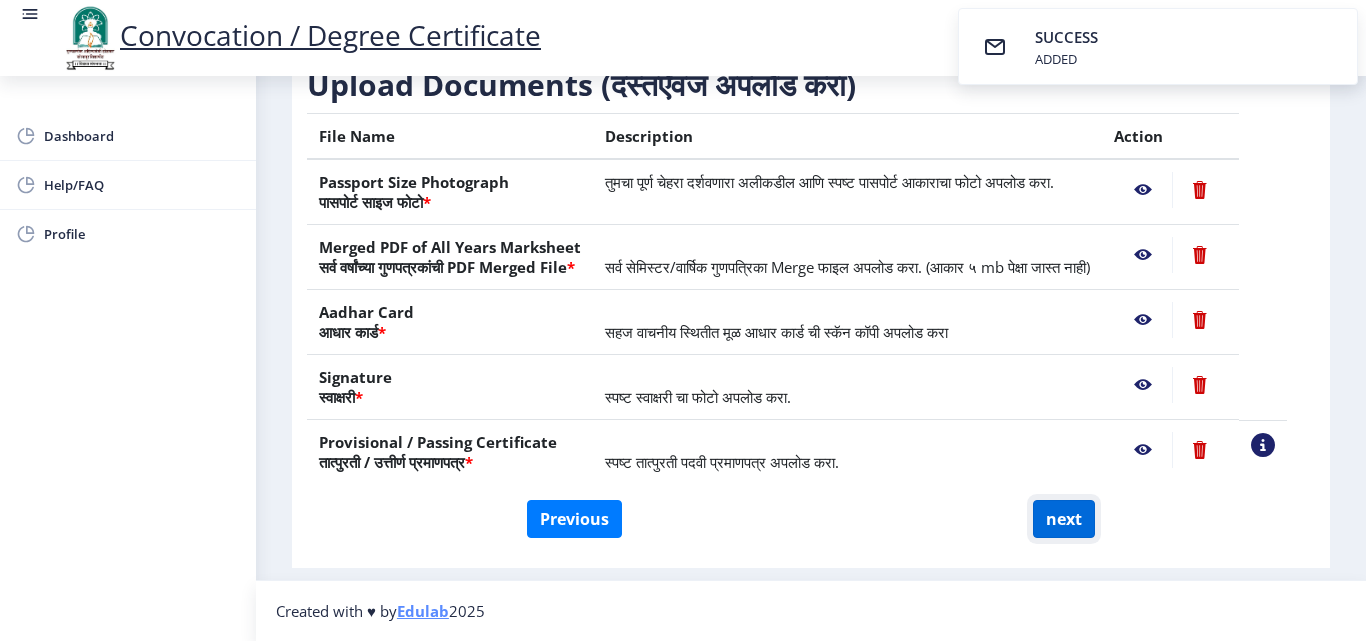 click on "next" 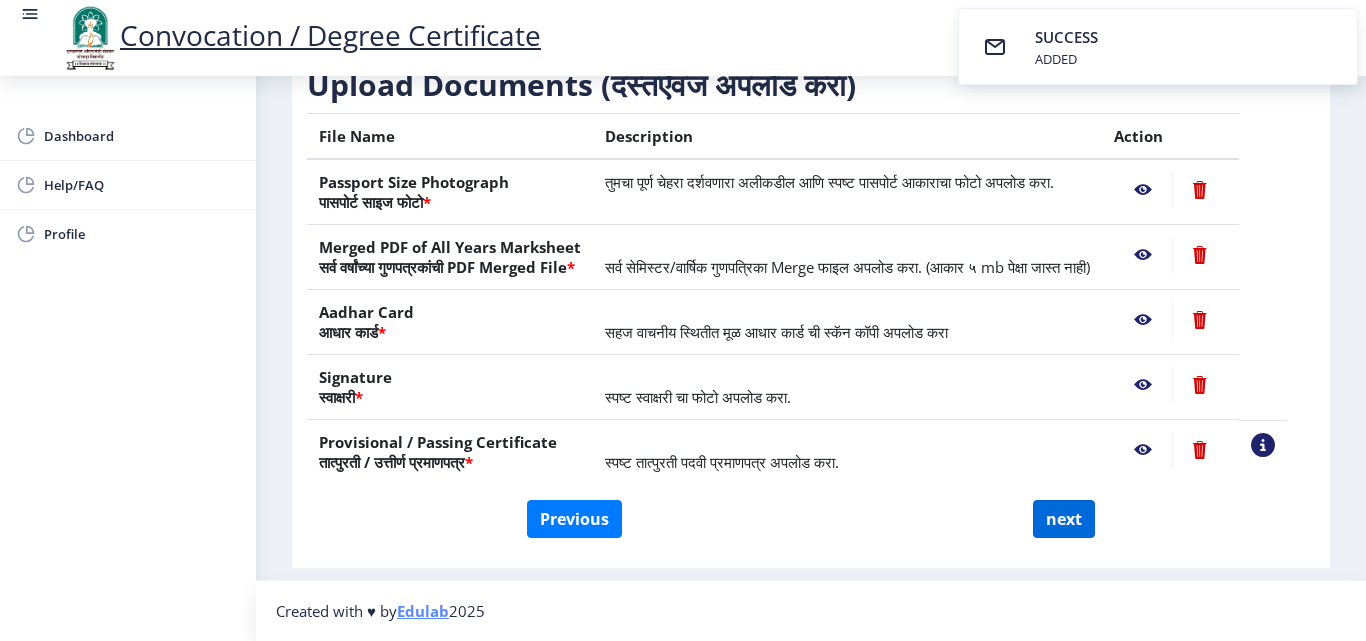 select 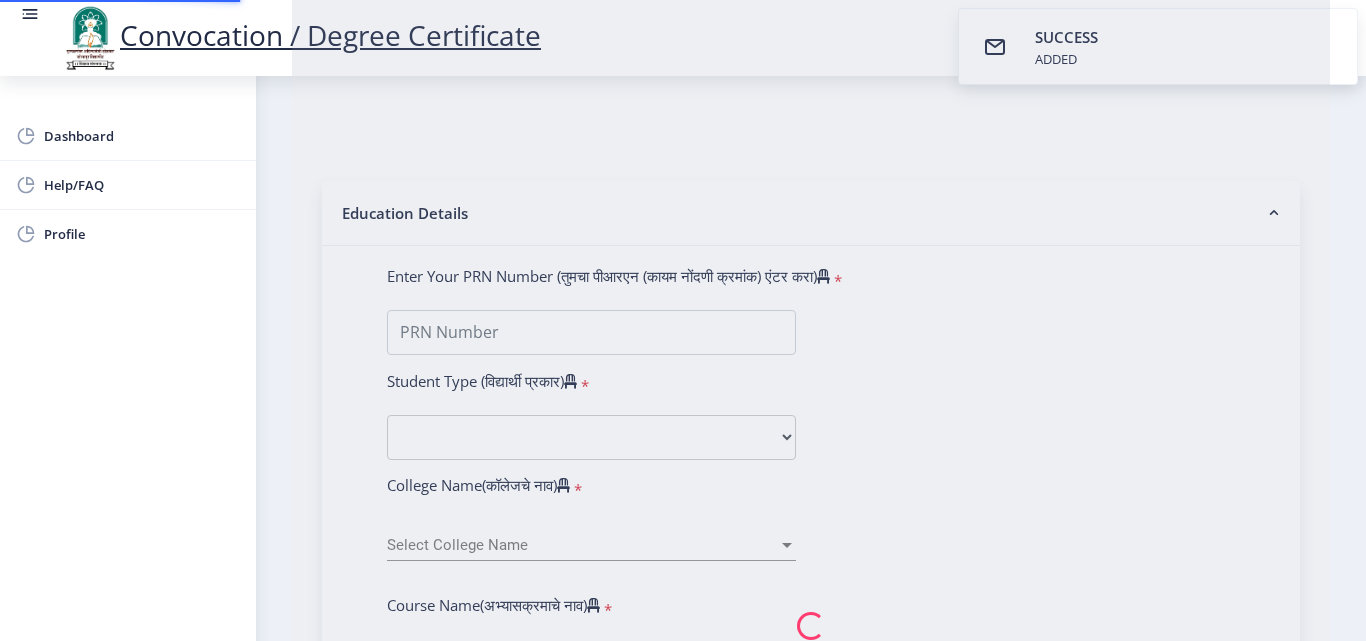 scroll, scrollTop: 0, scrollLeft: 0, axis: both 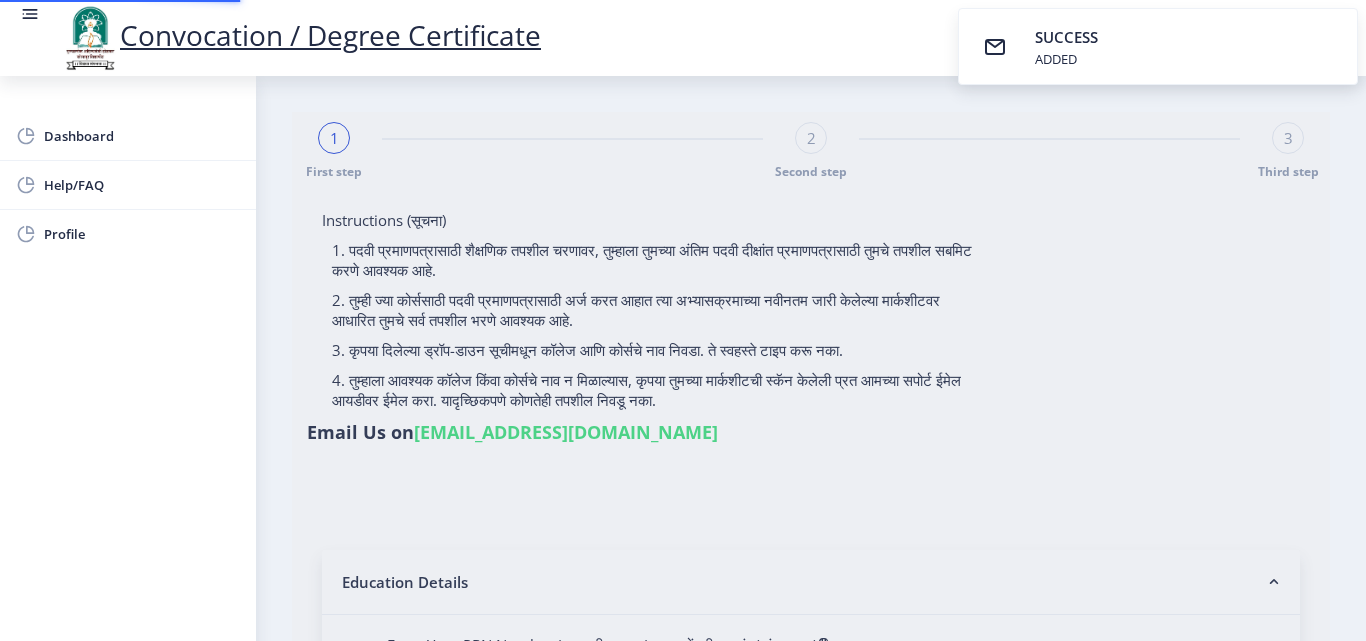 select 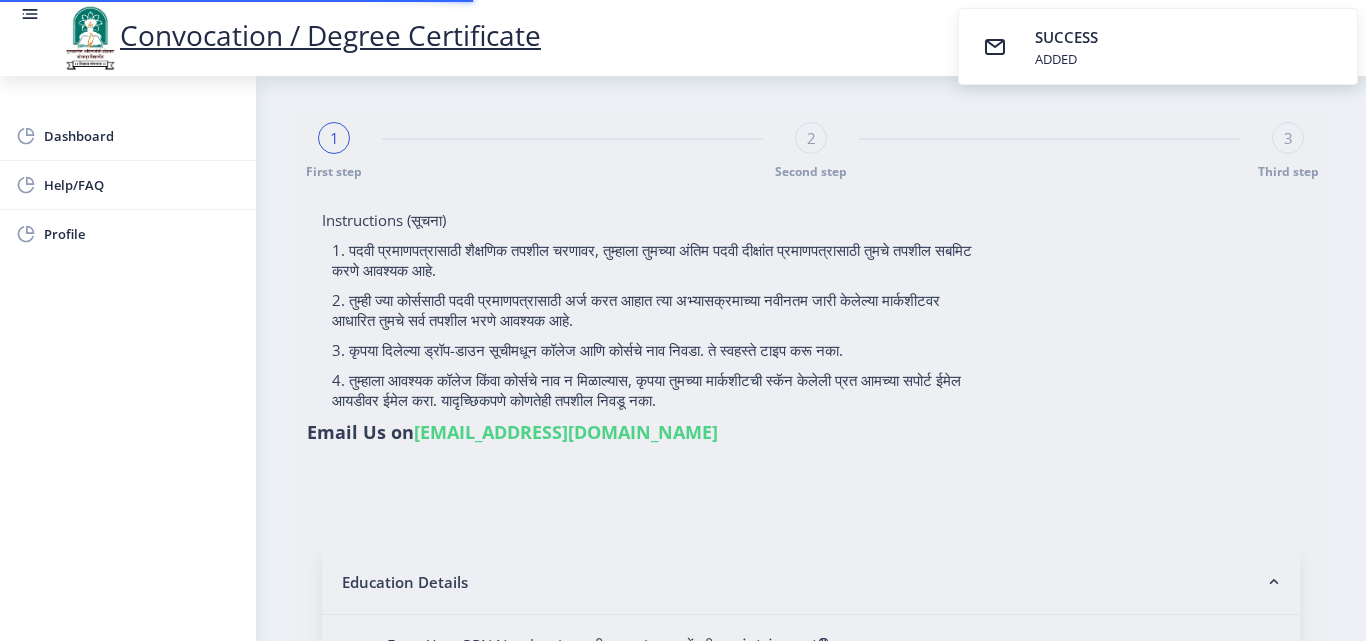 type on "1000007001" 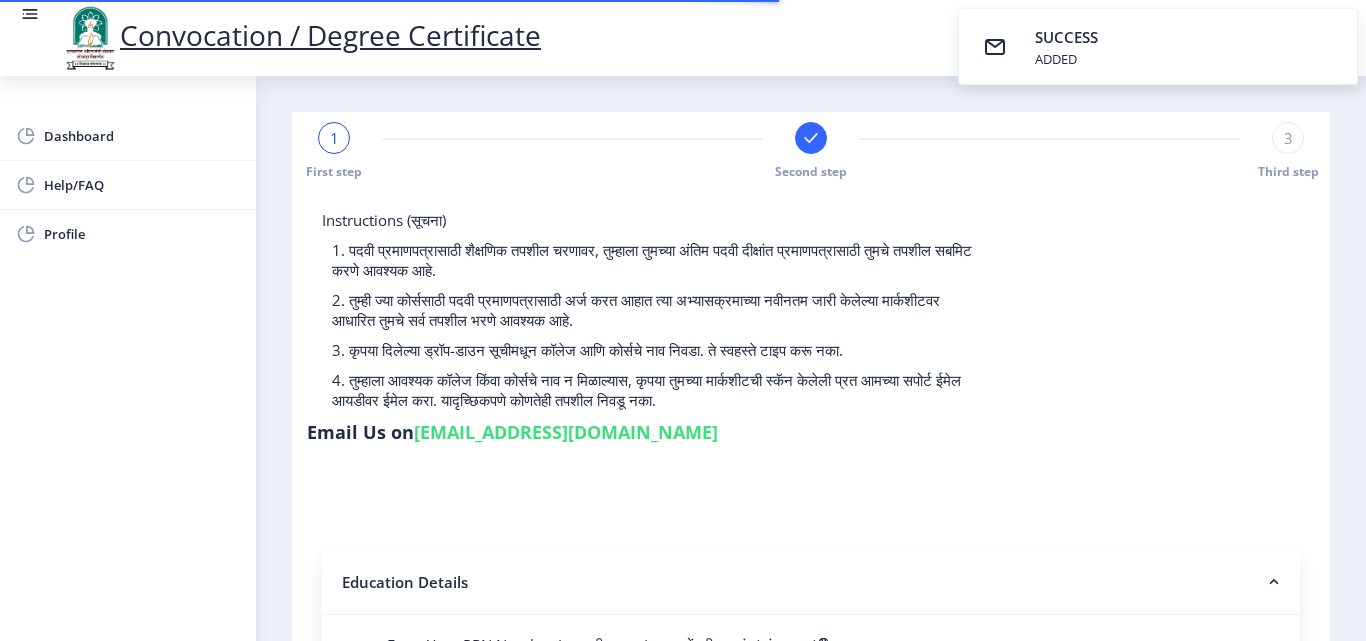 select 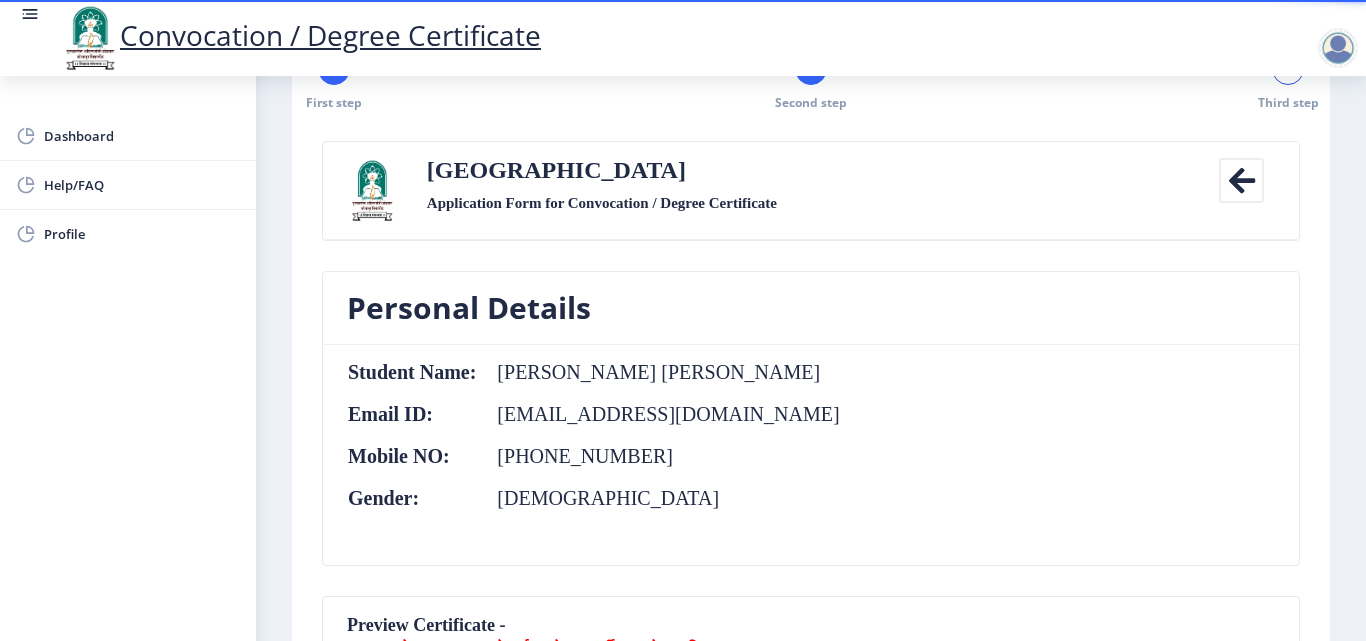 scroll, scrollTop: 0, scrollLeft: 0, axis: both 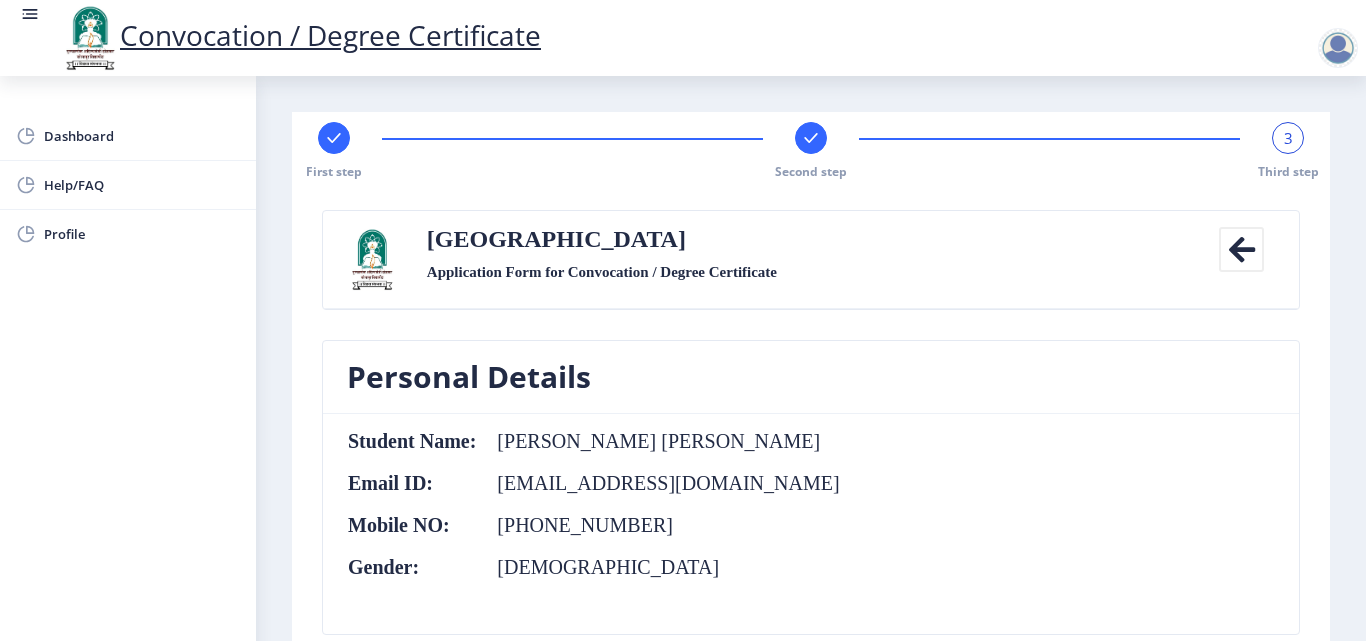 click 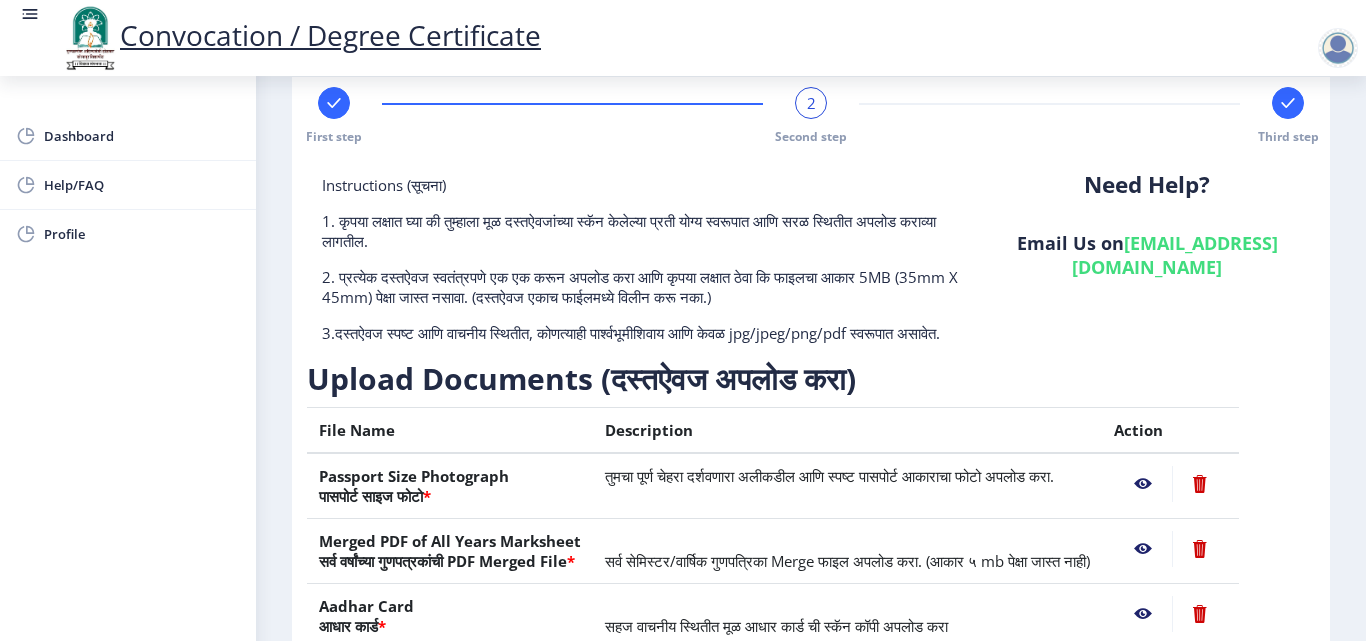 scroll, scrollTop: 0, scrollLeft: 0, axis: both 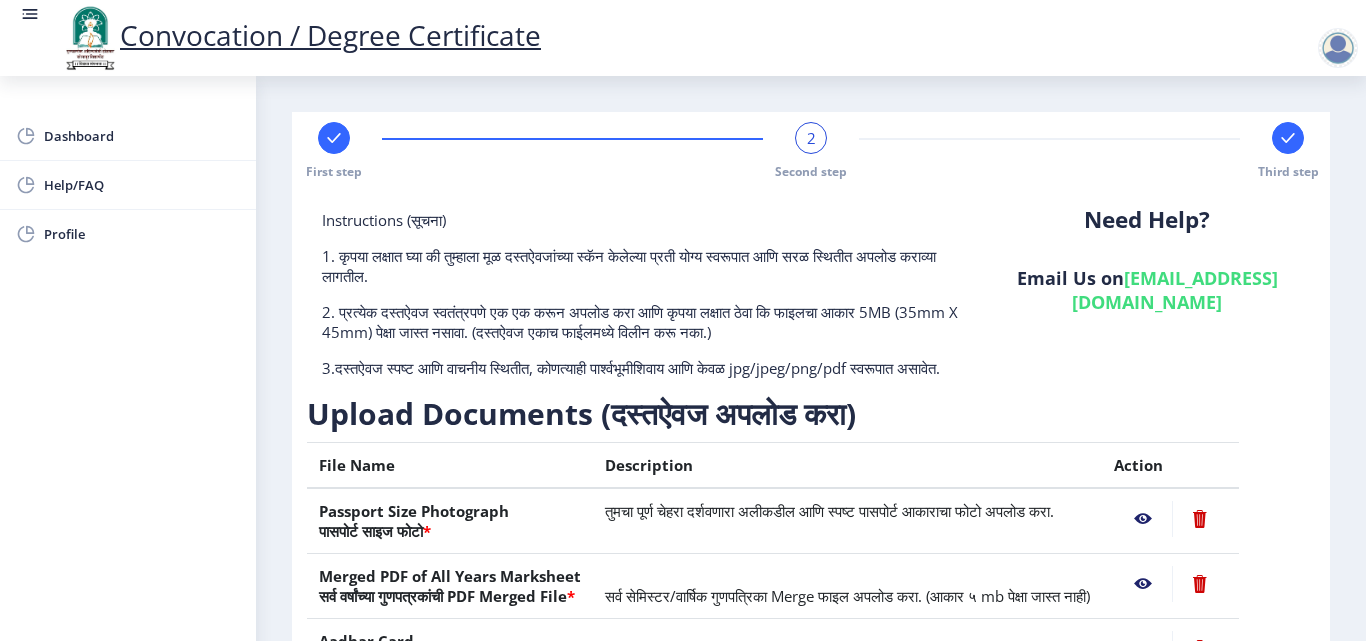 click 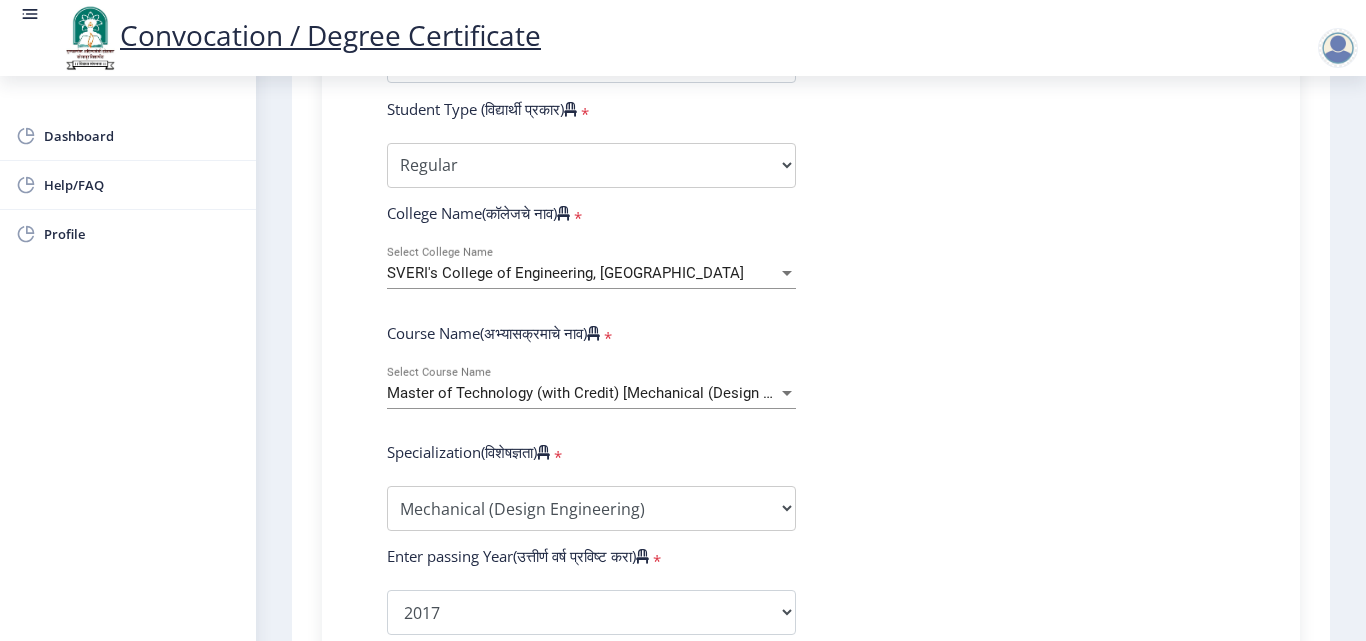 scroll, scrollTop: 800, scrollLeft: 0, axis: vertical 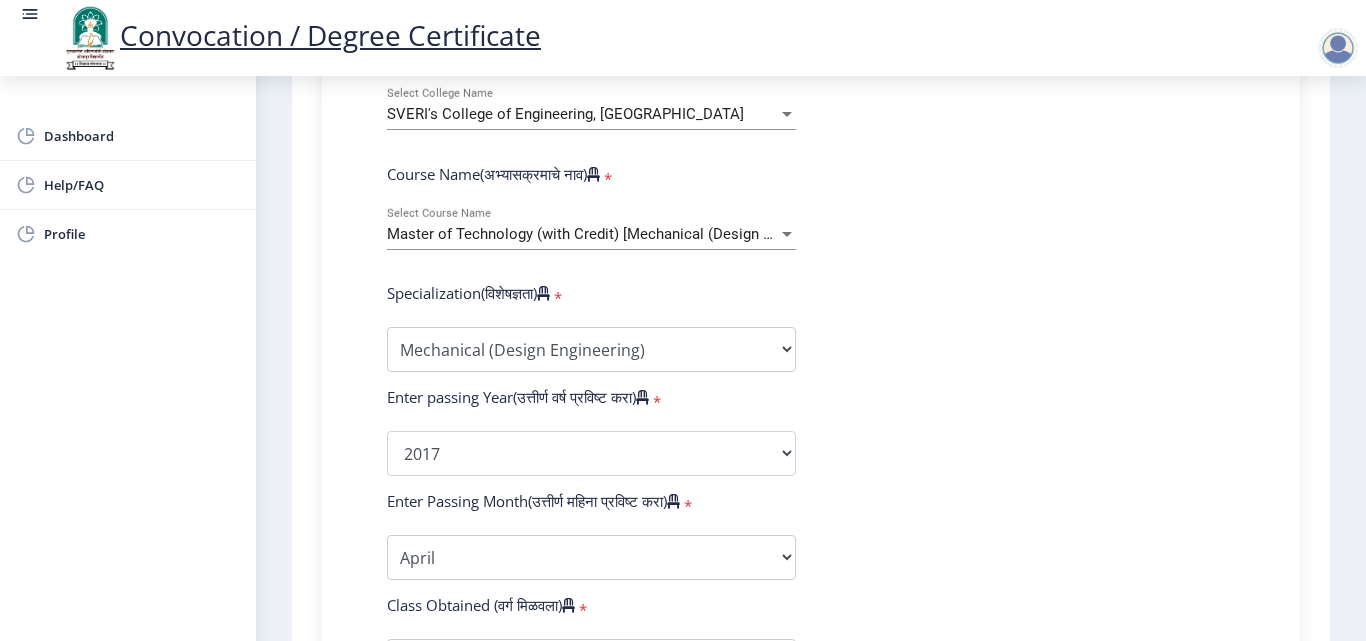 click on "Master of Technology (with Credit) [Mechanical (Design Engineering)]" at bounding box center [618, 234] 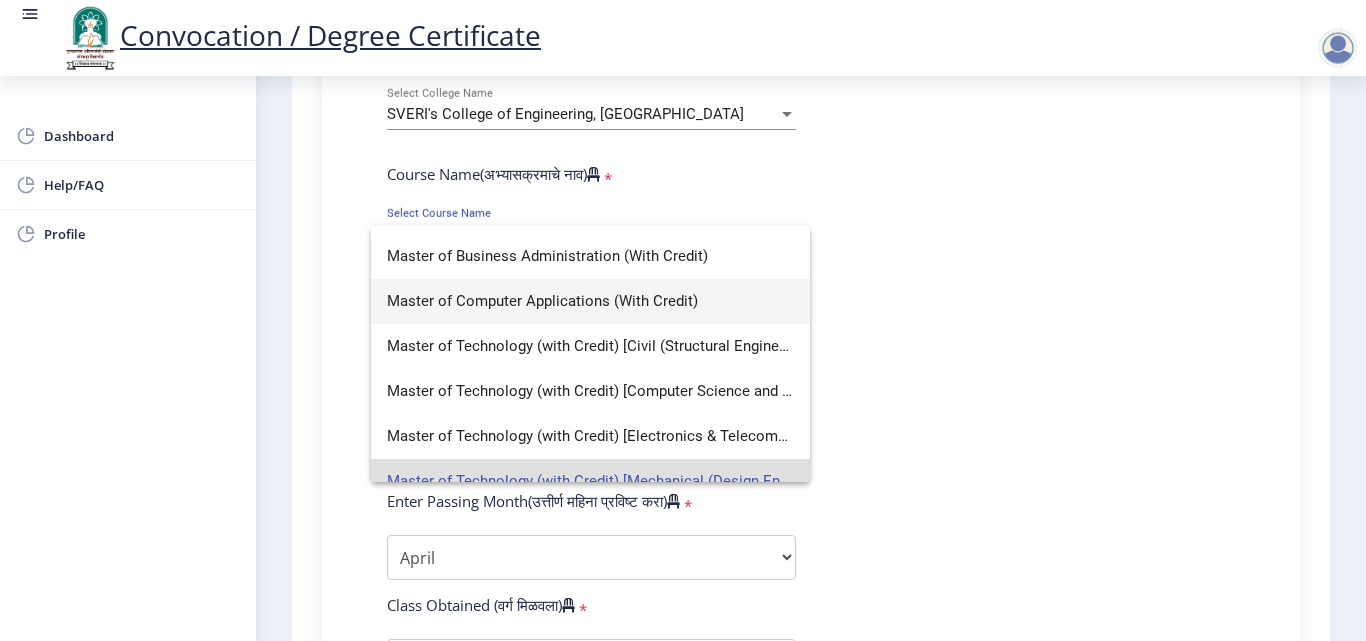 scroll, scrollTop: 464, scrollLeft: 0, axis: vertical 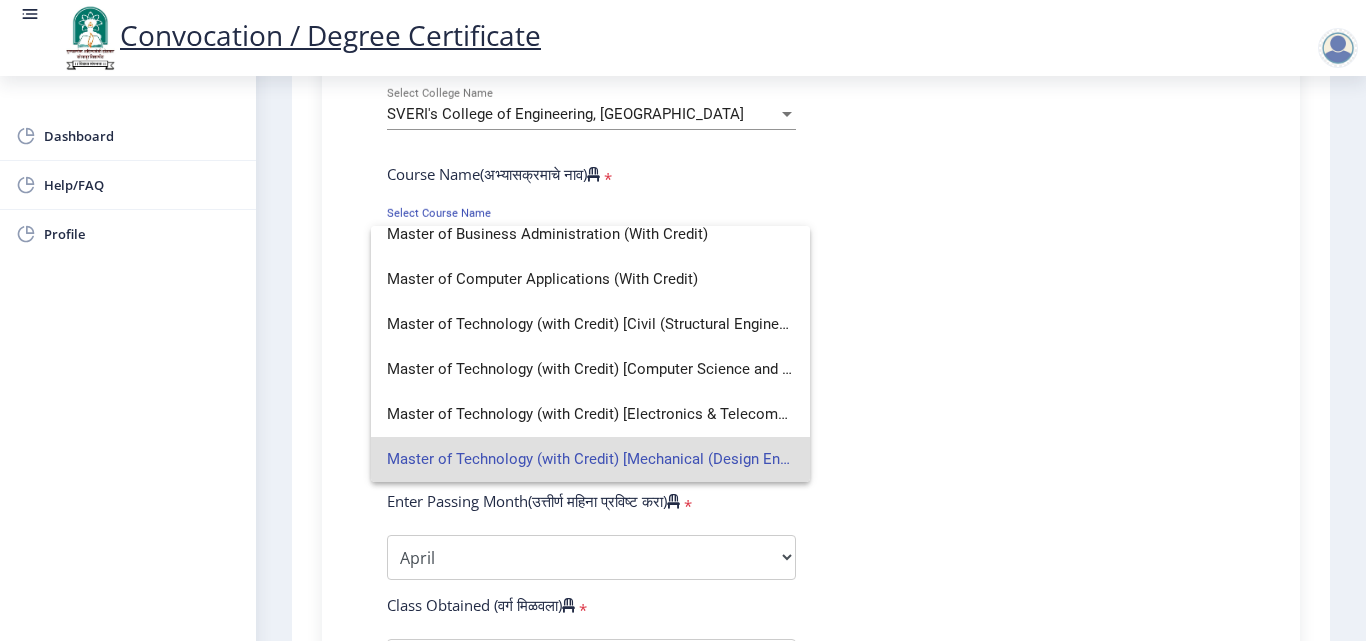 click 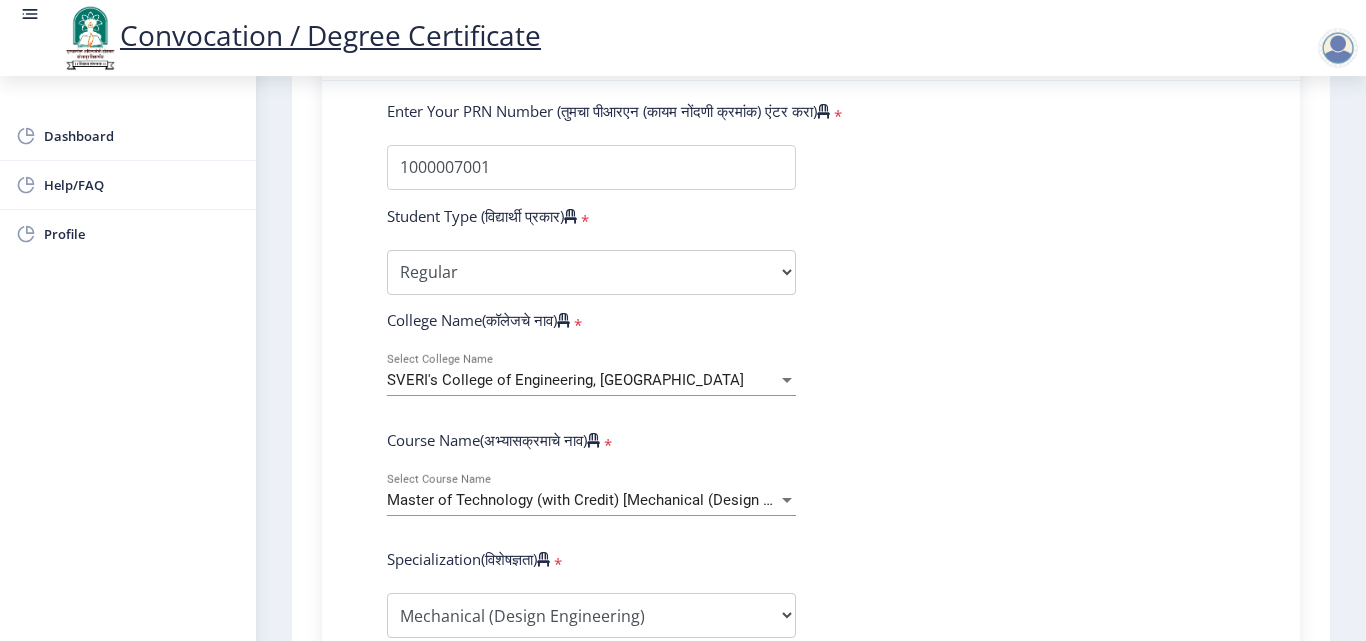 scroll, scrollTop: 500, scrollLeft: 0, axis: vertical 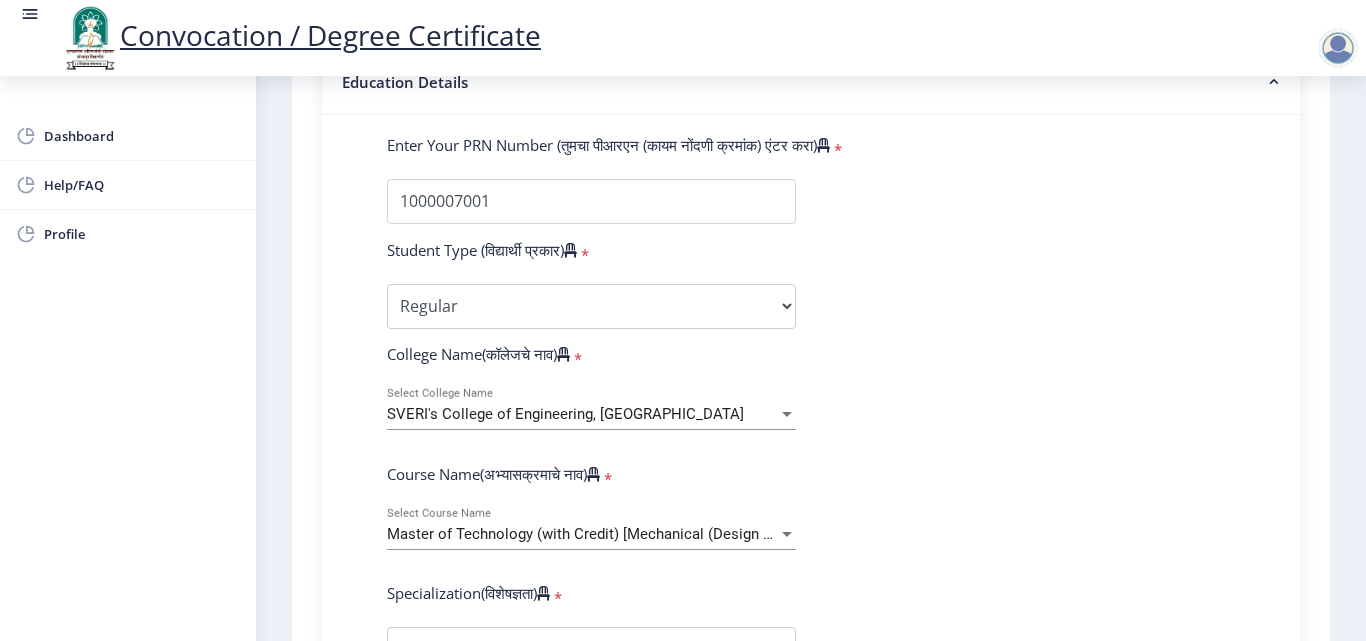 click on "SVERI's College of Engineering, [GEOGRAPHIC_DATA]" at bounding box center (582, 414) 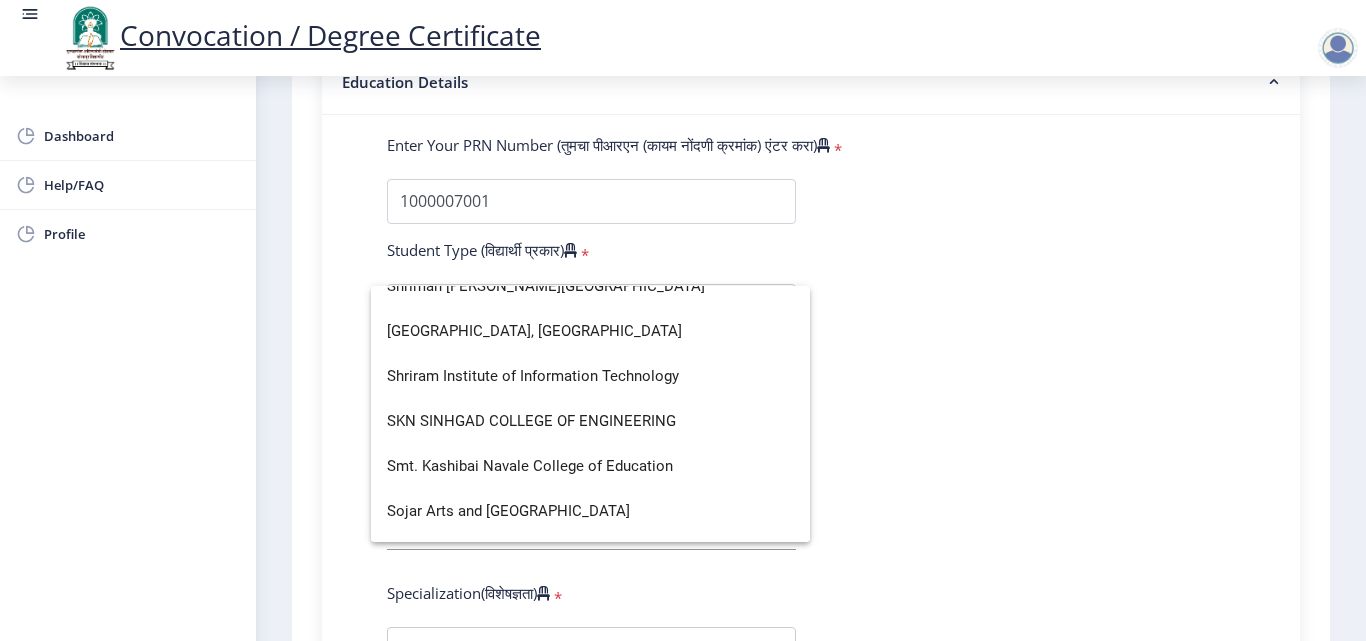scroll, scrollTop: 6200, scrollLeft: 0, axis: vertical 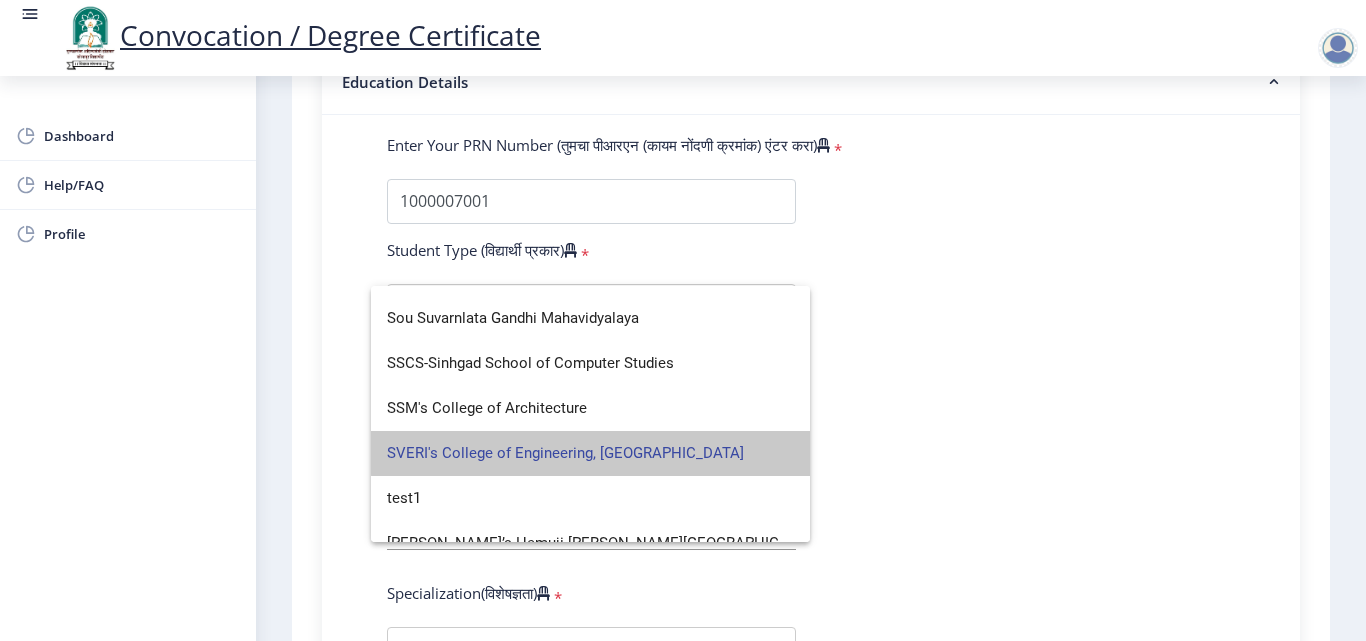 click on "SVERI's College of Engineering, [GEOGRAPHIC_DATA]" at bounding box center [590, 453] 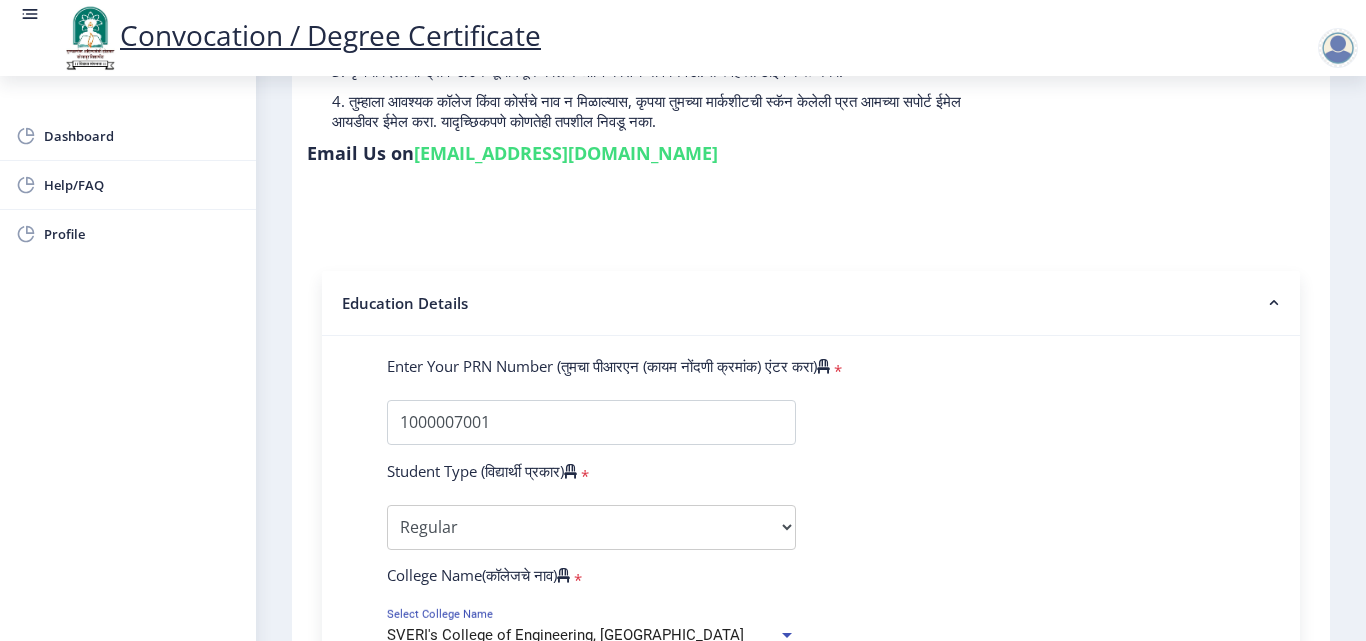 scroll, scrollTop: 0, scrollLeft: 0, axis: both 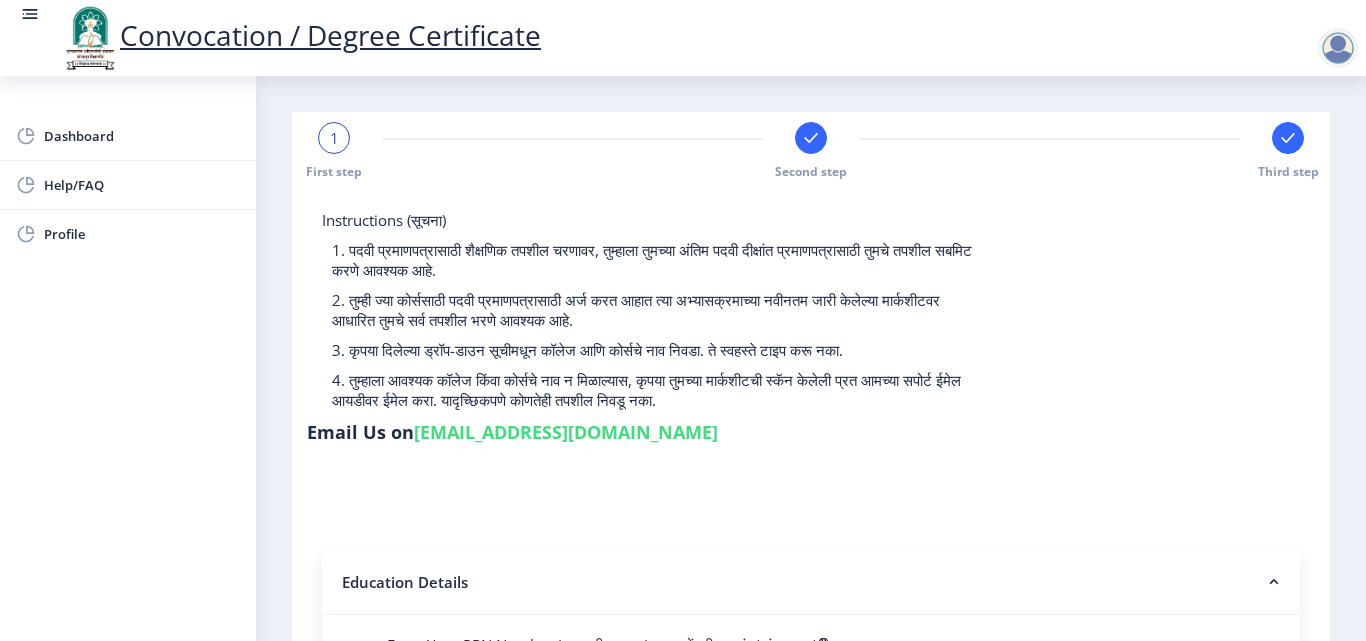 click 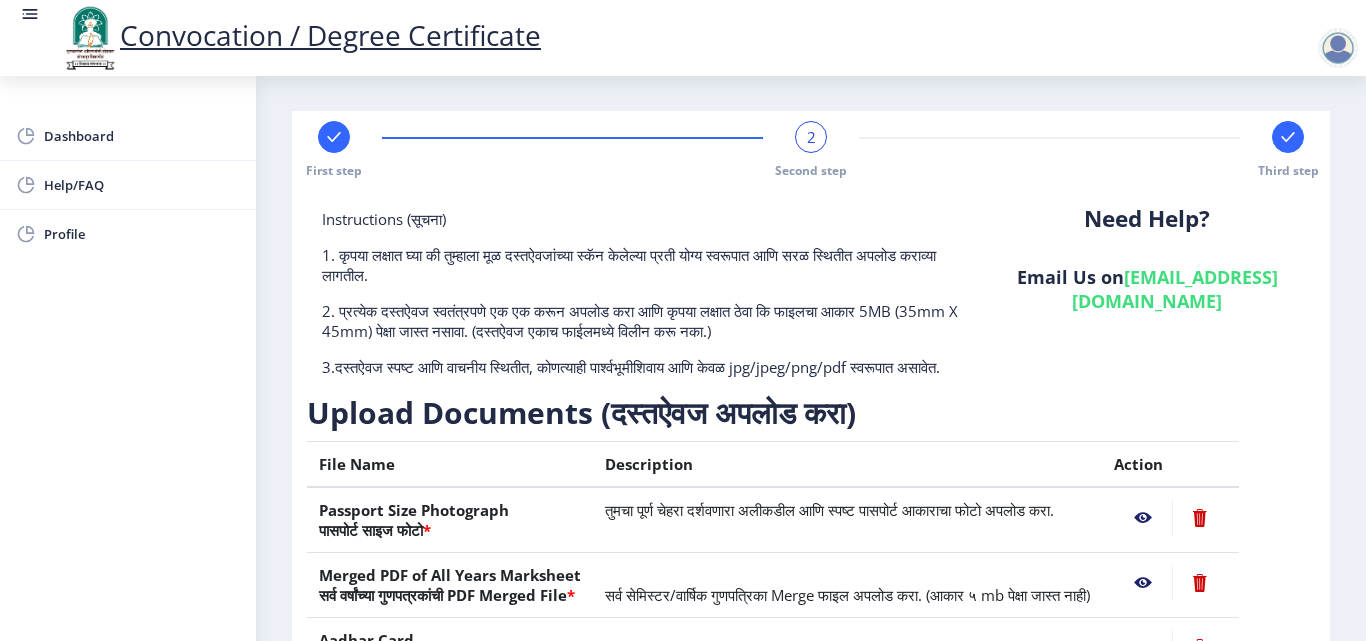 scroll, scrollTop: 0, scrollLeft: 0, axis: both 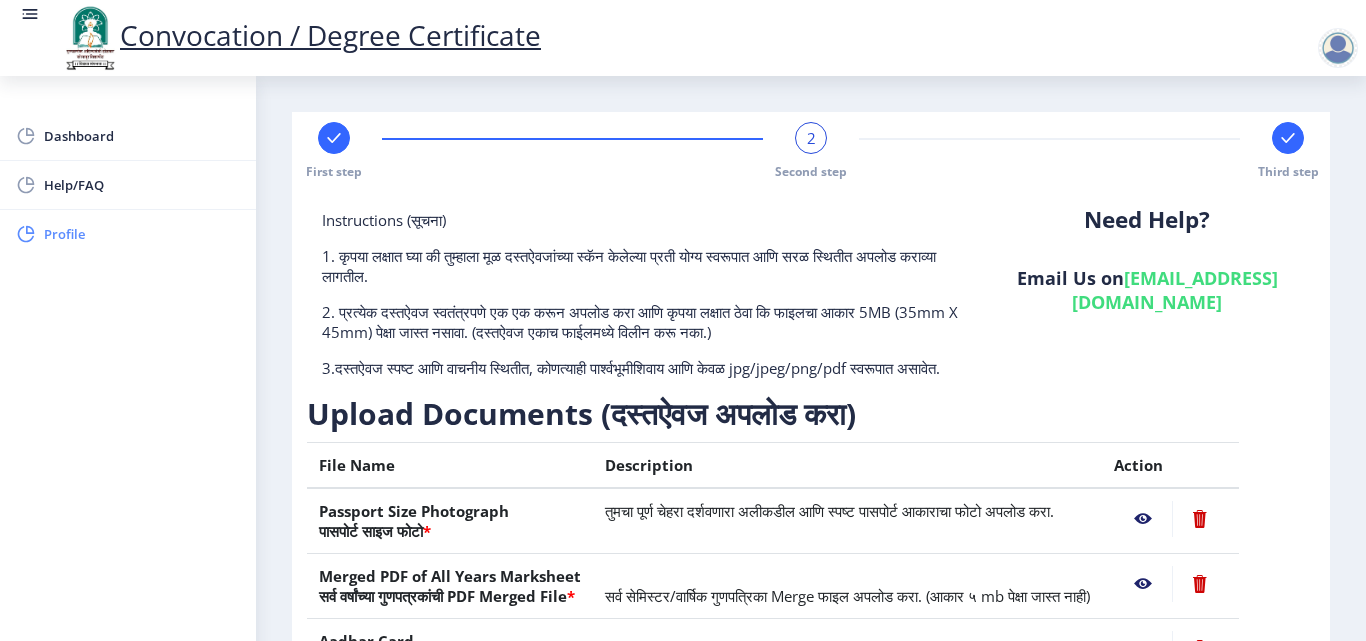 click on "Profile" 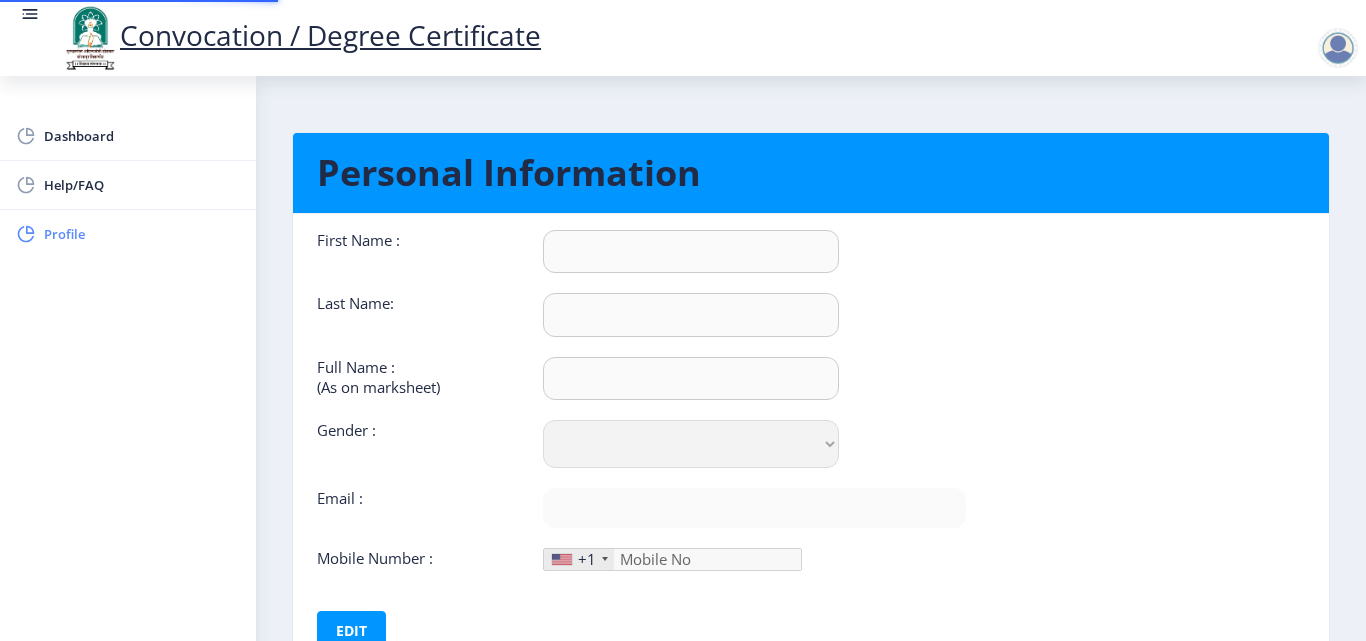 type on "RAKESH" 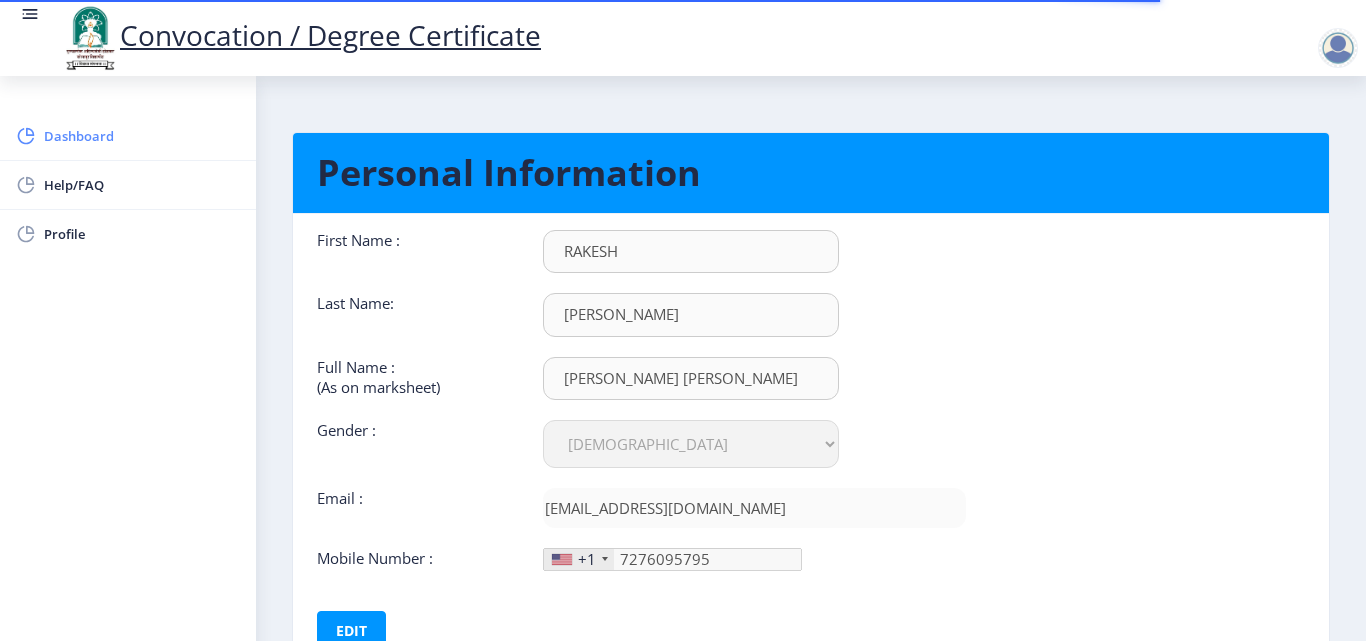 click on "Dashboard" 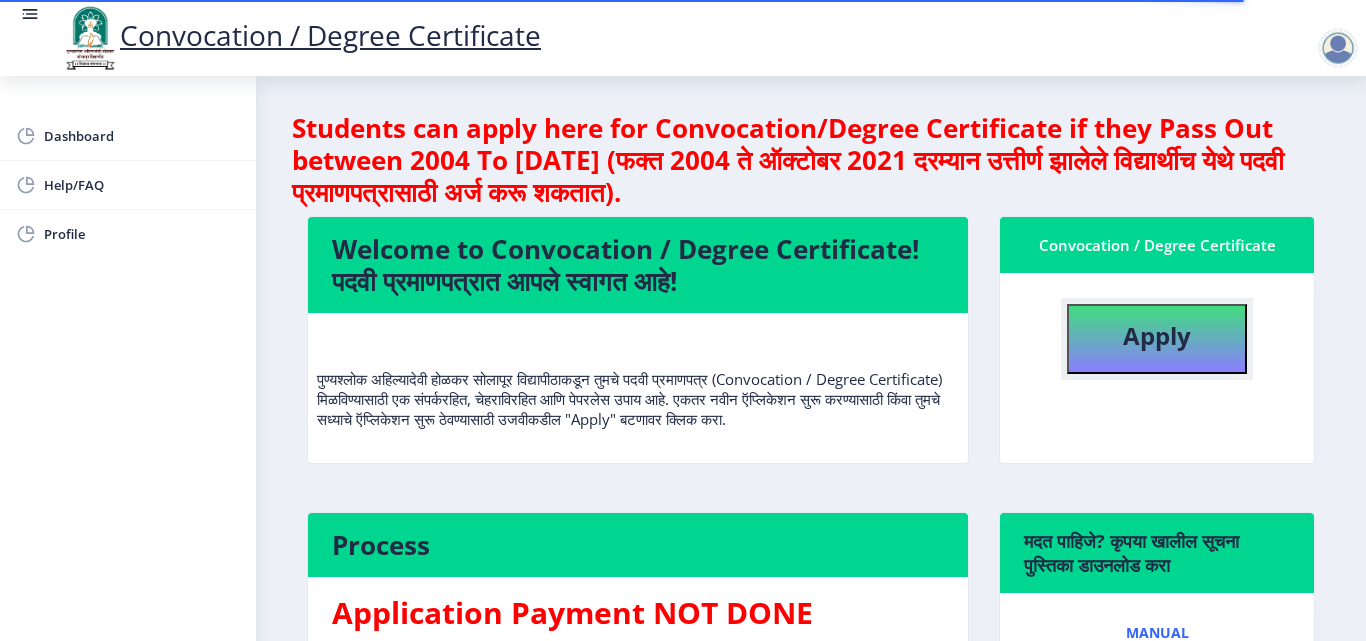 click on "Apply" 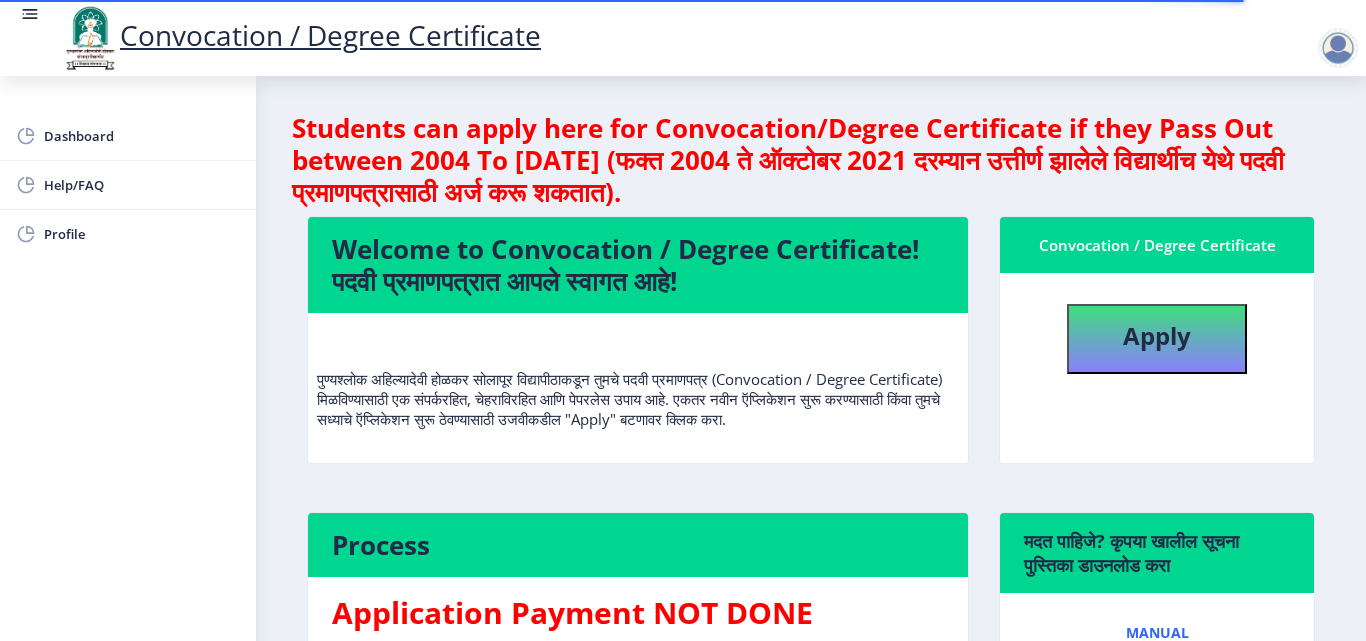 select 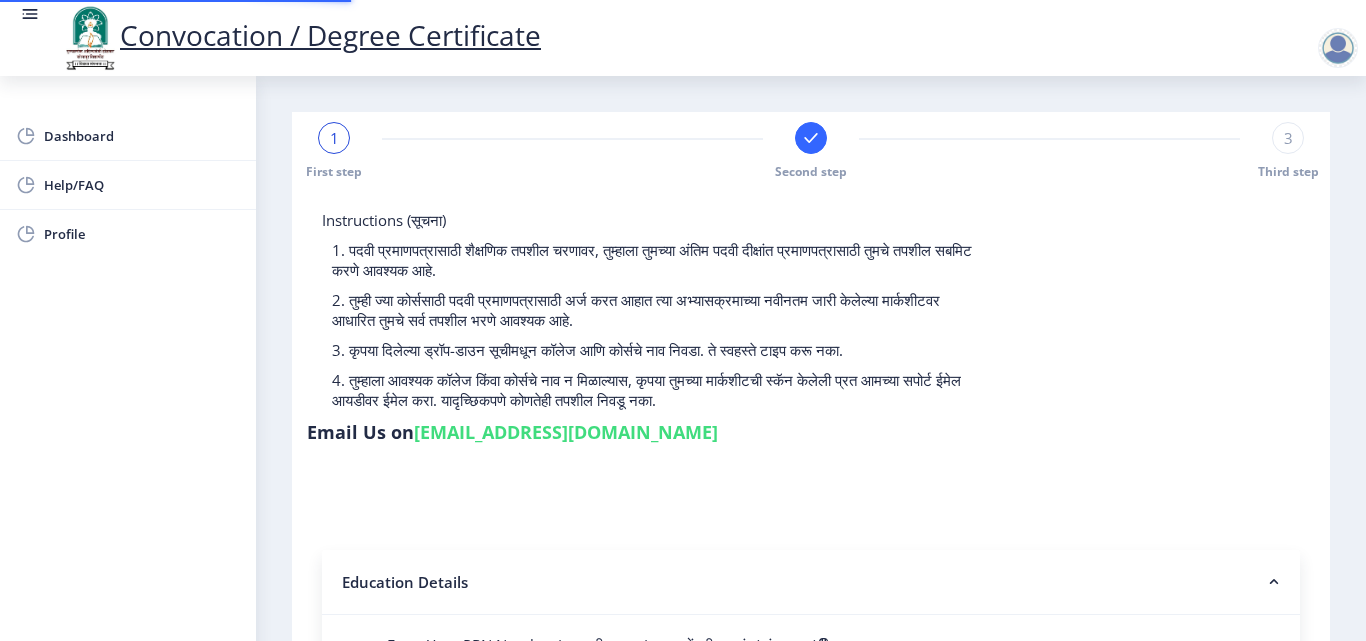 type on "1000007001" 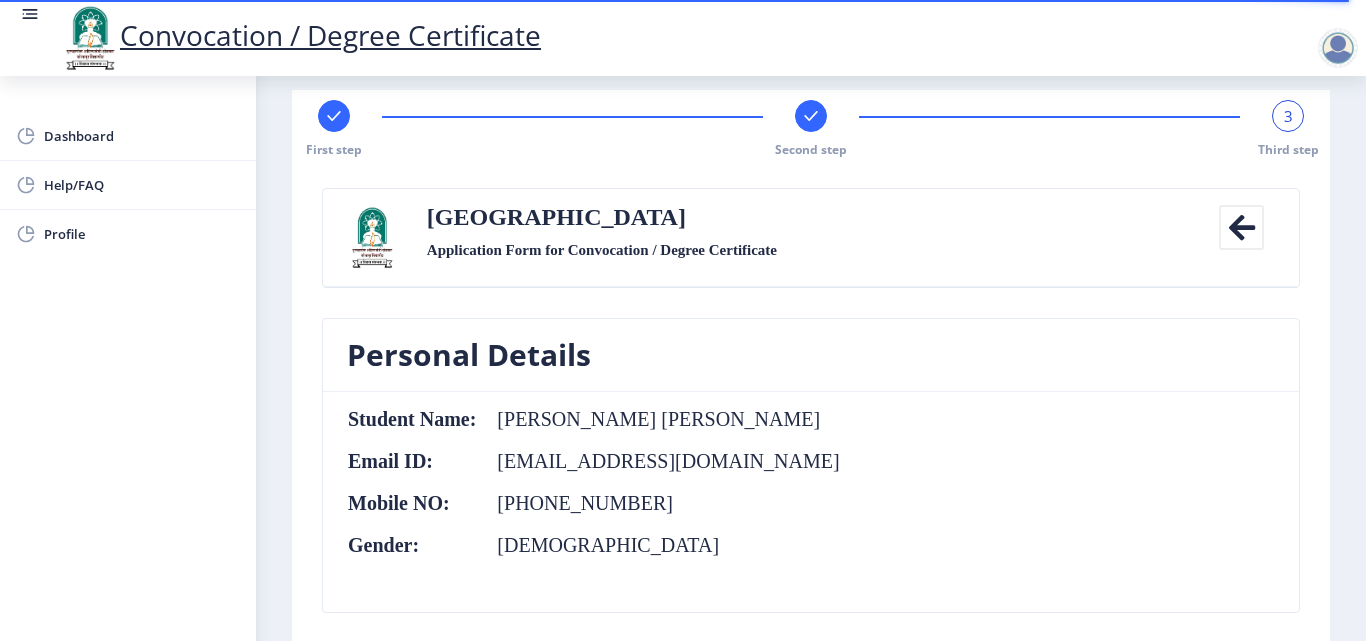 scroll, scrollTop: 0, scrollLeft: 0, axis: both 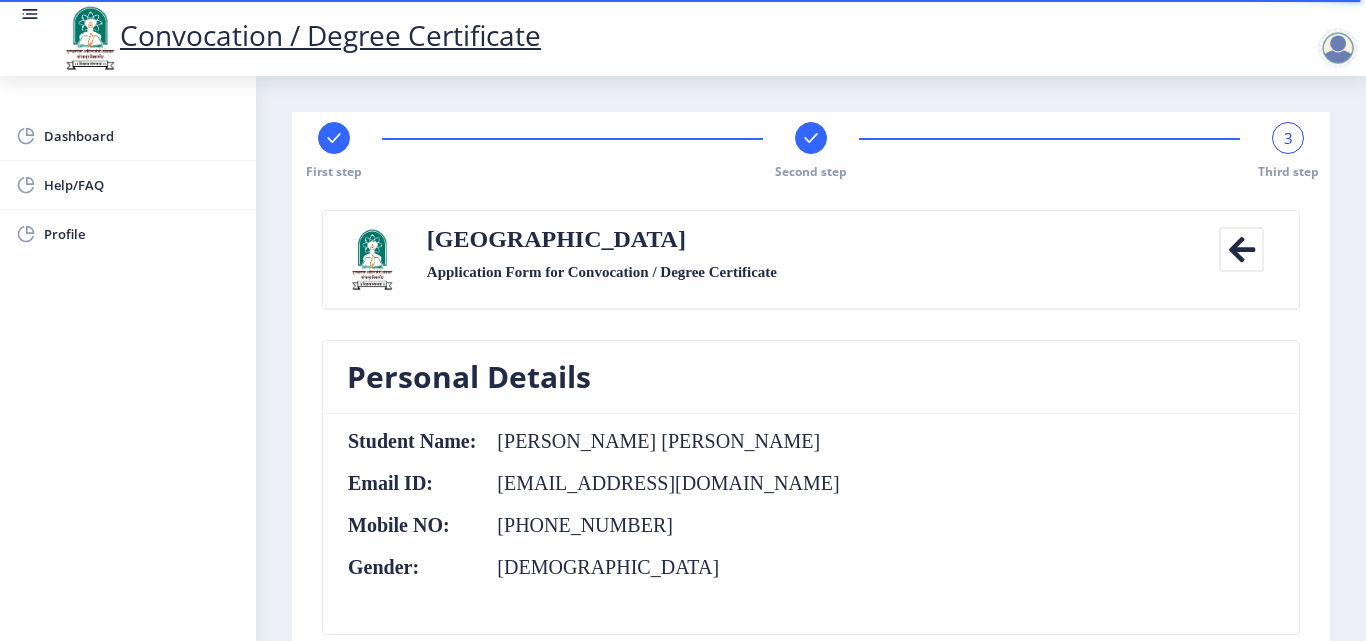 click 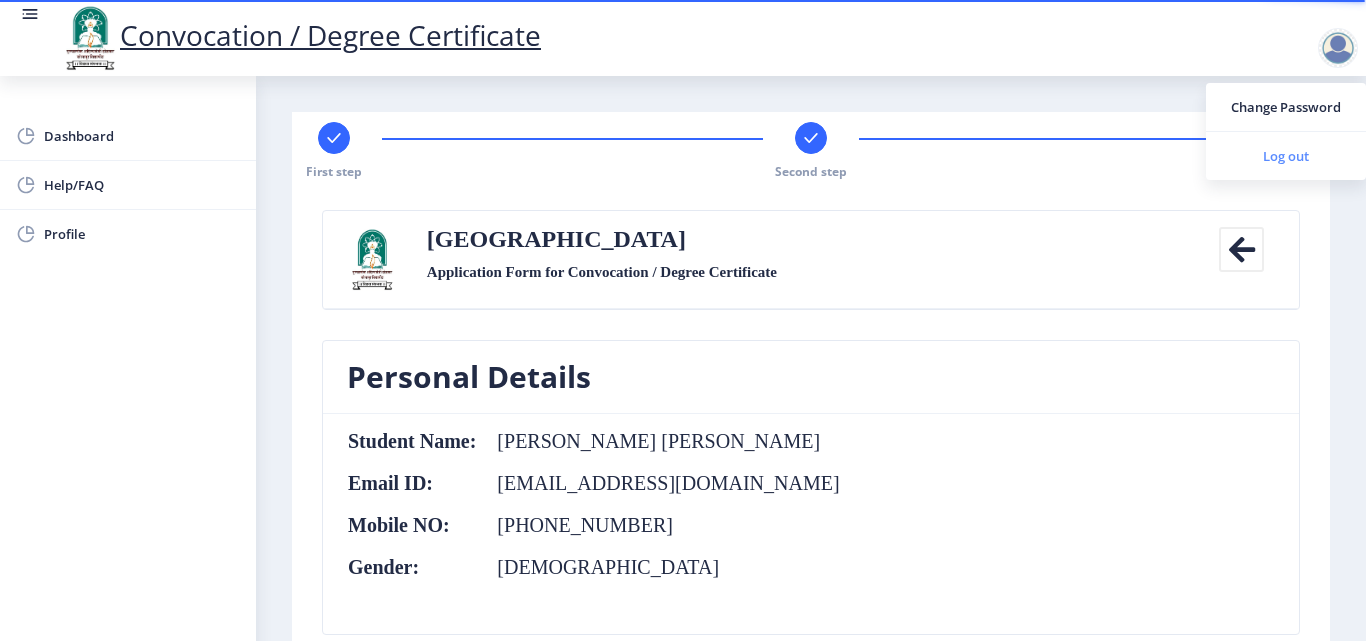 click on "Log out" at bounding box center [1286, 156] 